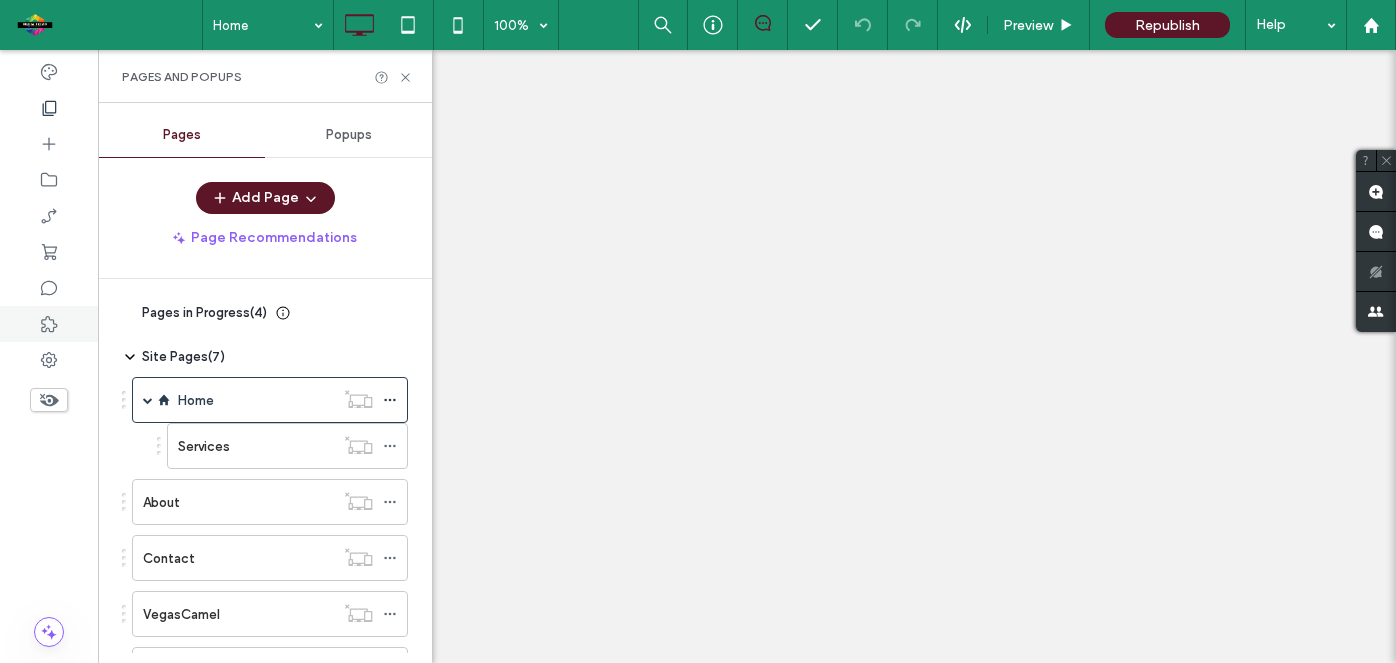 scroll, scrollTop: 0, scrollLeft: 0, axis: both 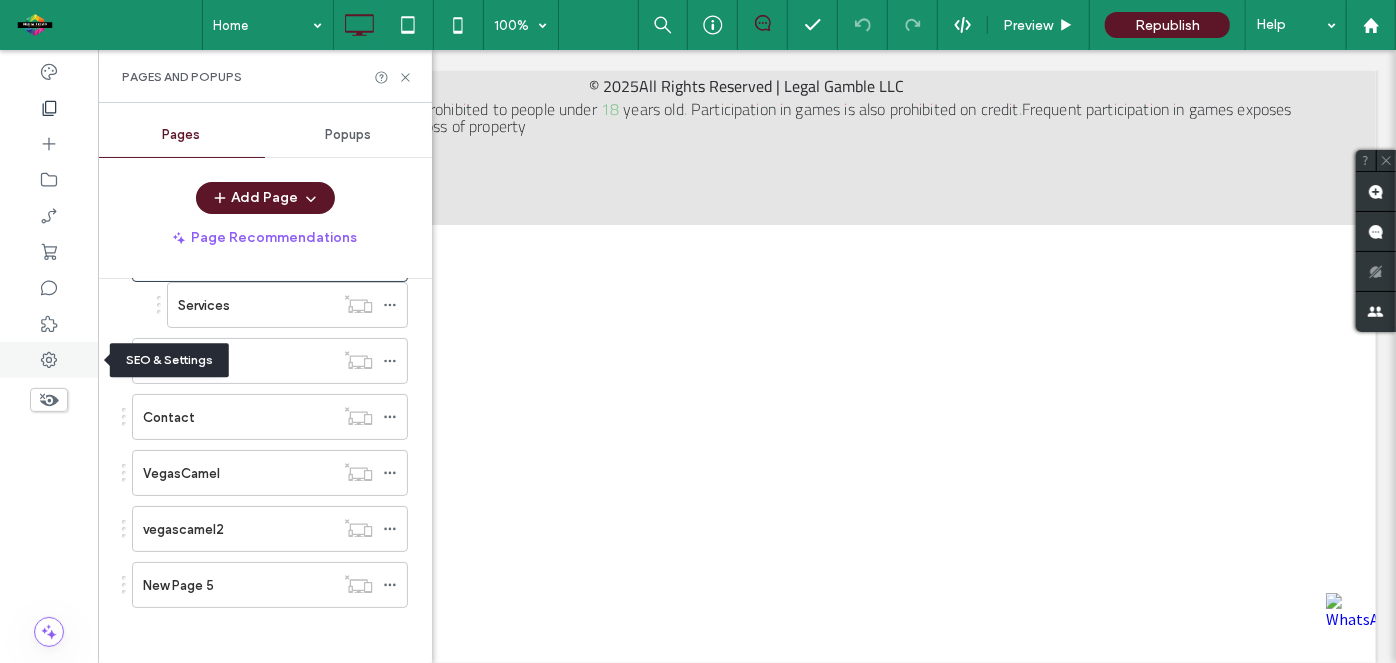 click 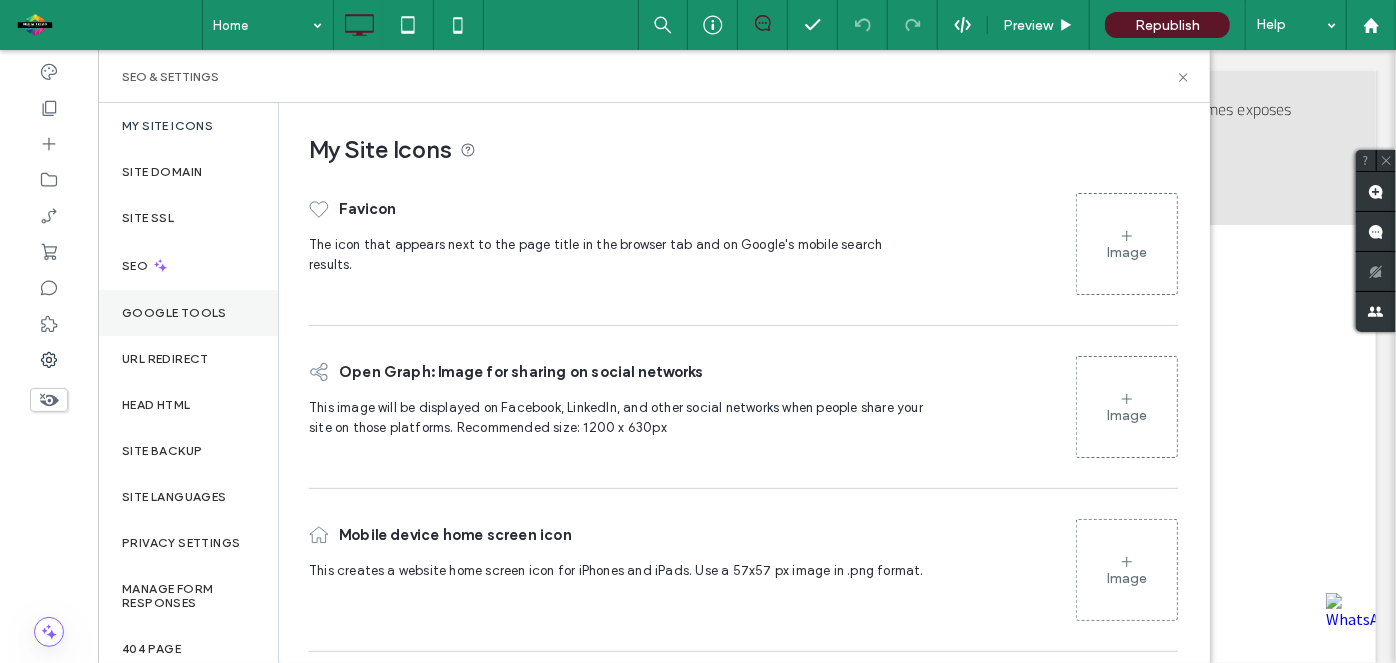 click on "Google Tools" at bounding box center [174, 313] 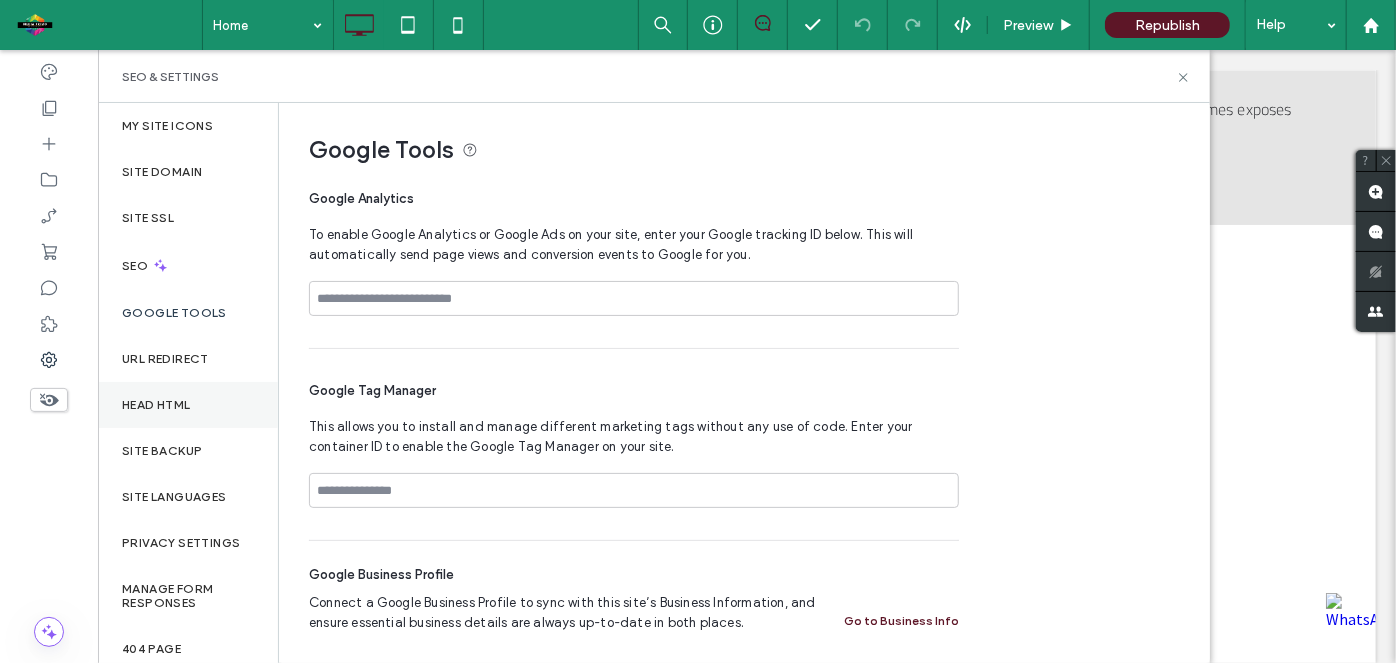 click on "Head HTML" at bounding box center [188, 405] 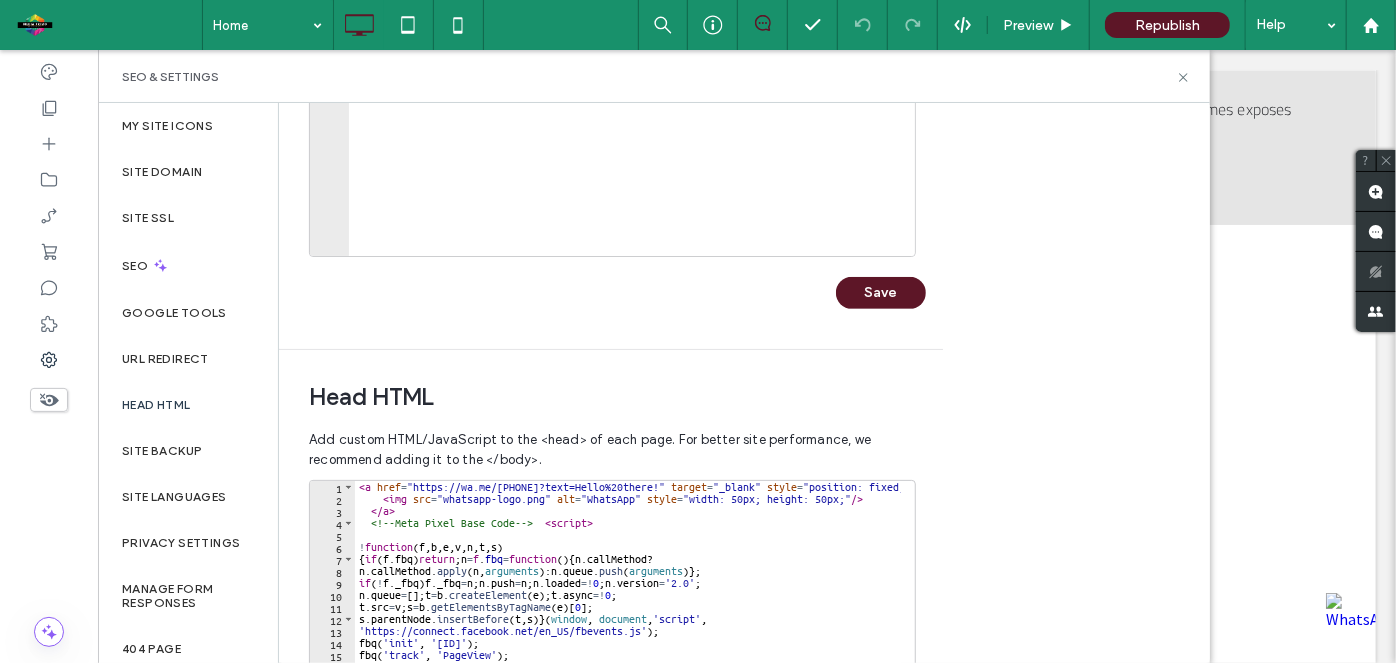 scroll, scrollTop: 398, scrollLeft: 0, axis: vertical 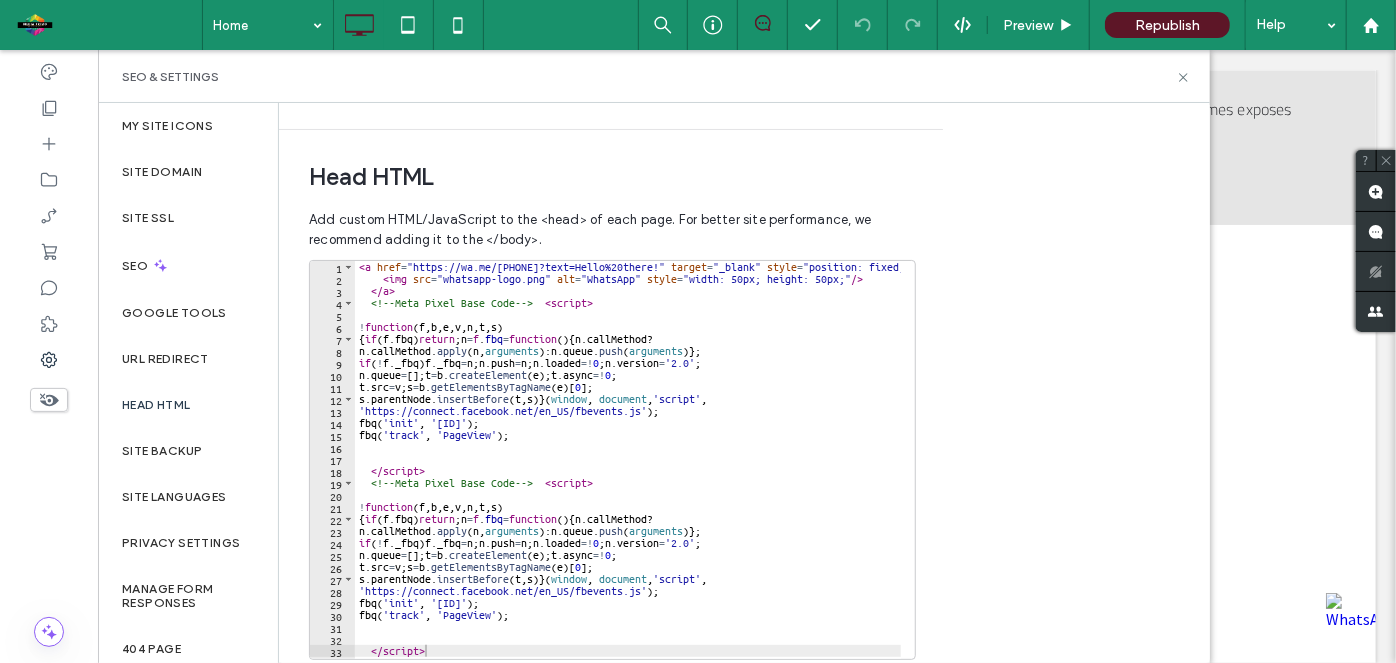 type on "**********" 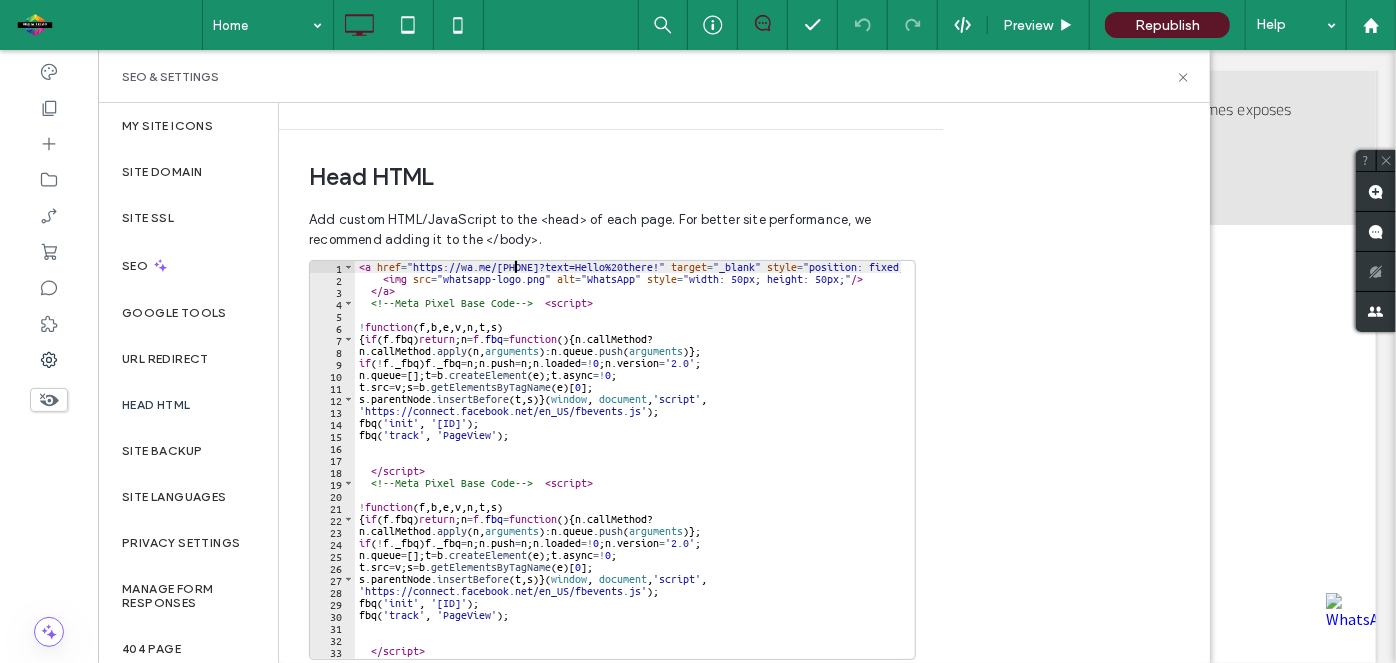 click on "< a   href = "https://wa.me/[PHONE]?text=Hello%20there!"   target = "_blank"   style = "position: fixed; bottom: 20px; right: 20px;" >      < img   src = "whatsapp-logo.png"   alt = "WhatsApp"   style = "width: 50px; height: 50px;" />    </ a >    <!--  Meta Pixel Base Code  -->    < script > ! function ( f , b , e , v , n , t , s ) { if ( f . fbq ) return ; n = f . fbq = function ( ) { n . callMethod ? n . callMethod . apply ( n , arguments ) : n . queue . push ( arguments )} ; if ( ! f . _fbq ) f . _fbq = n ; n . push = n ; n . loaded =! 0 ; n . version = '2.0' ; n . queue = [ ] ; t = b . createElement ( e ) ; t . async =! 0 ; t . src = v ; s = b . getElementsByTagName ( e ) [ 0 ] ; s . parentNode . insertBefore ( t , s )} ( window ,   document , 'script' , 'https://connect.facebook.net/en_US/fbevents.js' ) ; fbq ( 'init' ,   '[PIXEL_ID]' ) ;   fbq ( 'track' ,   'PageView' ) ;       </ script >    <!--  Meta Pixel Base Code  -->    < script > ! function ( f , b , e , v , n , t , s ) { if ( f . fbq" at bounding box center (731, 465) 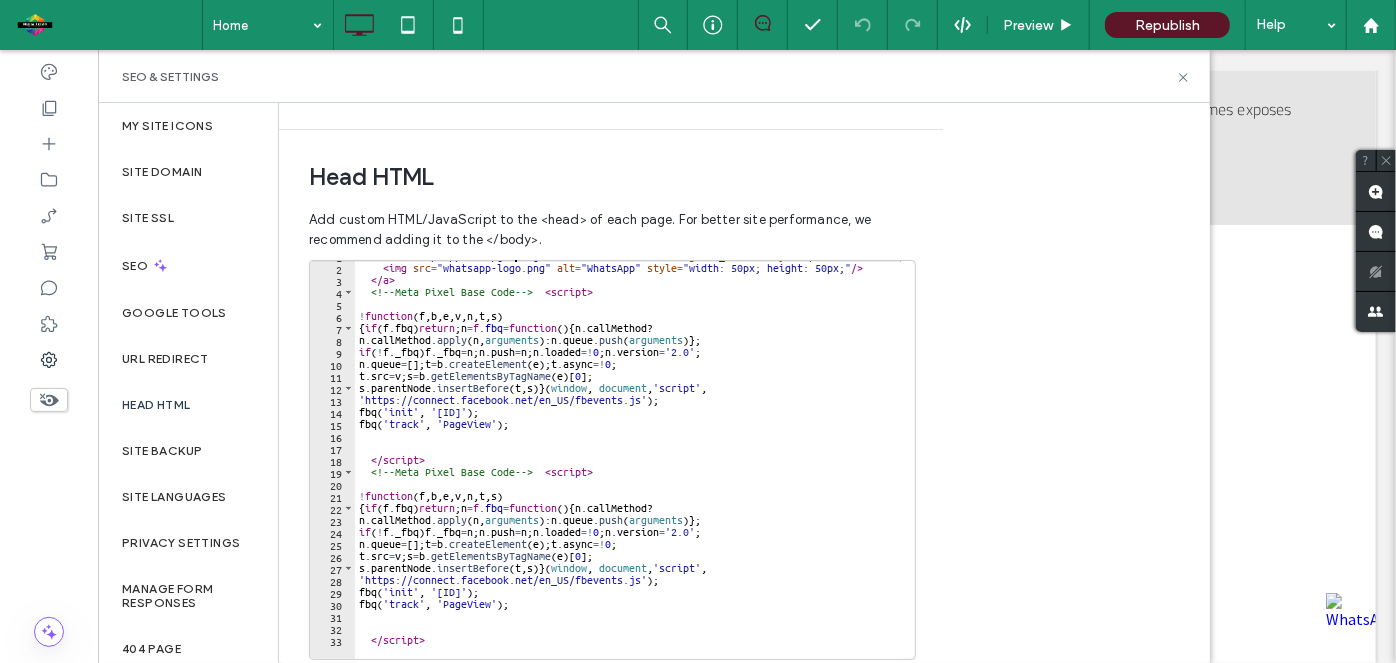 scroll, scrollTop: 0, scrollLeft: 0, axis: both 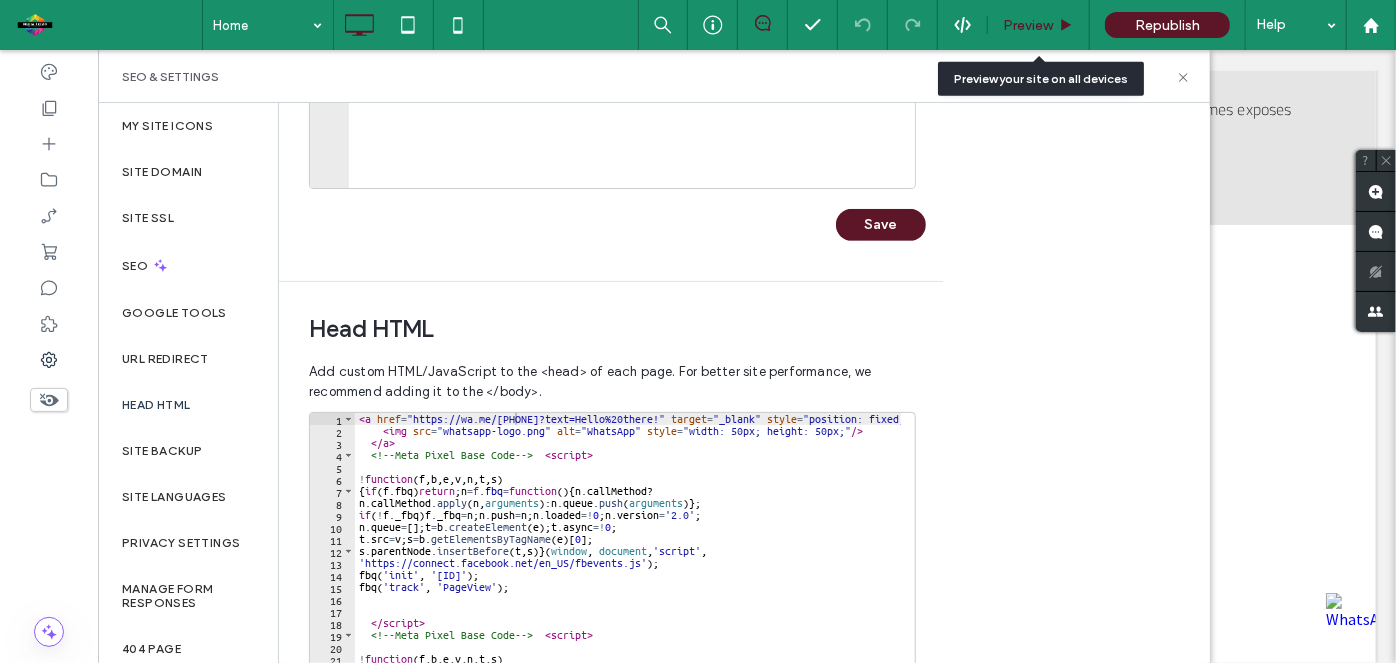click on "Preview" at bounding box center [1028, 25] 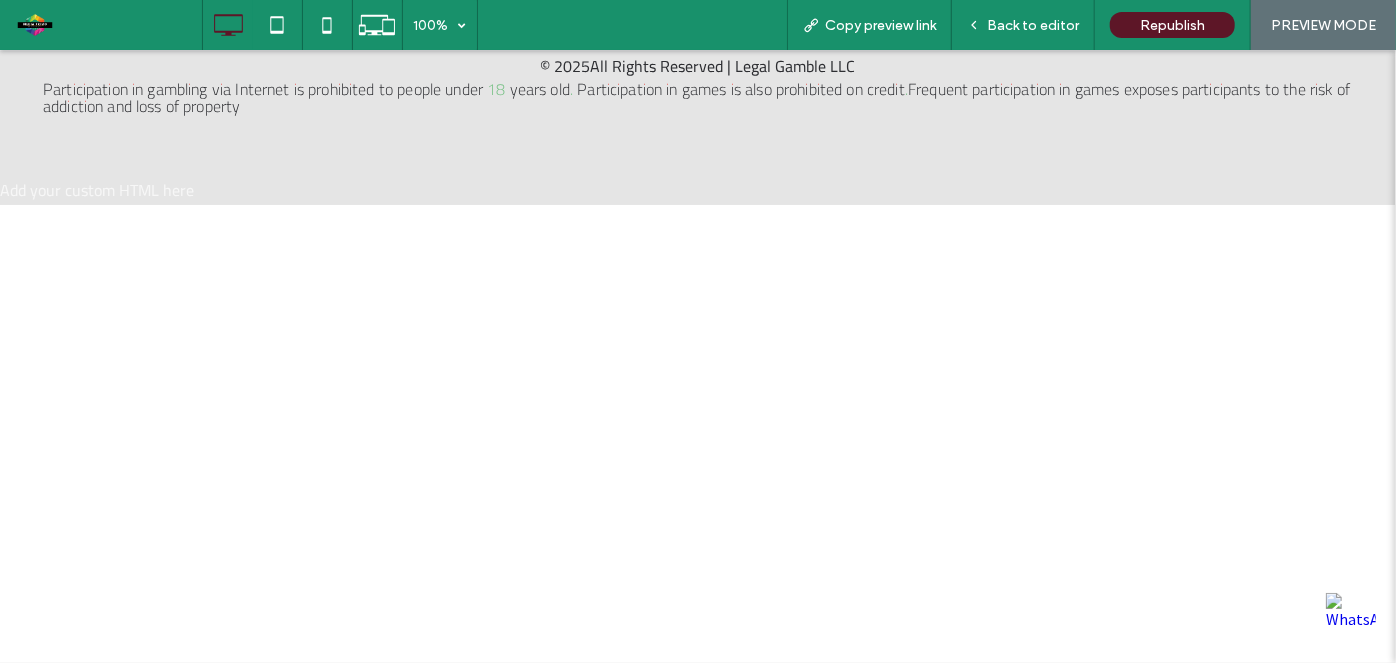 click at bounding box center (1351, 617) 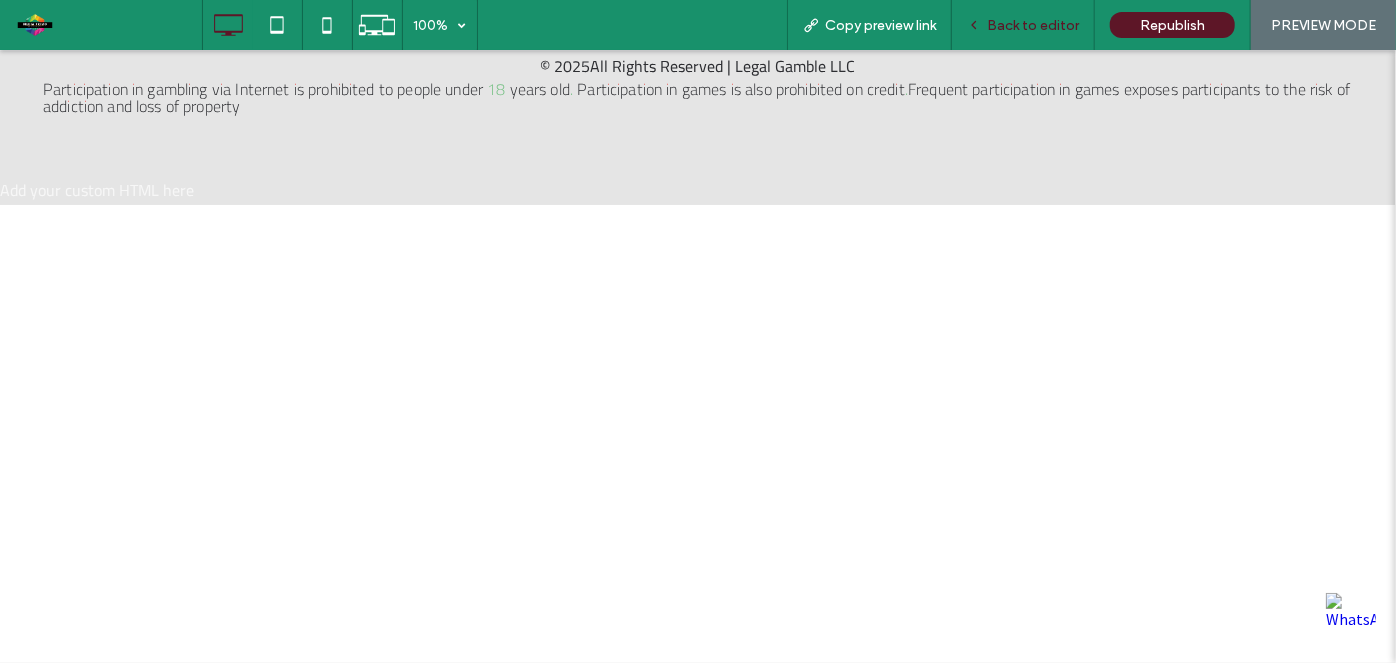 click on "Back to editor" at bounding box center [1023, 25] 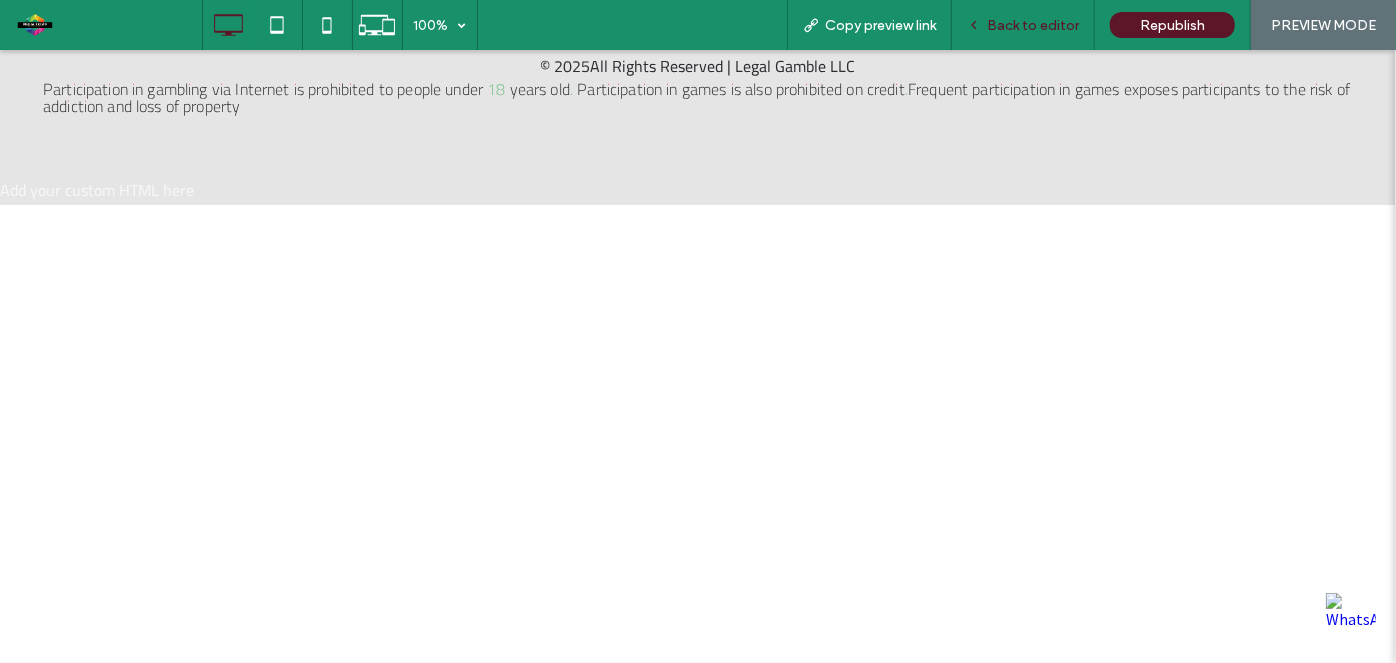 click on "Back to editor" at bounding box center (1023, 25) 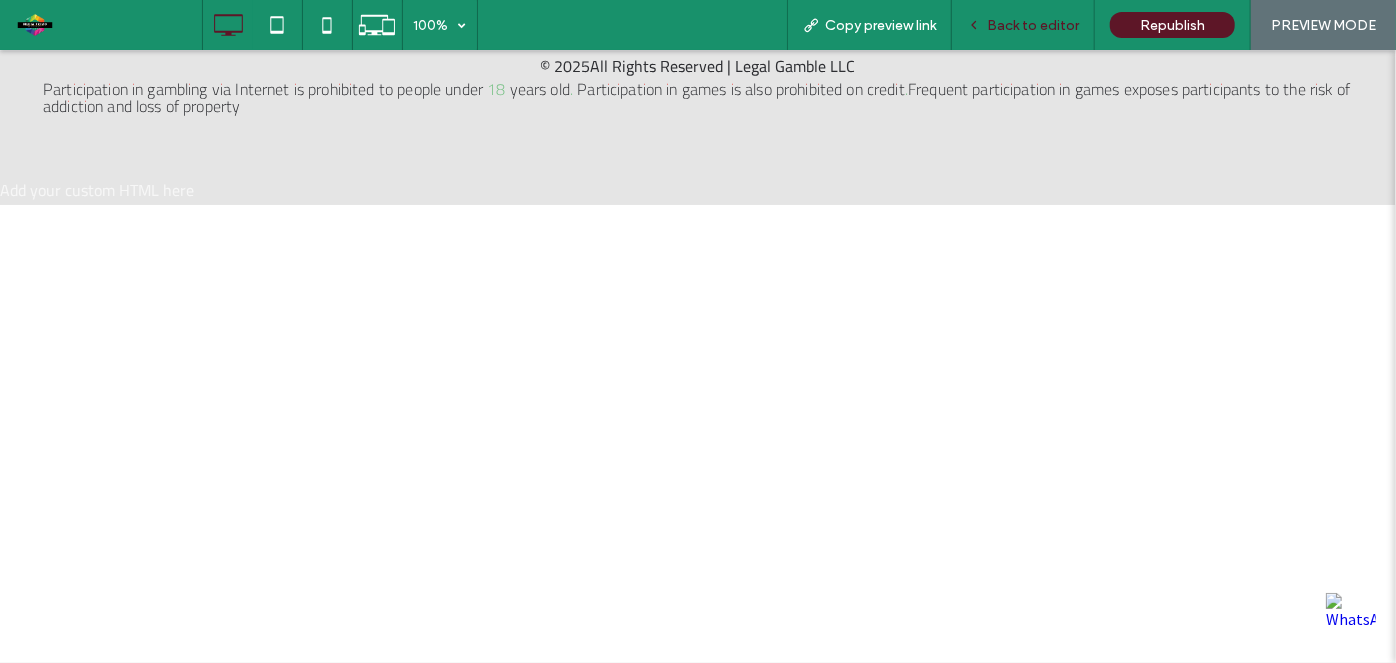 click on "Back to editor" at bounding box center (1033, 25) 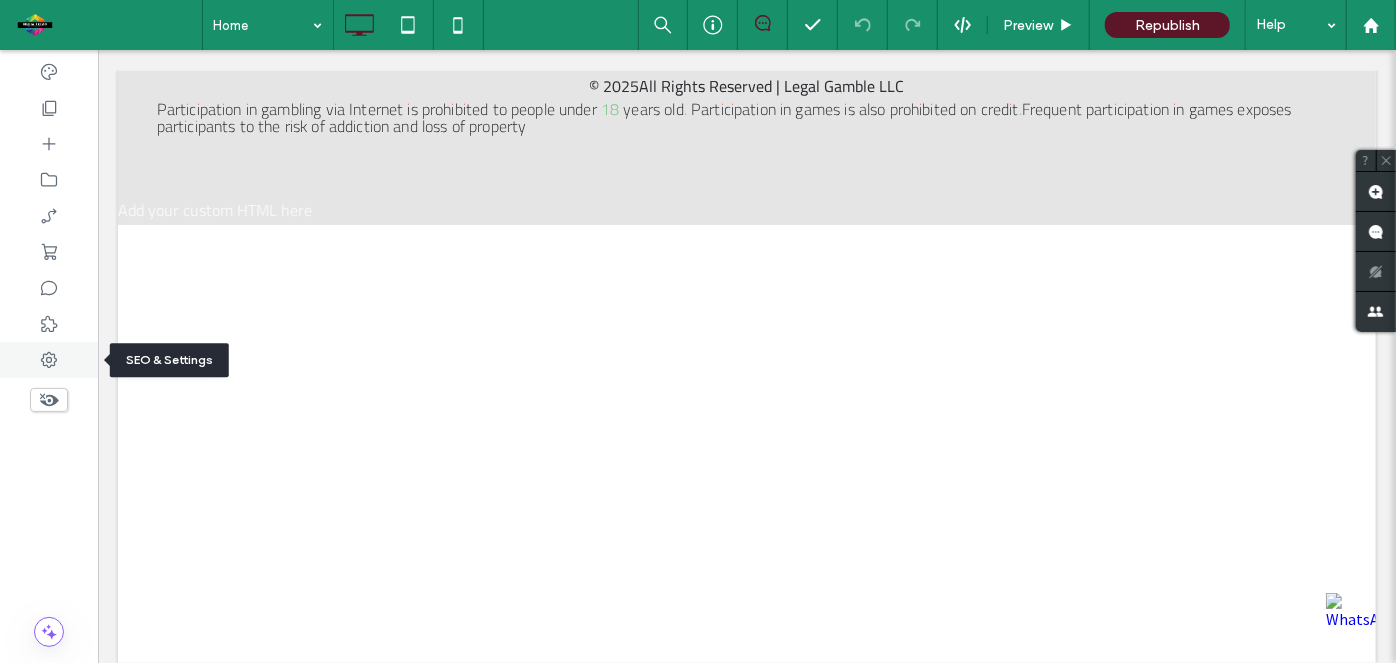 click 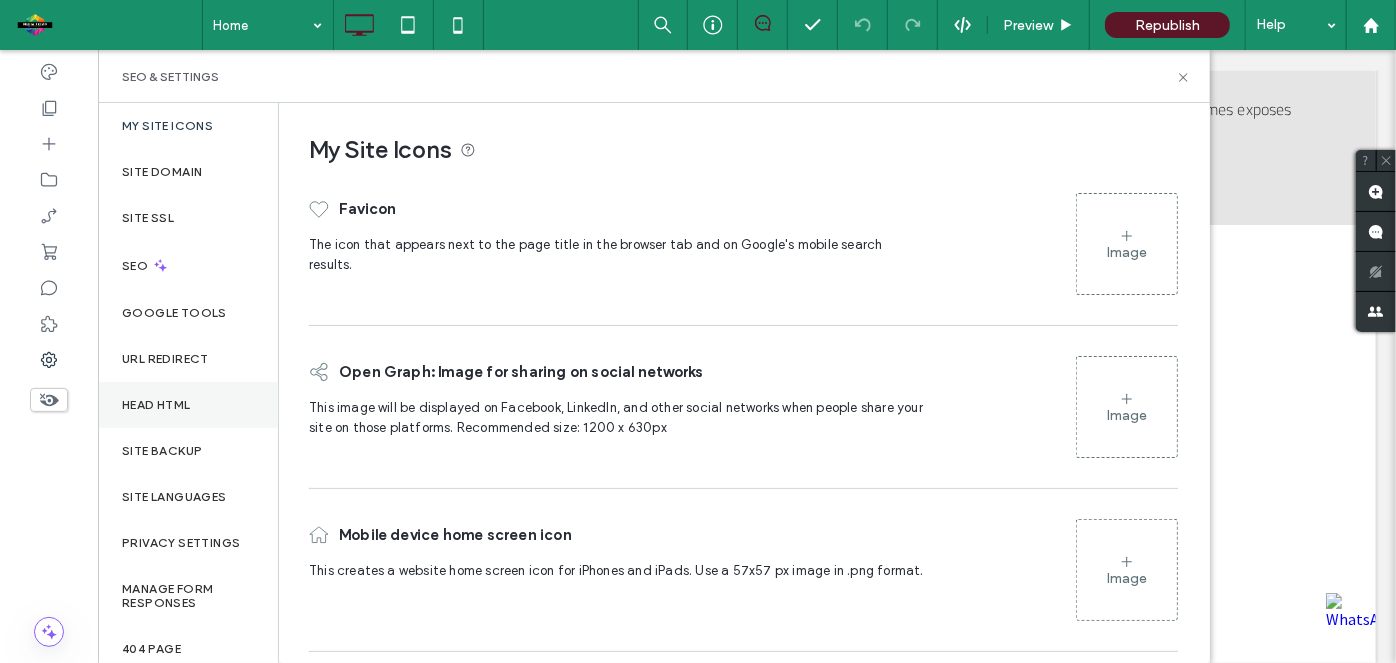 click on "Head HTML" at bounding box center [188, 405] 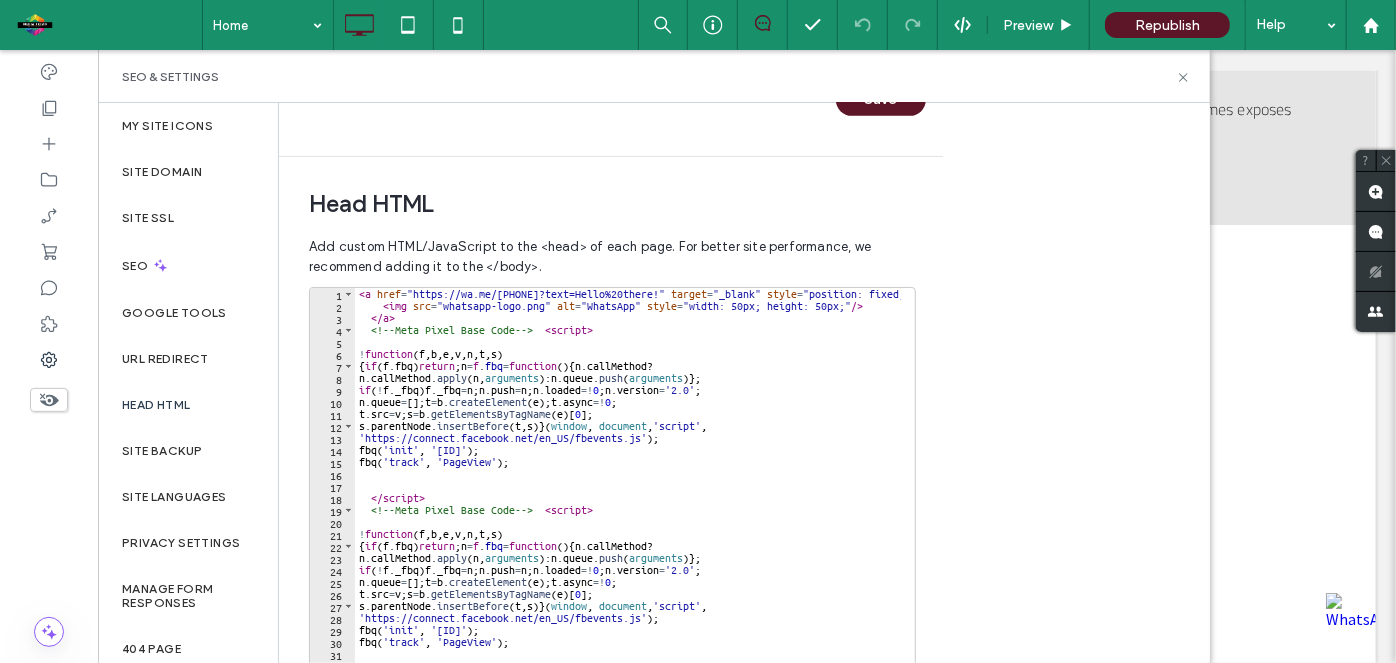 scroll, scrollTop: 589, scrollLeft: 0, axis: vertical 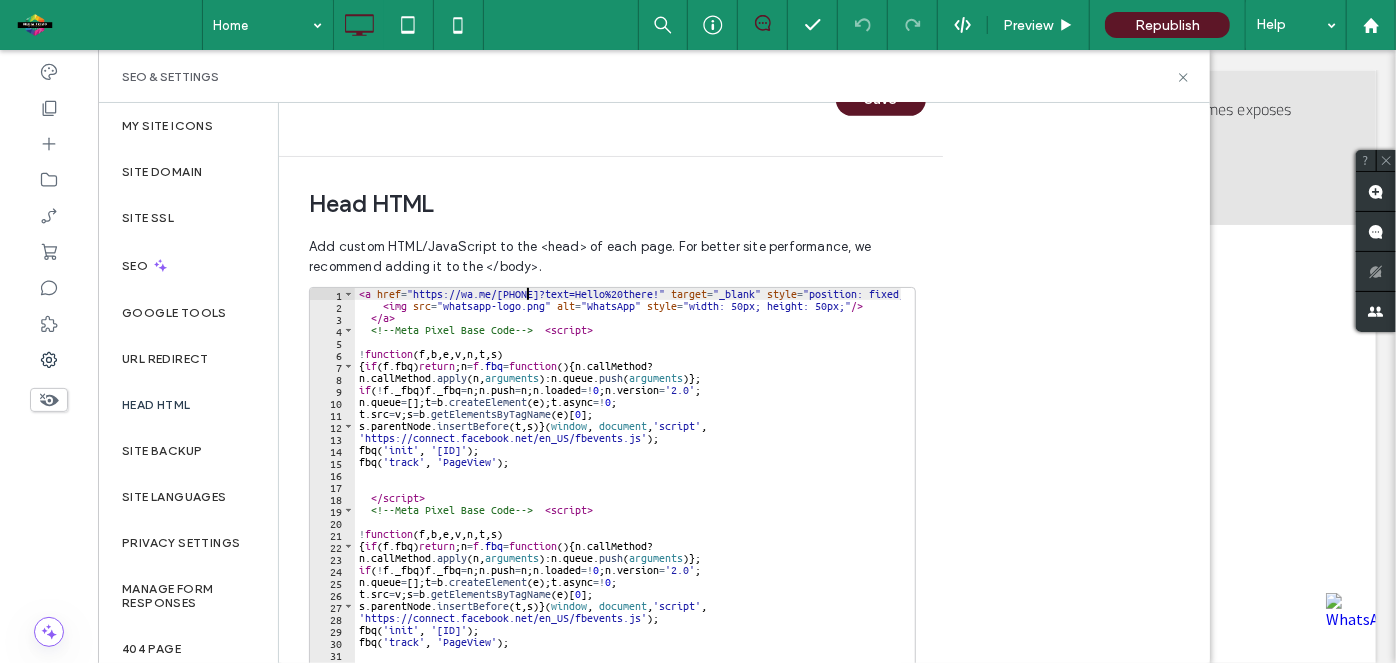 click on "< a   href = "https://wa.me/[PHONE]?text=Hello%20there!"   target = "_blank"   style = "position: fixed; bottom: 20px; right: 20px;" >      < img   src = "whatsapp-logo.png"   alt = "WhatsApp"   style = "width: 50px; height: 50px;" />    </ a >    <!--  Meta Pixel Base Code  -->    < script > ! function ( f , b , e , v , n , t , s ) { if ( f . fbq ) return ; n = f . fbq = function ( ) { n . callMethod ? n . callMethod . apply ( n , arguments ) : n . queue . push ( arguments )} ; if ( ! f . _fbq ) f . _fbq = n ; n . push = n ; n . loaded =! 0 ; n . version = '2.0' ; n . queue = [ ] ; t = b . createElement ( e ) ; t . async =! 0 ; t . src = v ; s = b . getElementsByTagName ( e ) [ 0 ] ; s . parentNode . insertBefore ( t , s )} ( window ,   document , 'script' , 'https://connect.facebook.net/en_US/fbevents.js' ) ; fbq ( 'init' ,   '[PIXEL_ID]' ) ;   fbq ( 'track' ,   'PageView' ) ;       </ script >    <!--  Meta Pixel Base Code  -->    < script > ! function ( f , b , e , v , n , t , s ) { if ( f . fbq" at bounding box center (731, 492) 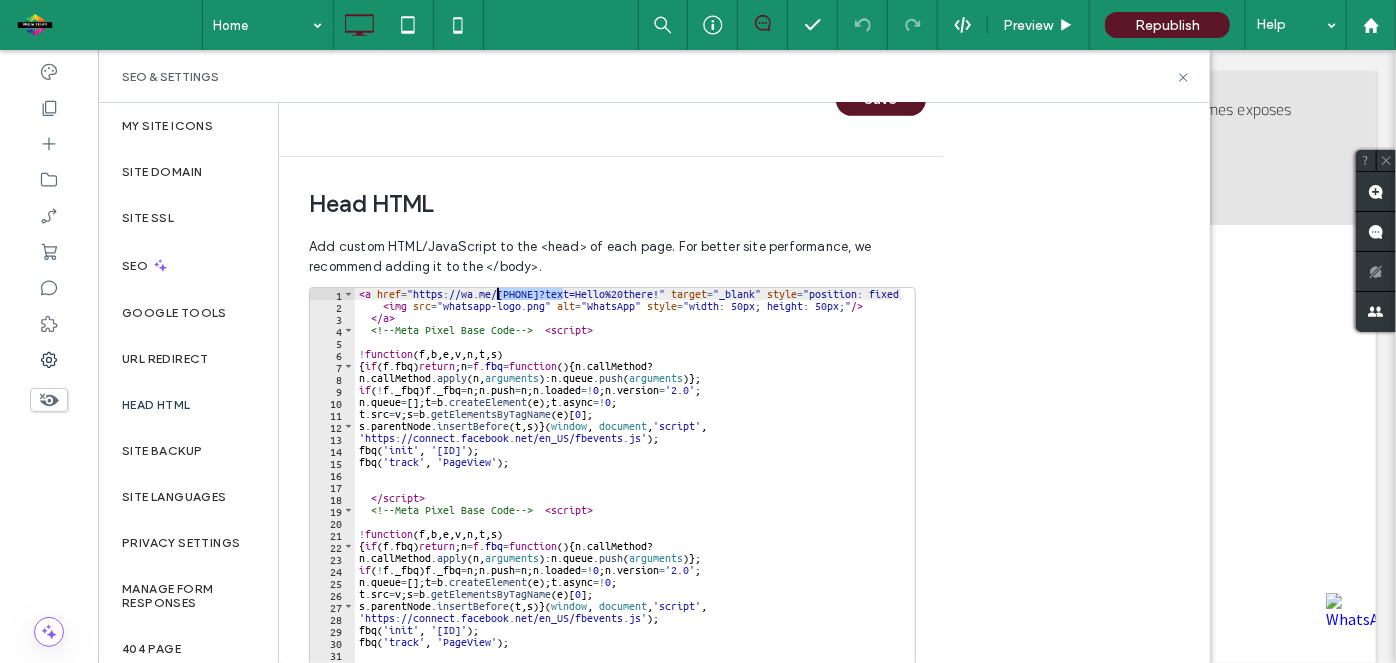 click on "< a   href = "https://wa.me/[PHONE]?text=Hello%20there!"   target = "_blank"   style = "position: fixed; bottom: 20px; right: 20px;" >      < img   src = "whatsapp-logo.png"   alt = "WhatsApp"   style = "width: 50px; height: 50px;" />    </ a >    <!--  Meta Pixel Base Code  -->    < script > ! function ( f , b , e , v , n , t , s ) { if ( f . fbq ) return ; n = f . fbq = function ( ) { n . callMethod ? n . callMethod . apply ( n , arguments ) : n . queue . push ( arguments )} ; if ( ! f . _fbq ) f . _fbq = n ; n . push = n ; n . loaded =! 0 ; n . version = '2.0' ; n . queue = [ ] ; t = b . createElement ( e ) ; t . async =! 0 ; t . src = v ; s = b . getElementsByTagName ( e ) [ 0 ] ; s . parentNode . insertBefore ( t , s )} ( window ,   document , 'script' , 'https://connect.facebook.net/en_US/fbevents.js' ) ; fbq ( 'init' ,   '[PIXEL_ID]' ) ;   fbq ( 'track' ,   'PageView' ) ;       </ script >    <!--  Meta Pixel Base Code  -->    < script > ! function ( f , b , e , v , n , t , s ) { if ( f . fbq" at bounding box center [731, 492] 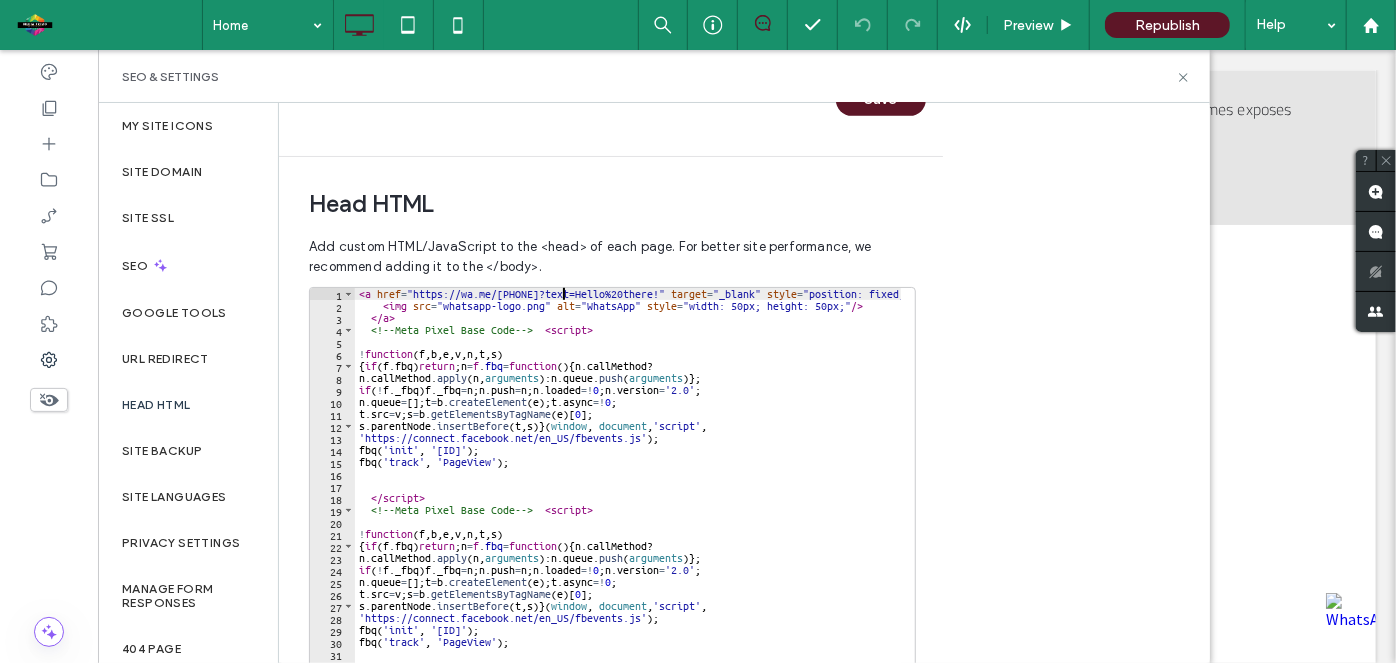 scroll, scrollTop: 0, scrollLeft: 17, axis: horizontal 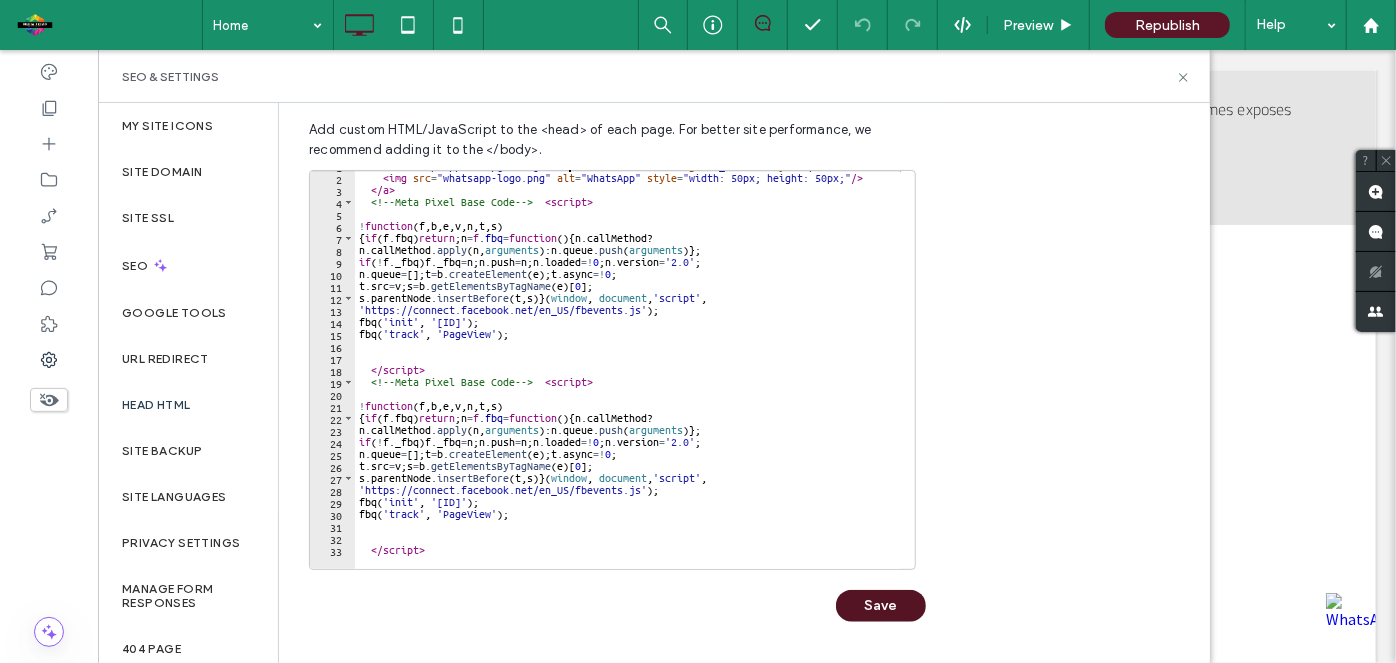 type on "**********" 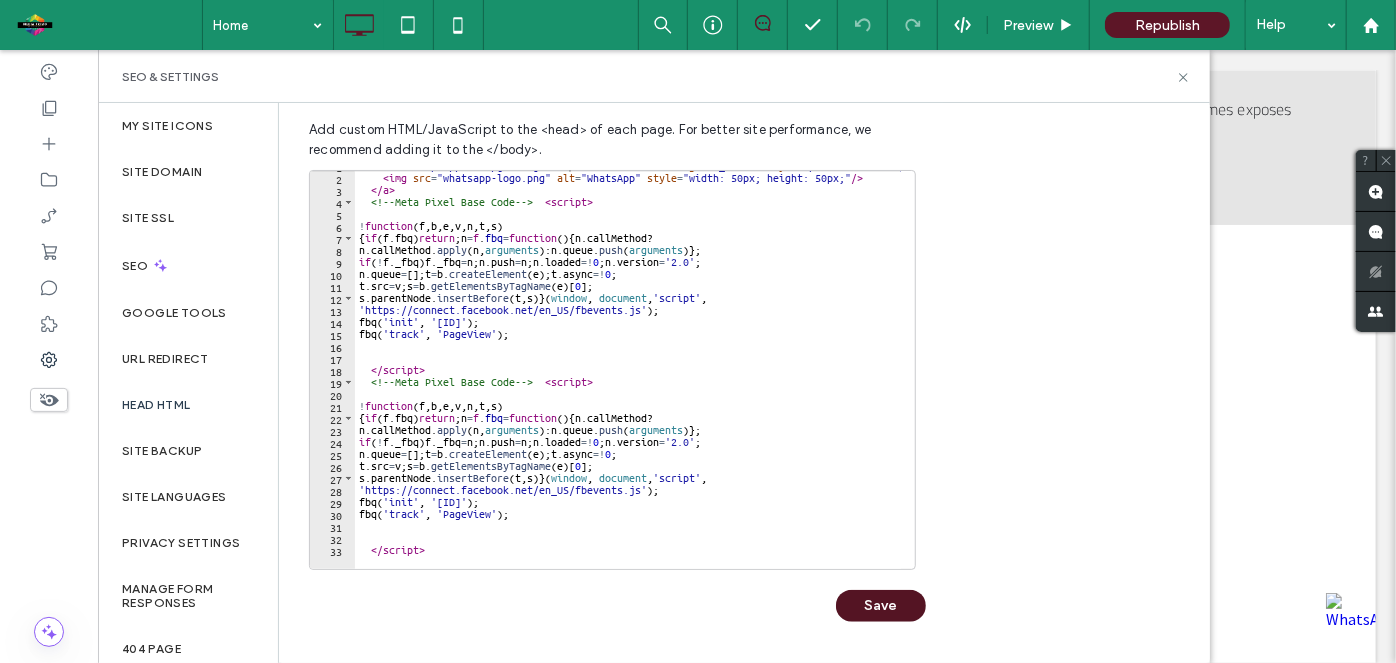 click on "Save" at bounding box center [881, 606] 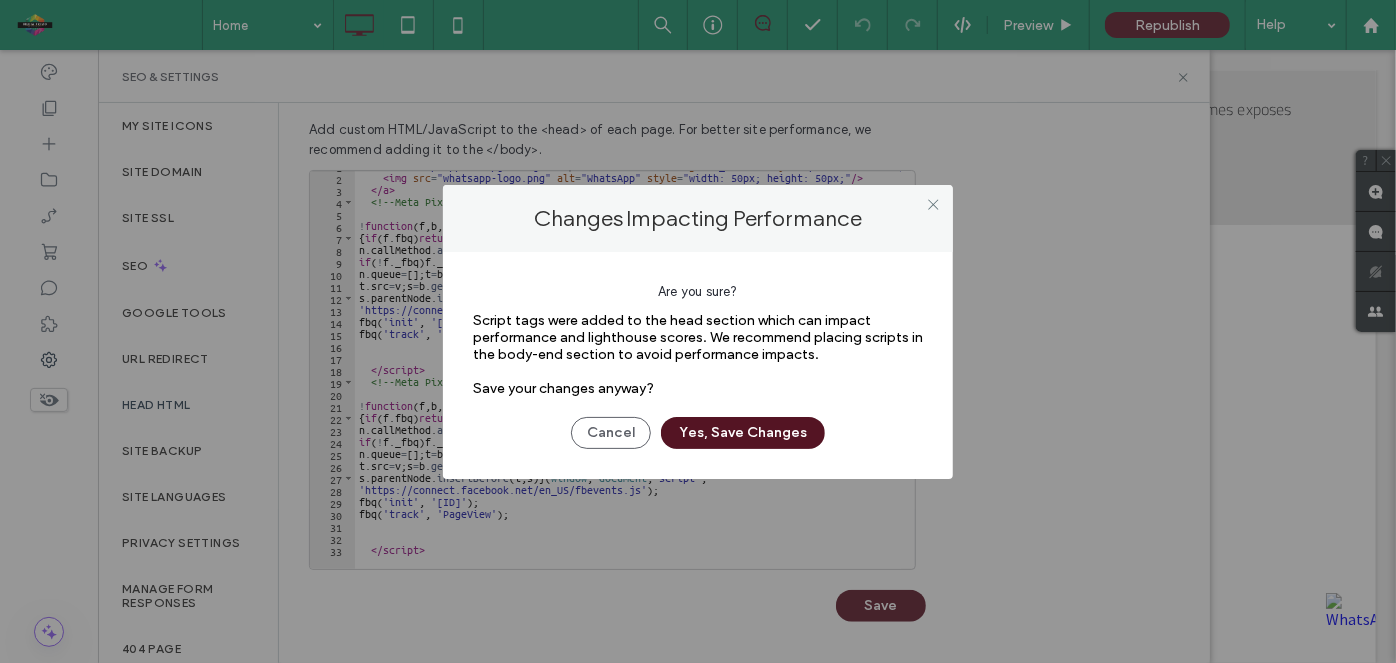 click on "Yes, Save Changes" at bounding box center (743, 433) 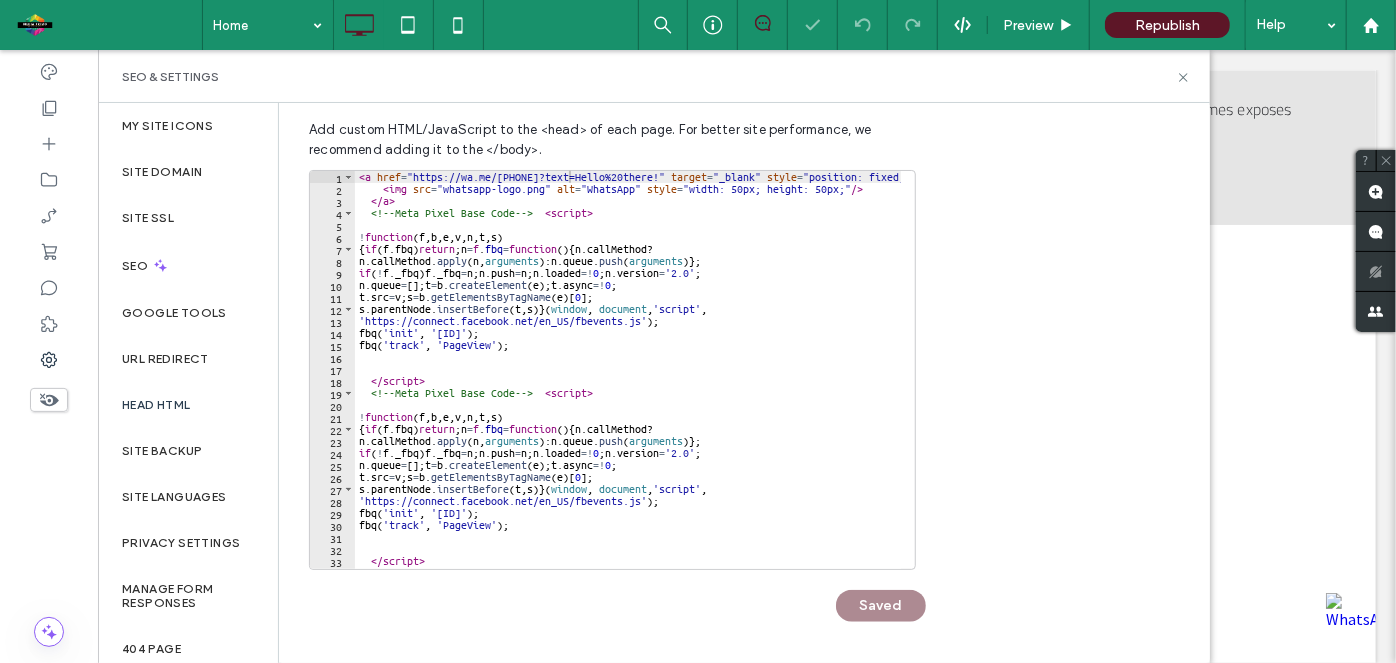 scroll, scrollTop: 0, scrollLeft: 0, axis: both 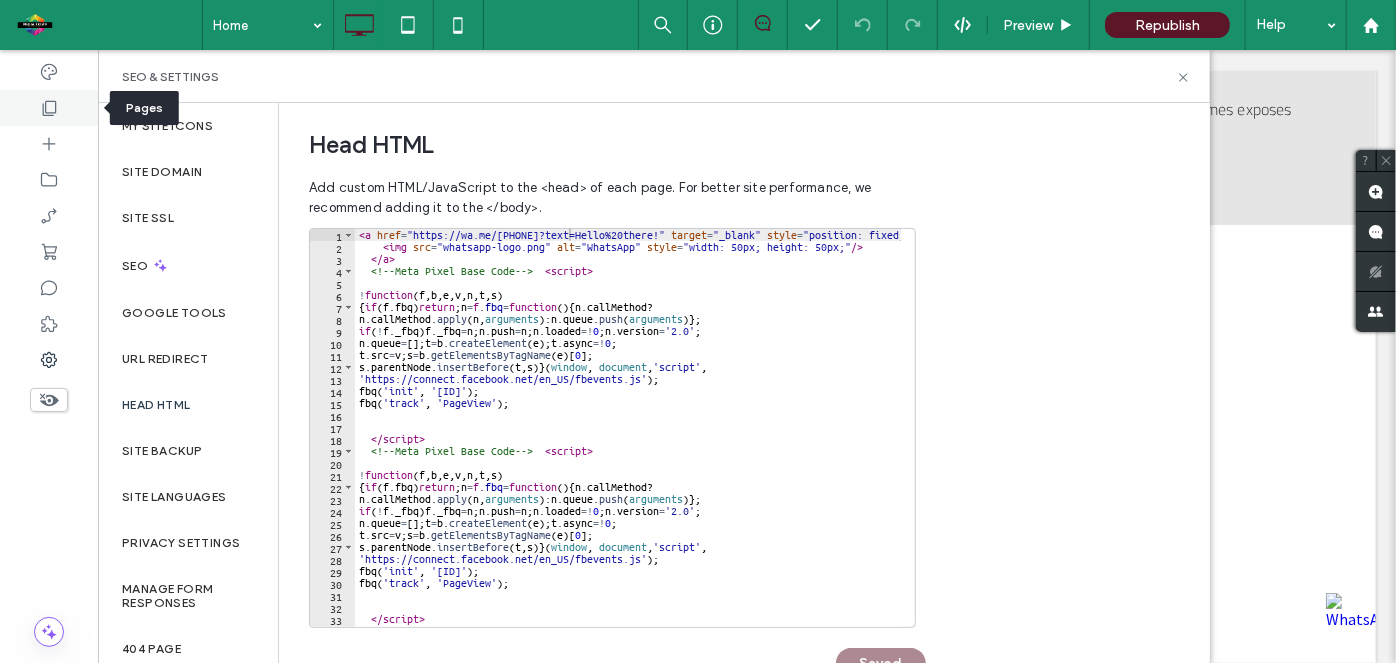 click 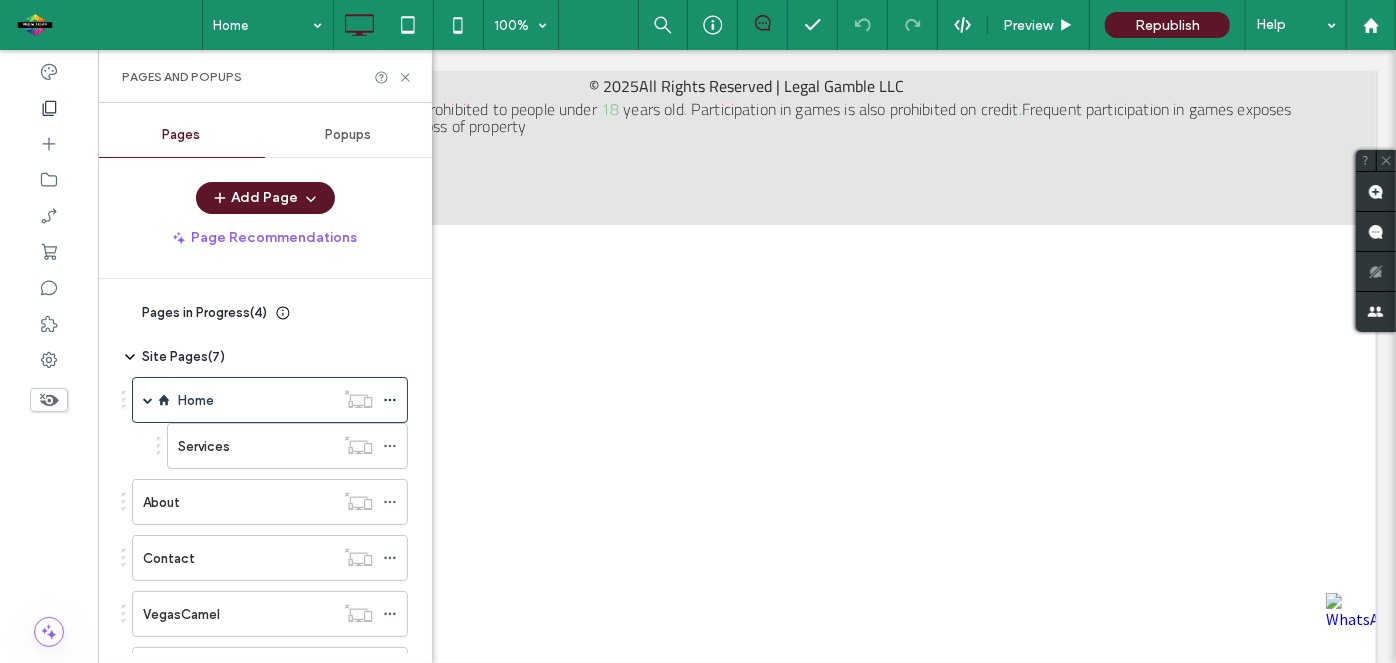 scroll, scrollTop: 141, scrollLeft: 0, axis: vertical 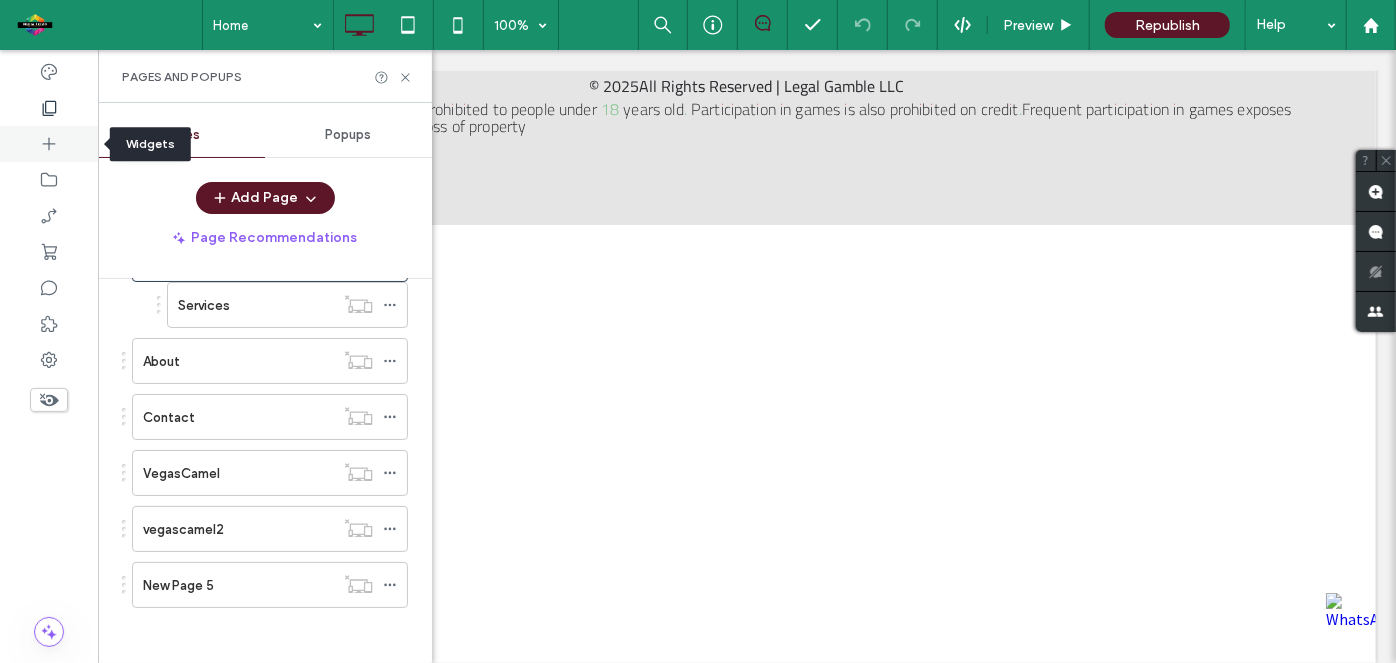 click 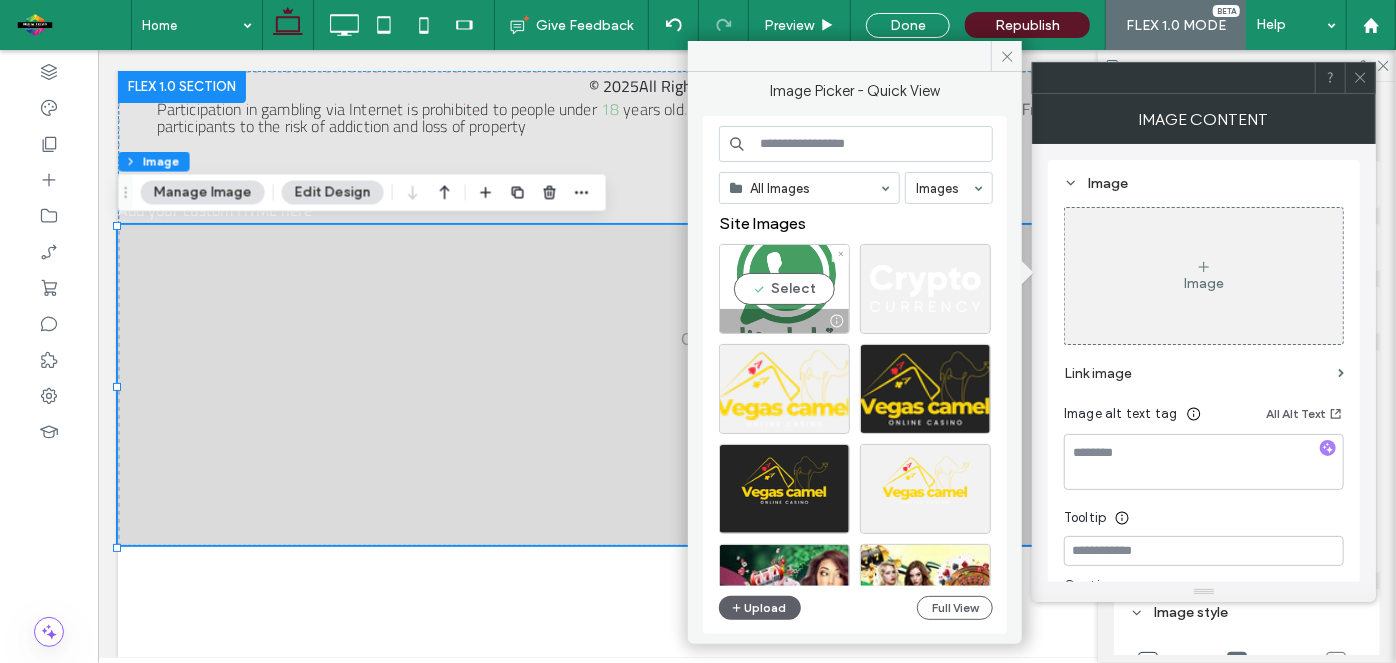 click on "Select" at bounding box center (784, 289) 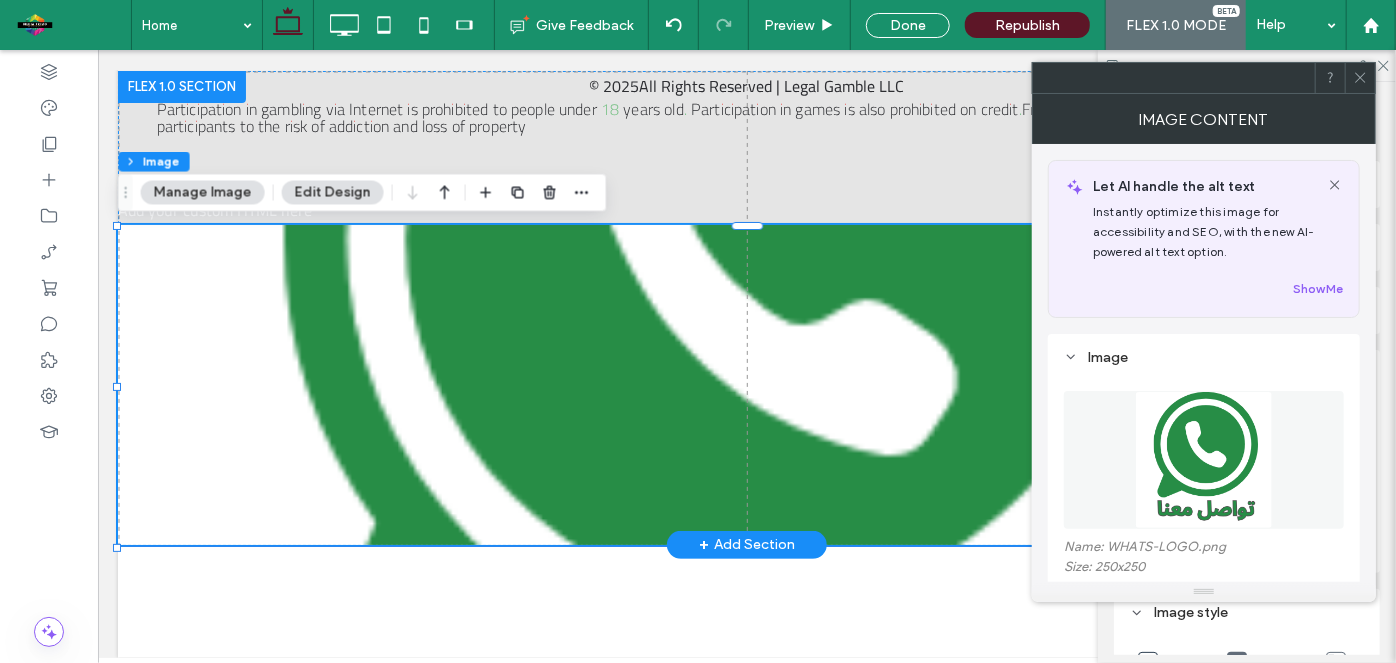 click at bounding box center (746, 384) 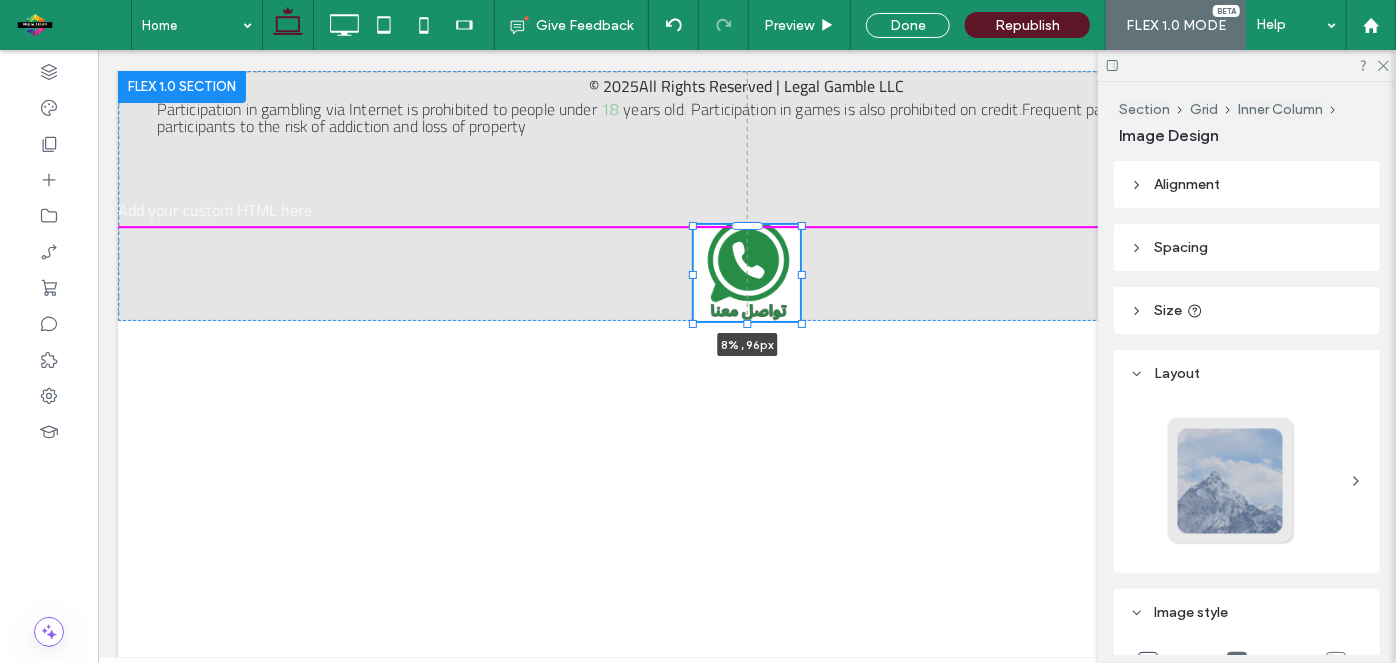 drag, startPoint x: 116, startPoint y: 224, endPoint x: 736, endPoint y: 336, distance: 630.0349 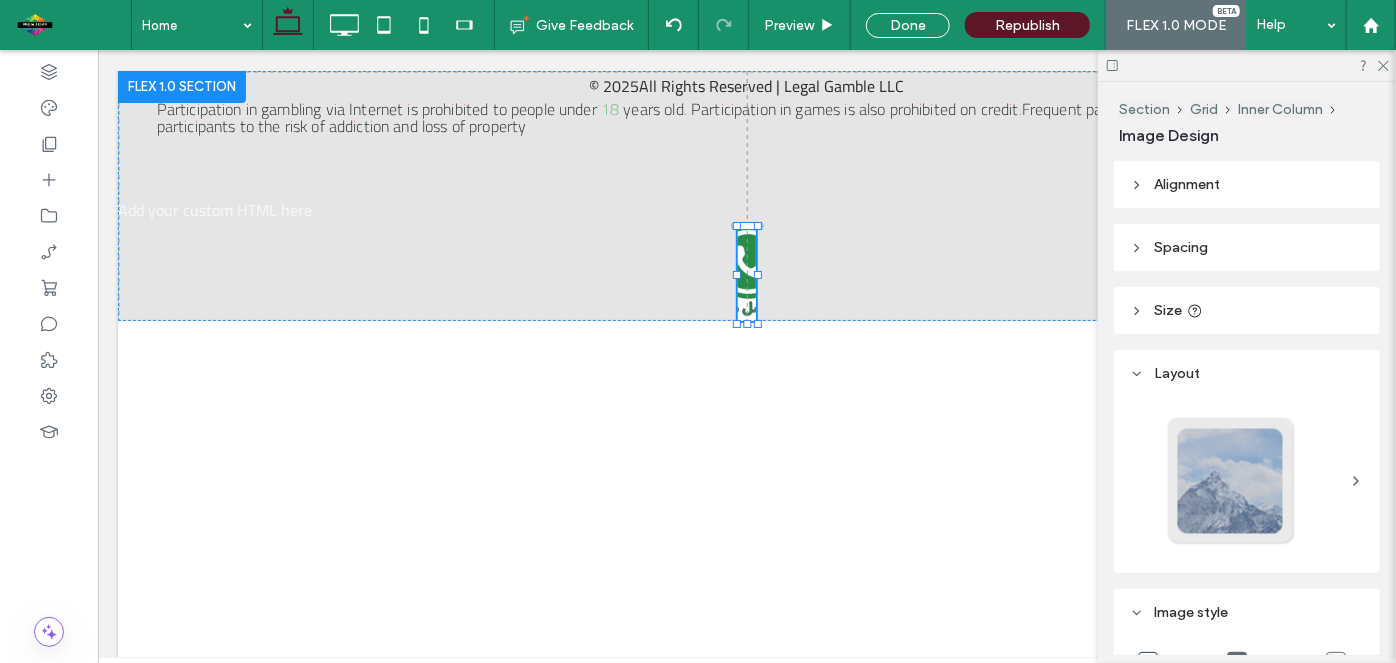 type on "*" 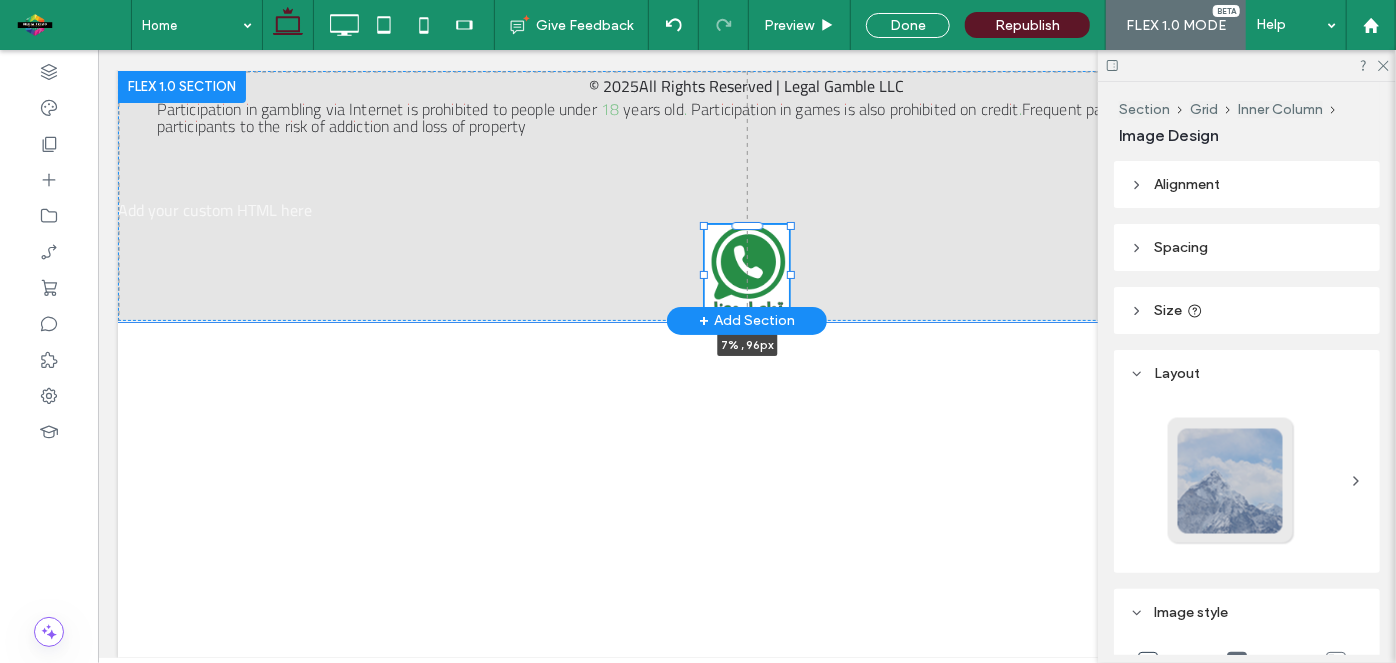 drag, startPoint x: 736, startPoint y: 277, endPoint x: 703, endPoint y: 275, distance: 33.06055 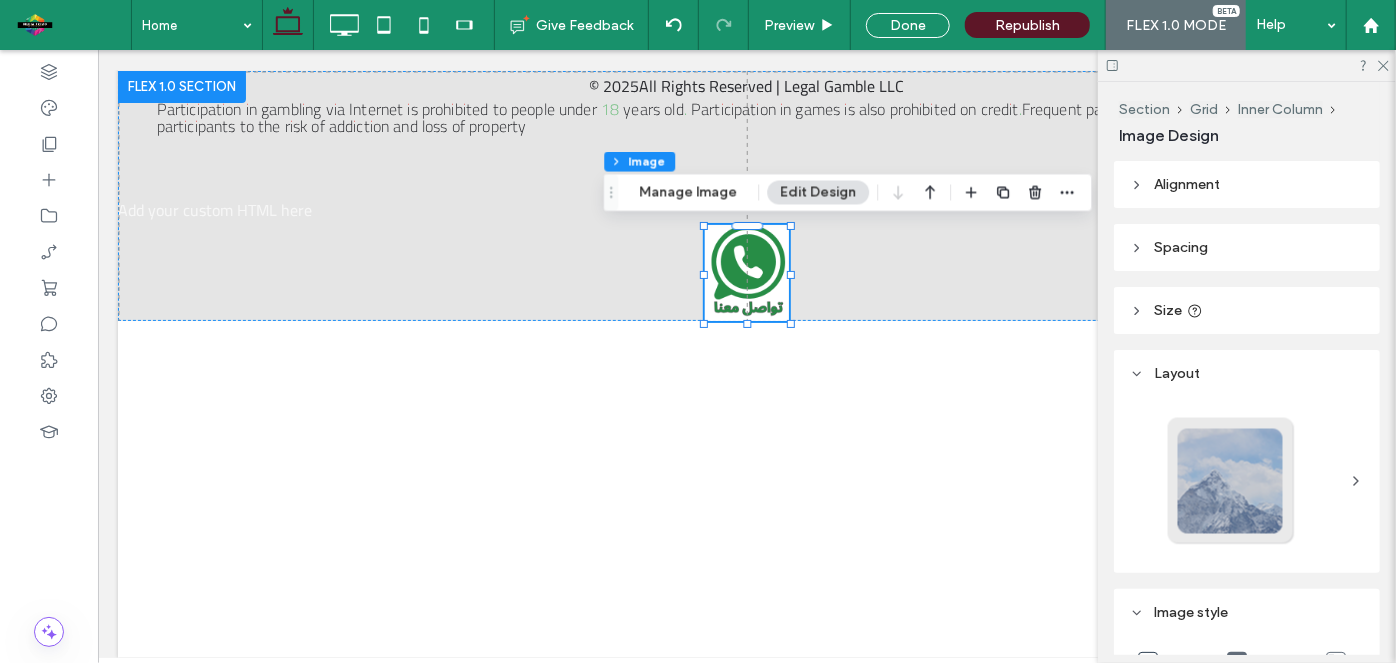 click on "Click To Paste
Row
Click To Paste
Row
Get in touch   [PHONE] [EMAIL] Click To Paste
Row
Menu
Click To Paste
Double click to exit Flex Mode
Header
Click To Paste
Double click to exit Flex Mode
Header
© [YEAR]
All Rights Reserved | Legal Gamble LLC
Participation in gambling via Internet is prohibited to people under 18 years old. Participation in games is also prohibited on credit.Frequent participation in games exposes participants to the risk of addiction and loss of property
Add your custom HTML here
7% , 96px
Click to edit in Flex Mode + Add Section
Footer" at bounding box center (746, 363) 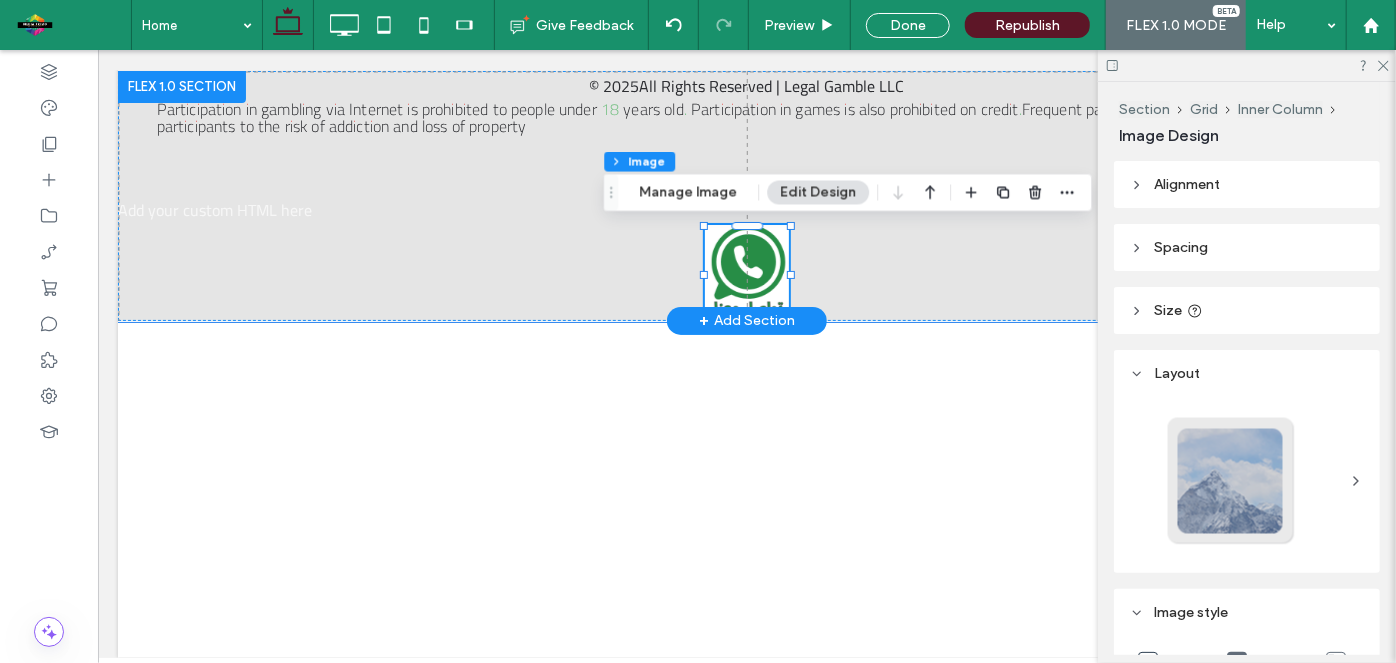 click at bounding box center [746, 272] 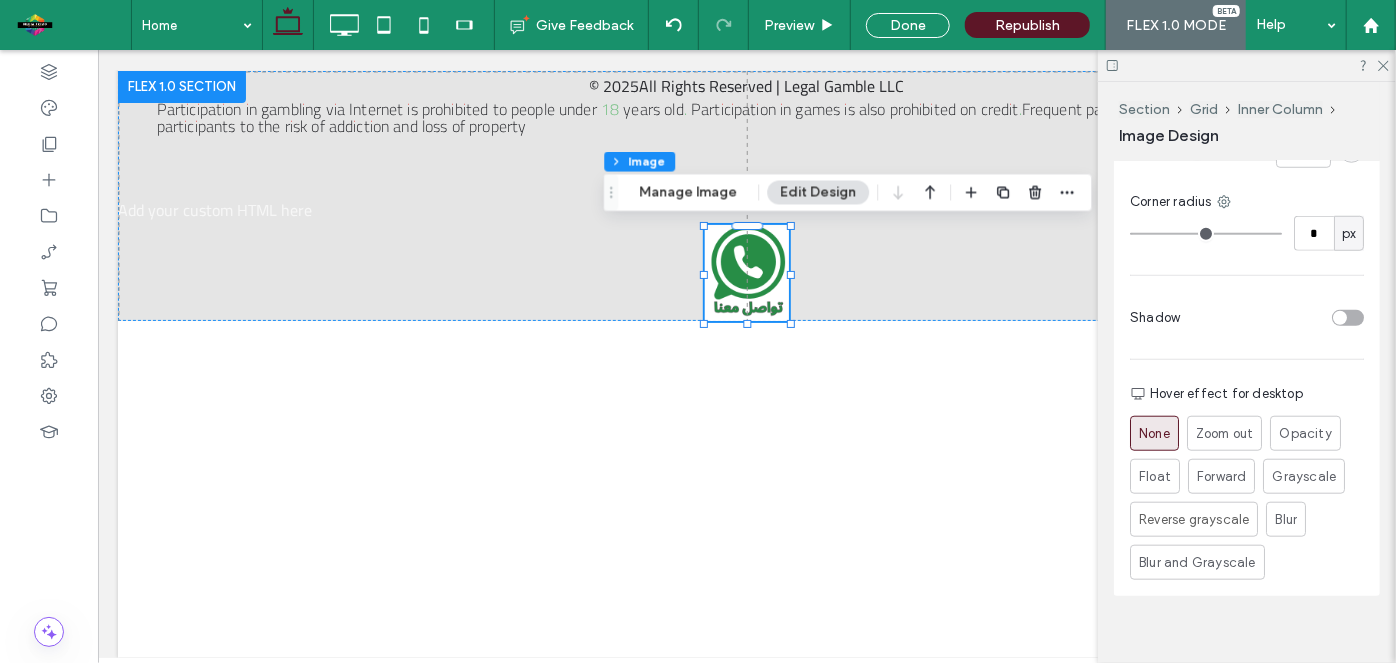 scroll, scrollTop: 0, scrollLeft: 0, axis: both 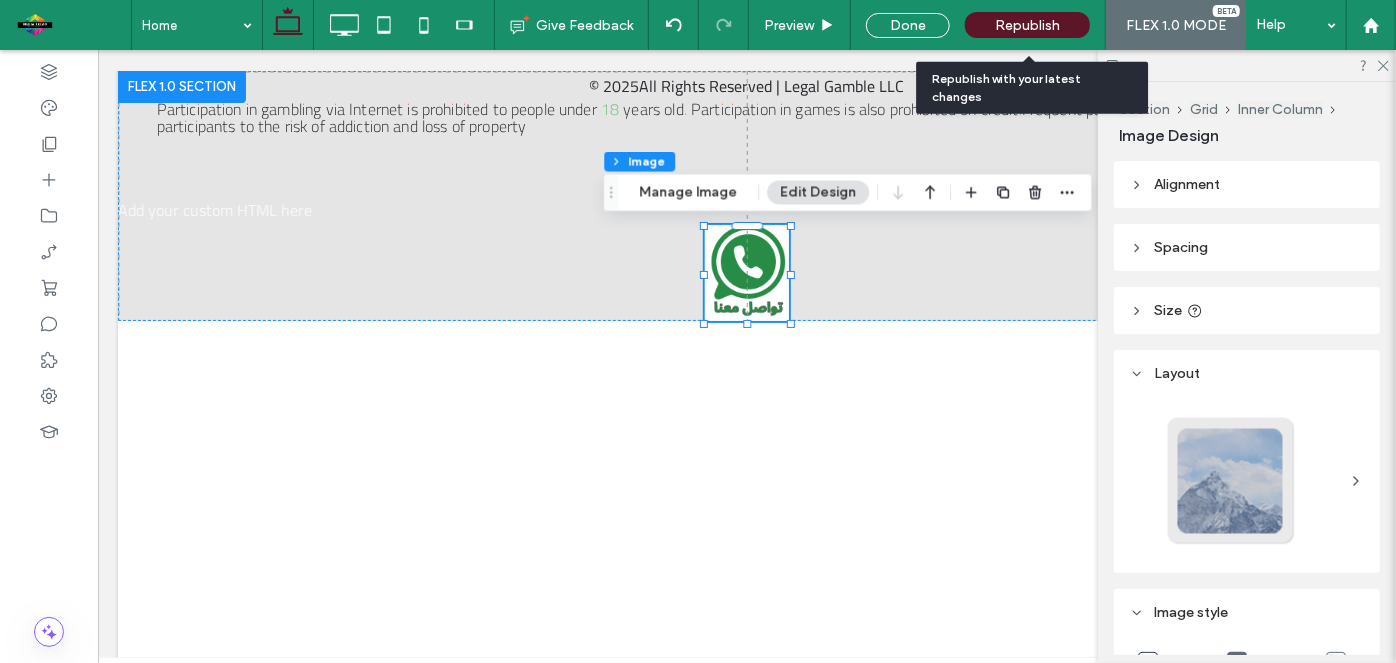 click on "Republish" at bounding box center (1027, 25) 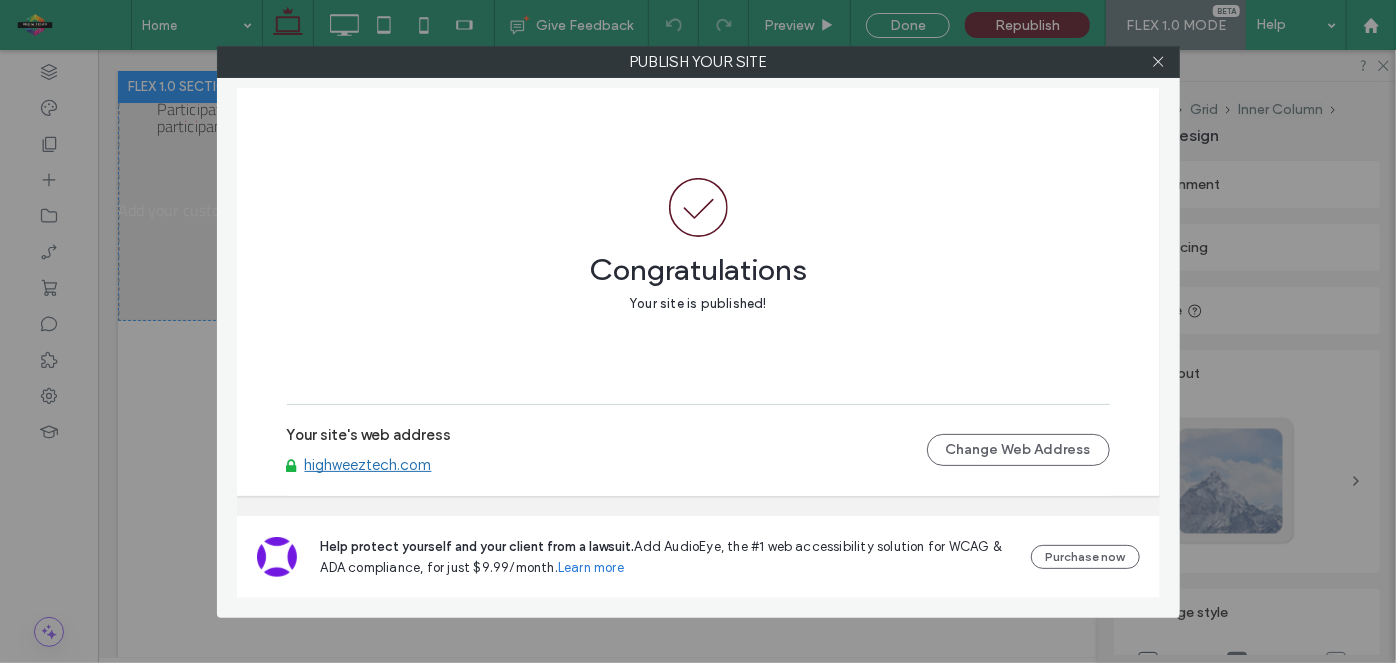 click on "highweeztech.com" at bounding box center (368, 465) 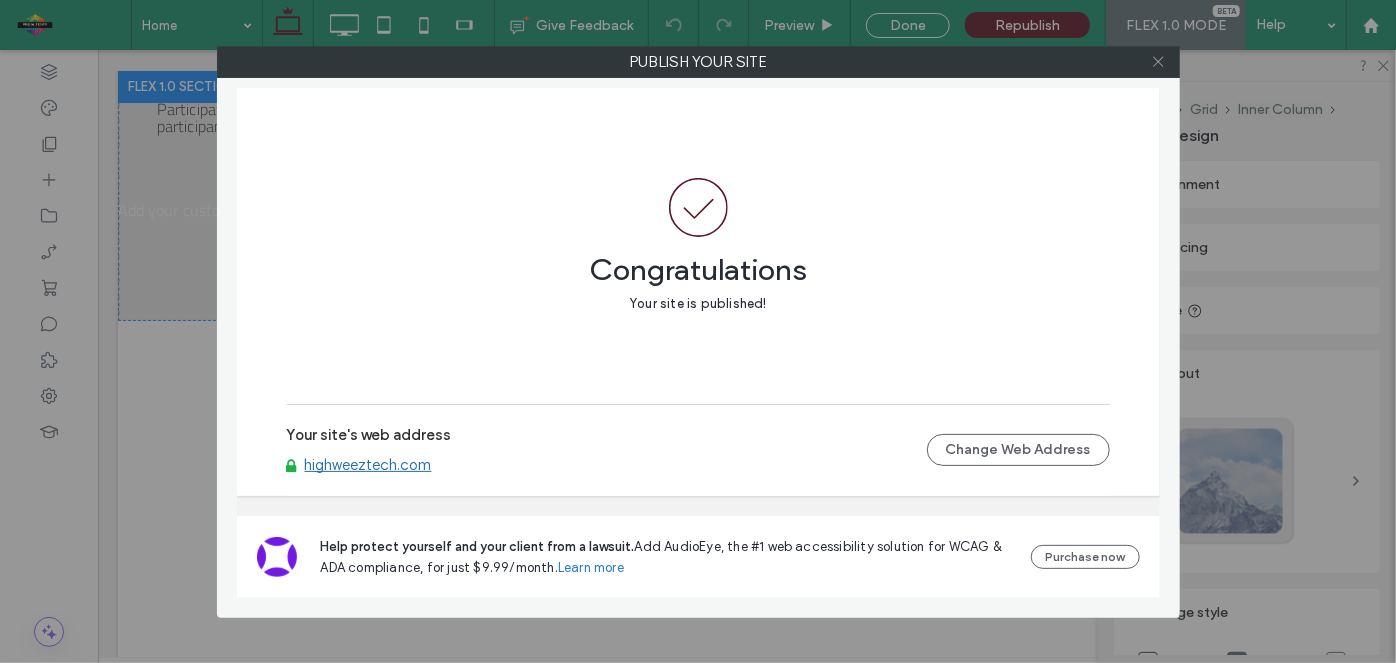 click 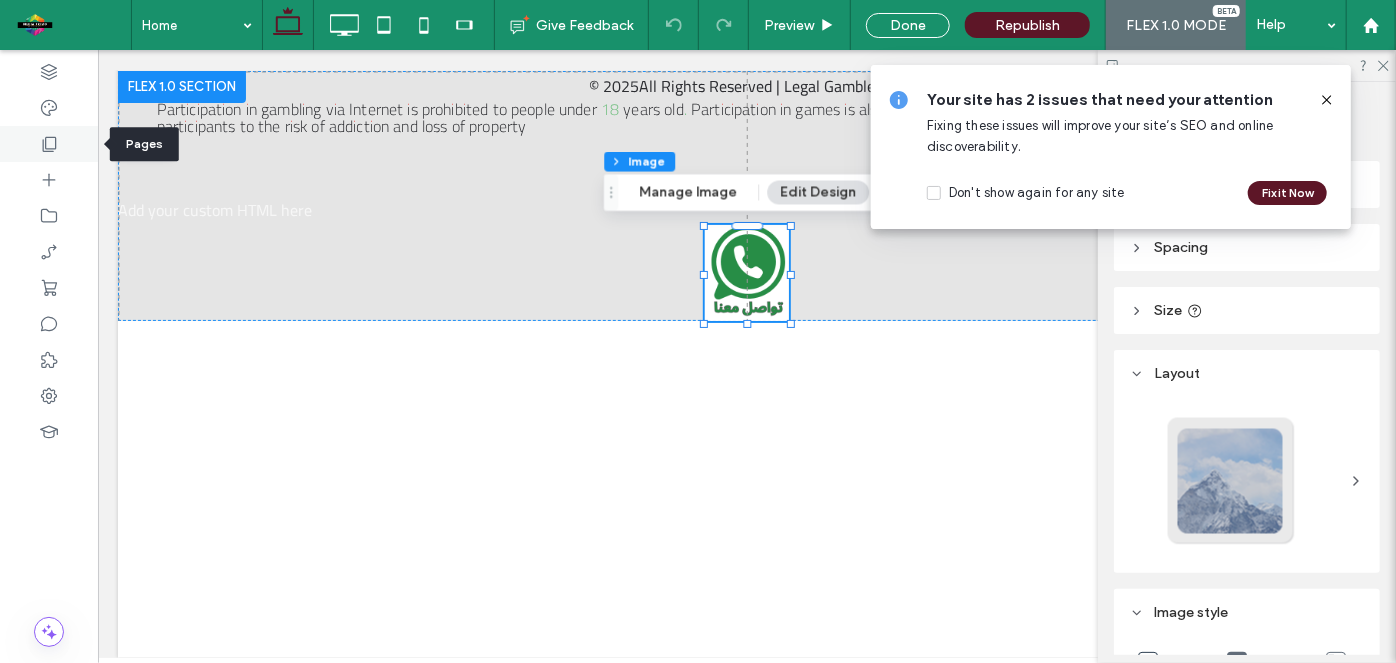 click 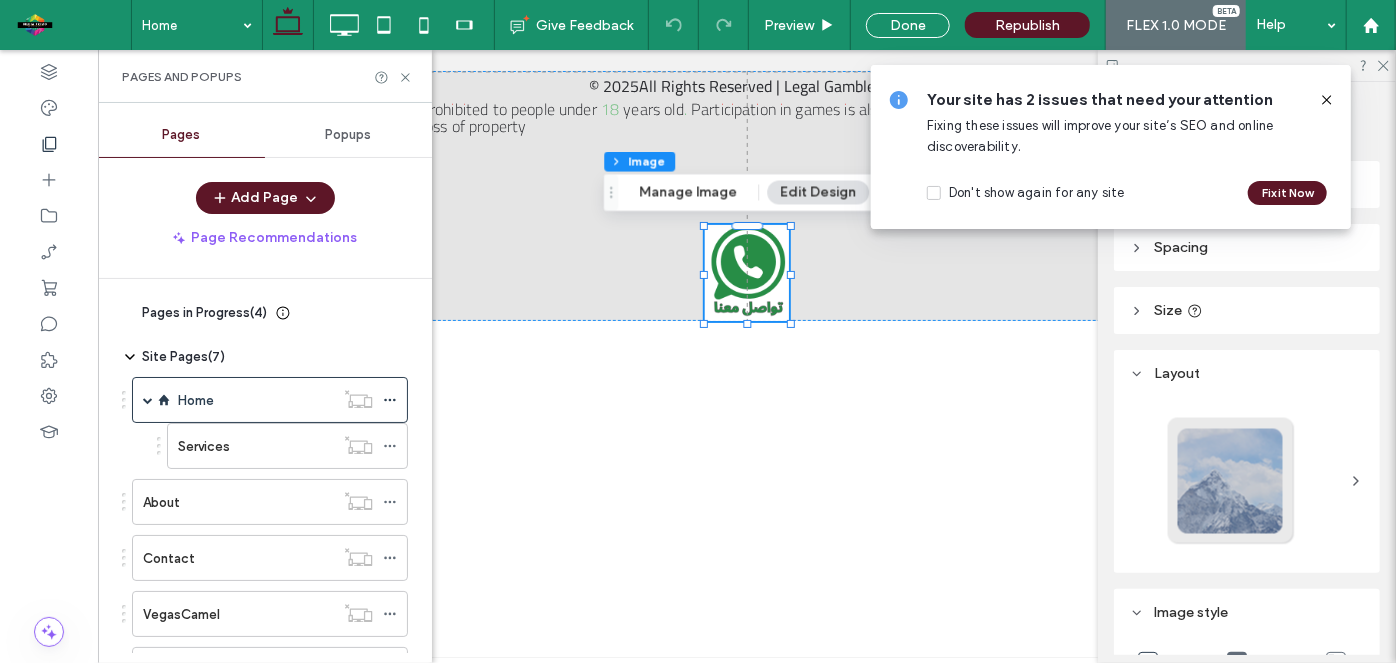 scroll, scrollTop: 141, scrollLeft: 0, axis: vertical 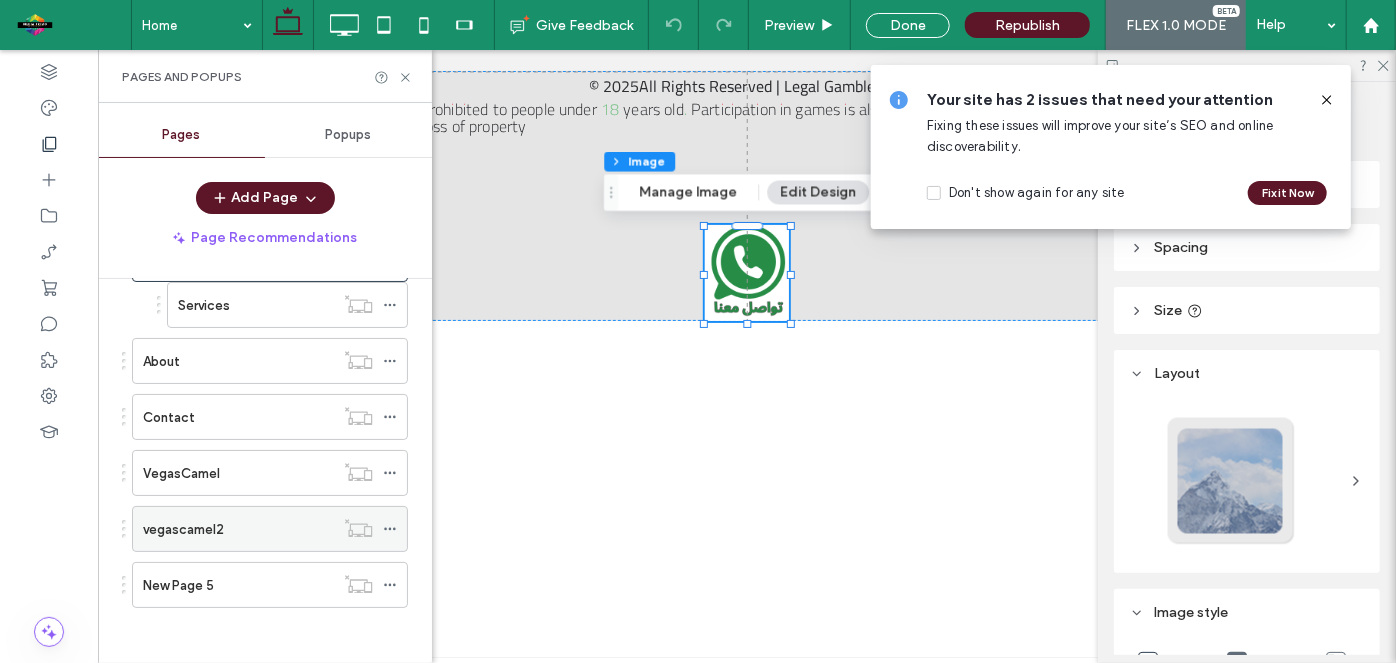 click on "vegascamel2" at bounding box center (238, 529) 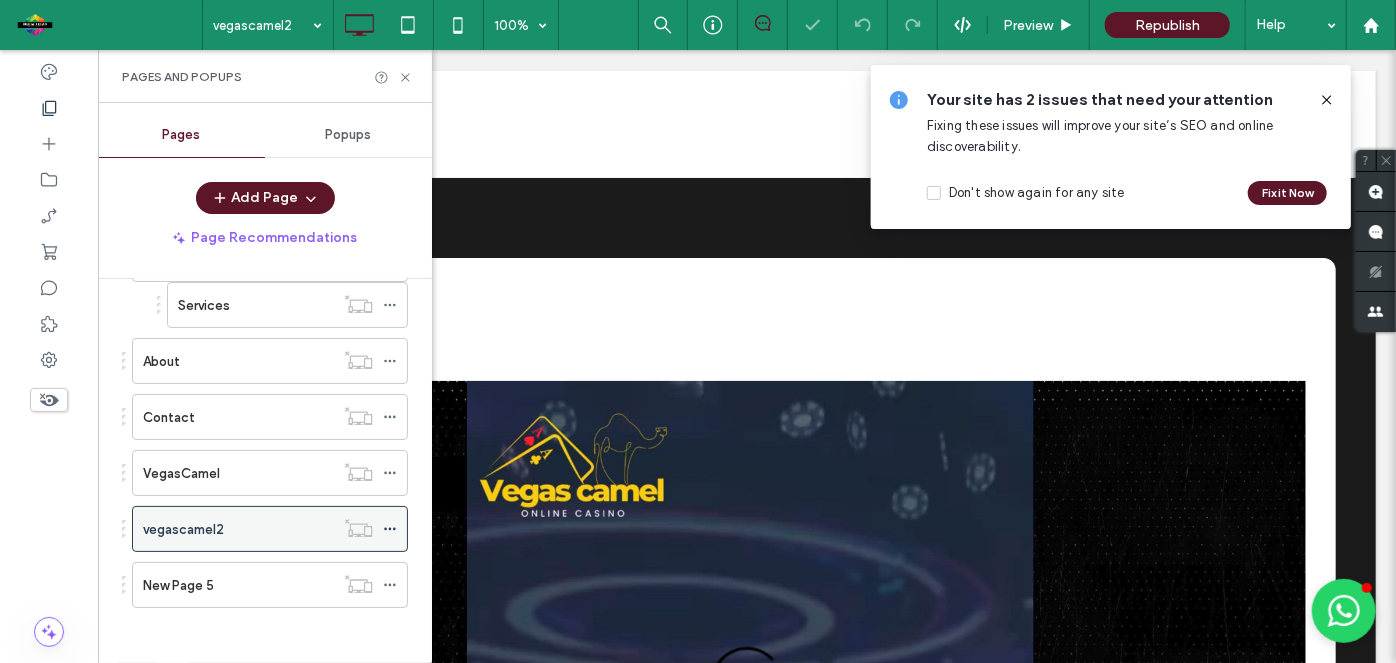 scroll, scrollTop: 0, scrollLeft: 0, axis: both 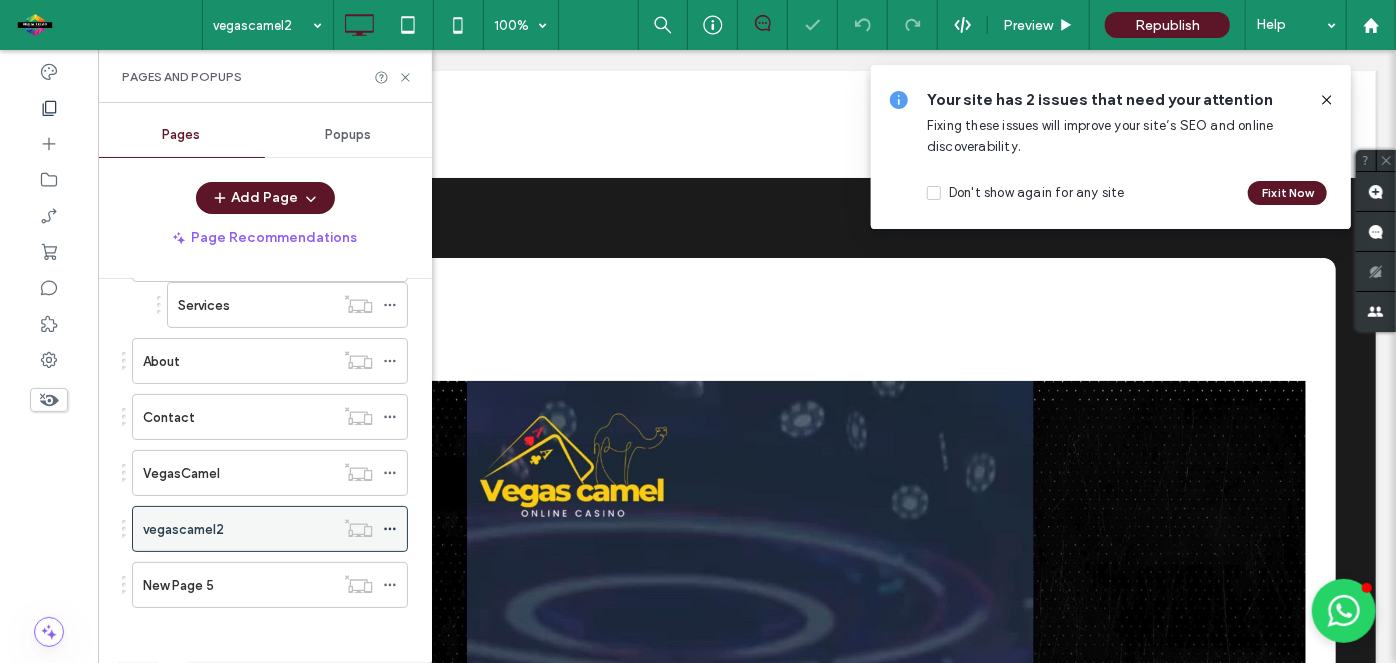 click 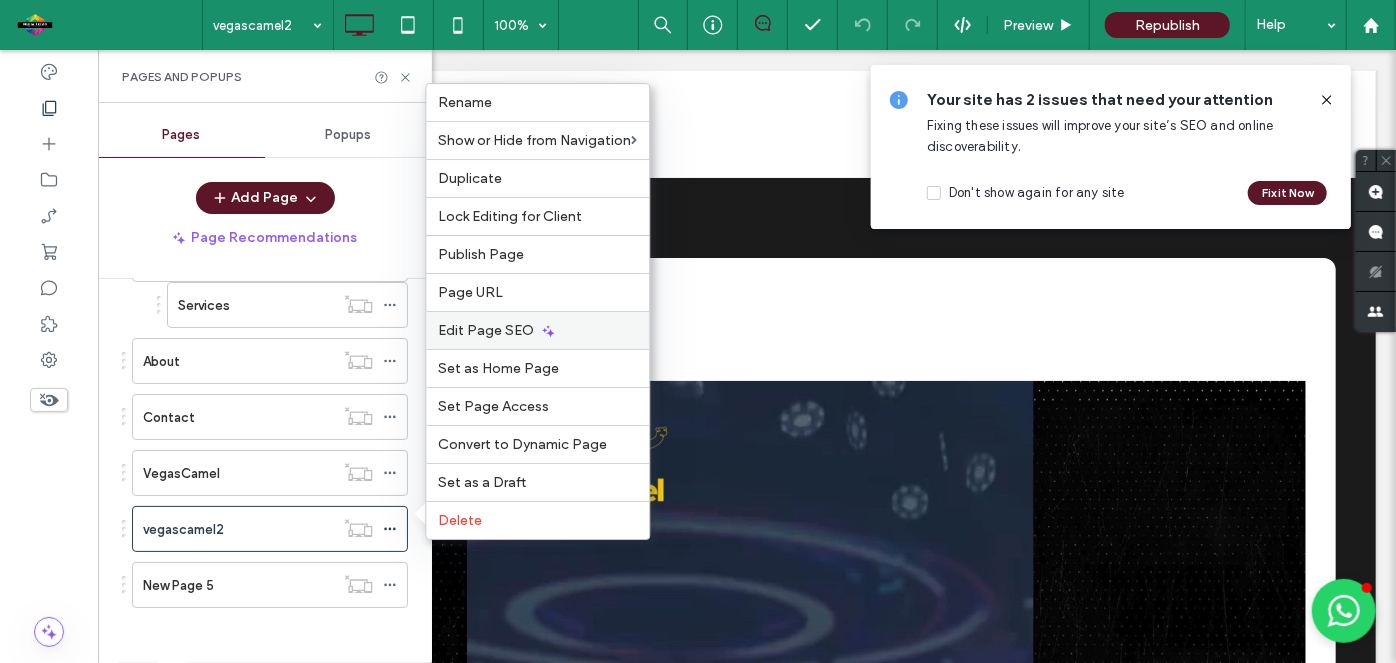 click on "Edit Page SEO" at bounding box center (537, 330) 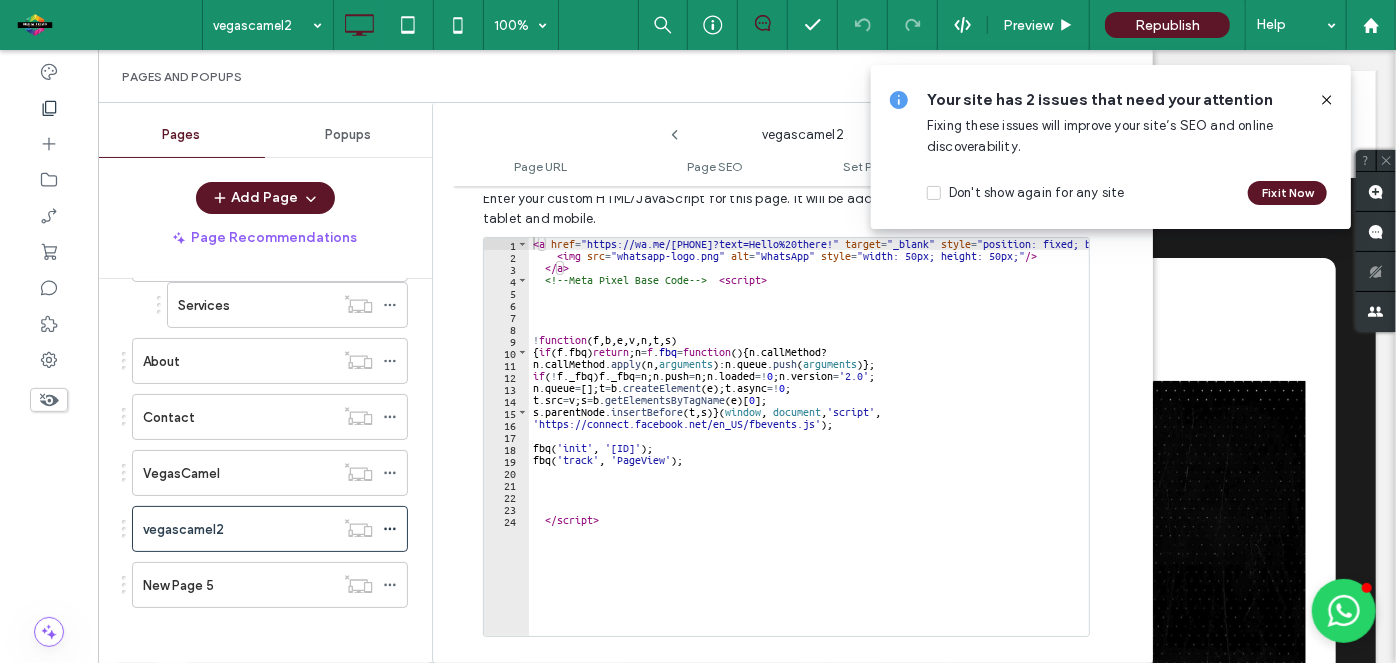 scroll, scrollTop: 2019, scrollLeft: 0, axis: vertical 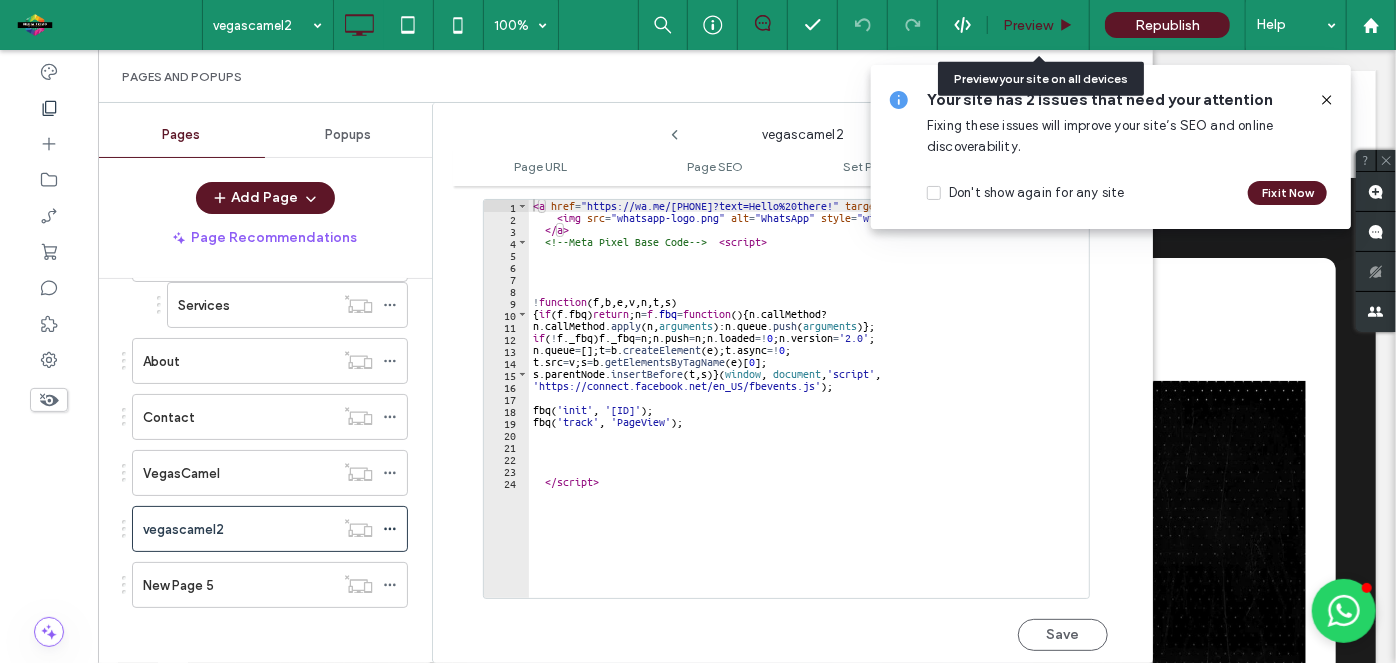 click on "Preview" at bounding box center (1028, 25) 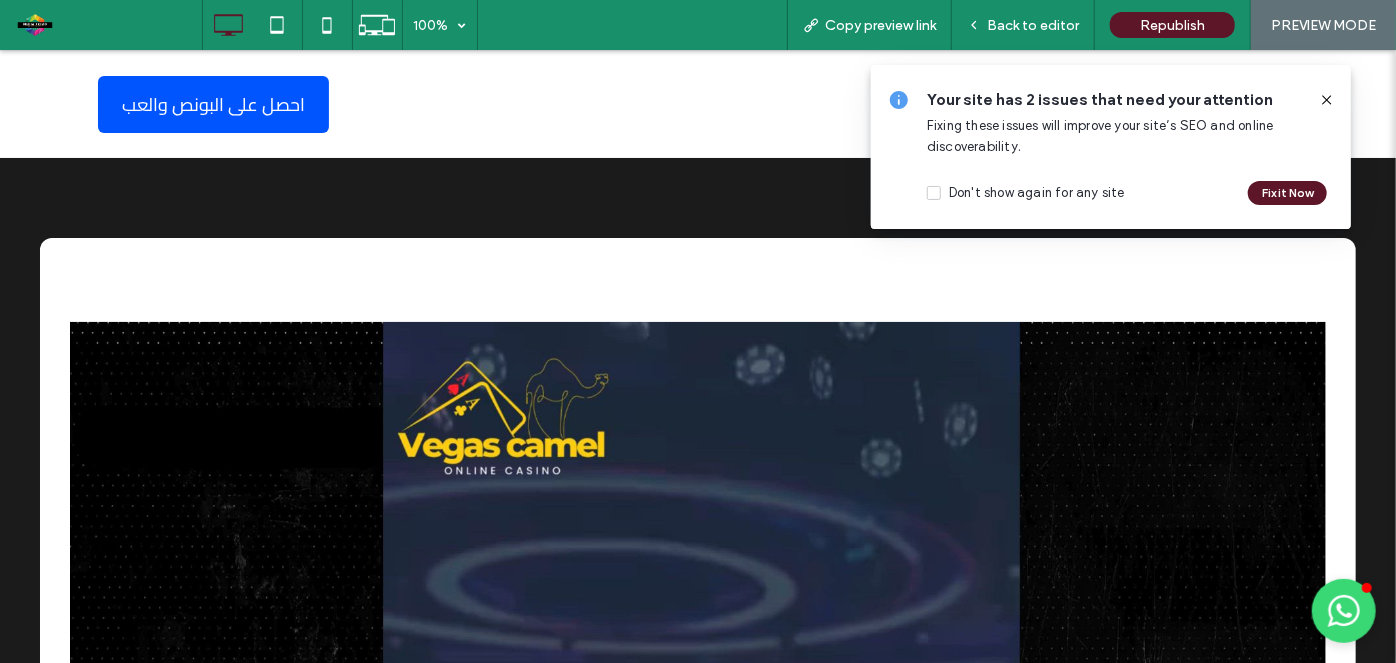 click at bounding box center (1344, 610) 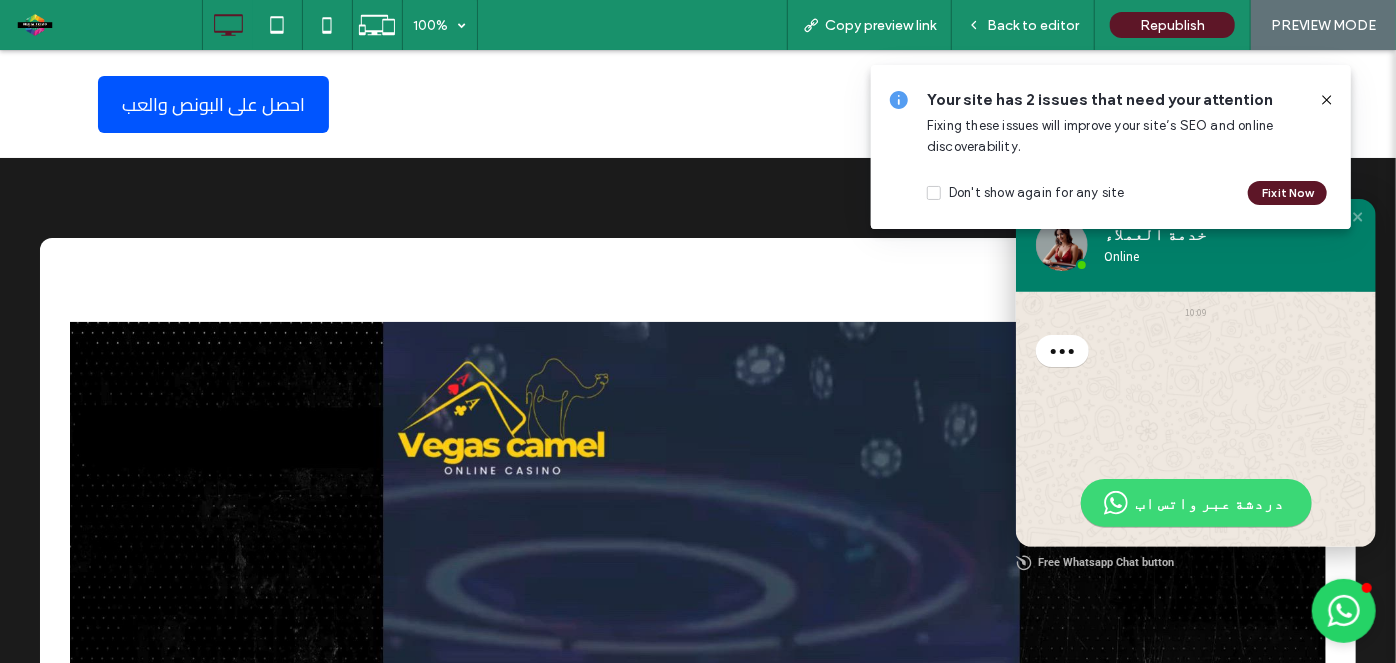 click on "دردشة عبر واتس اب" at bounding box center (1210, 501) 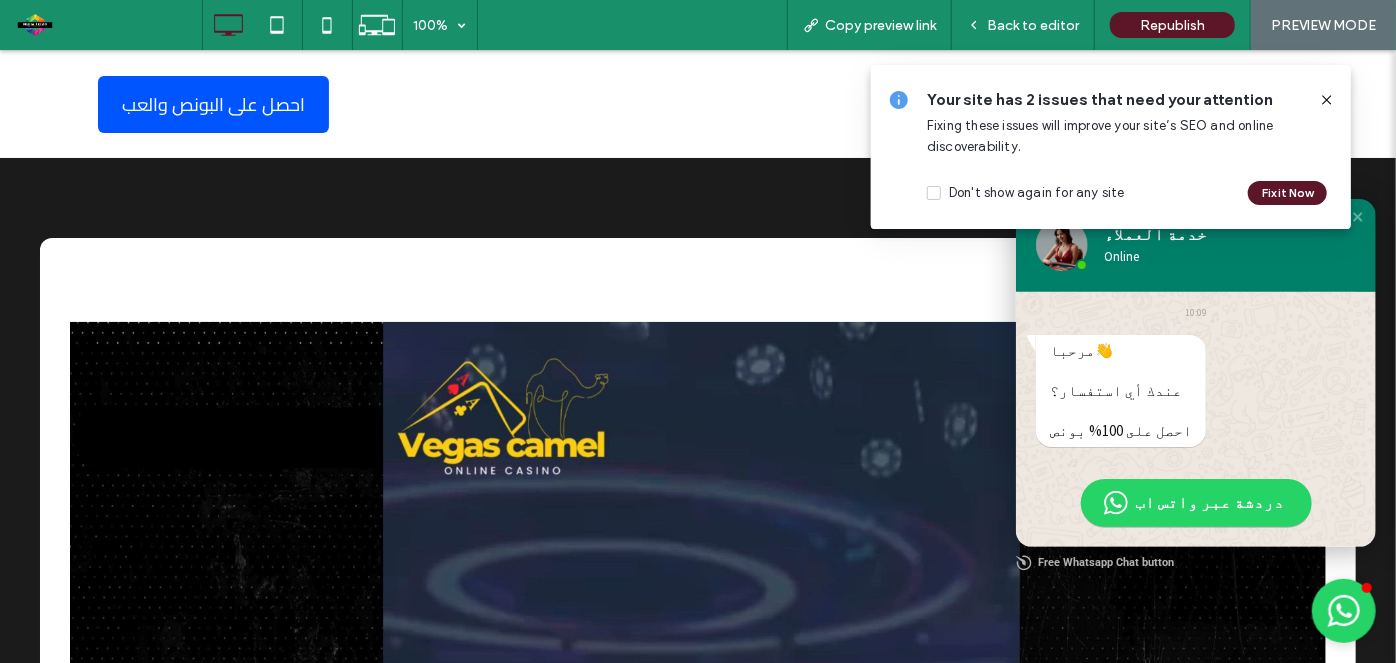 click 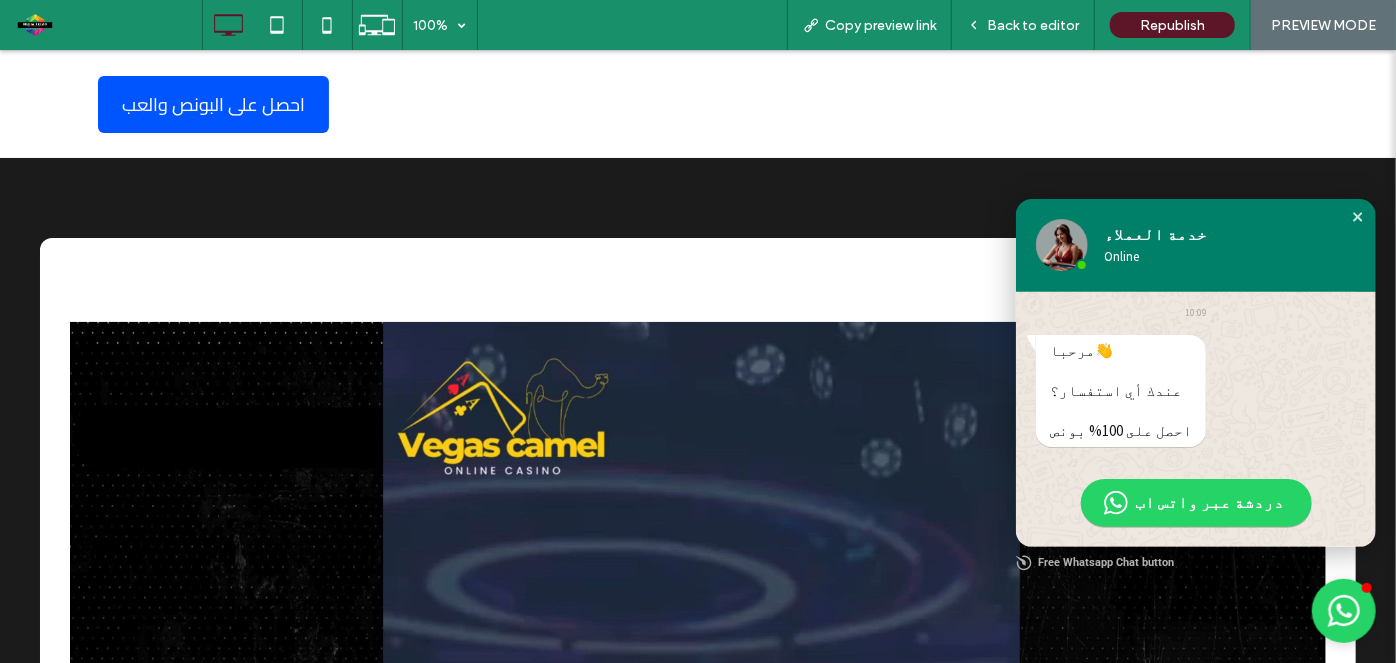 click at bounding box center [1358, 216] 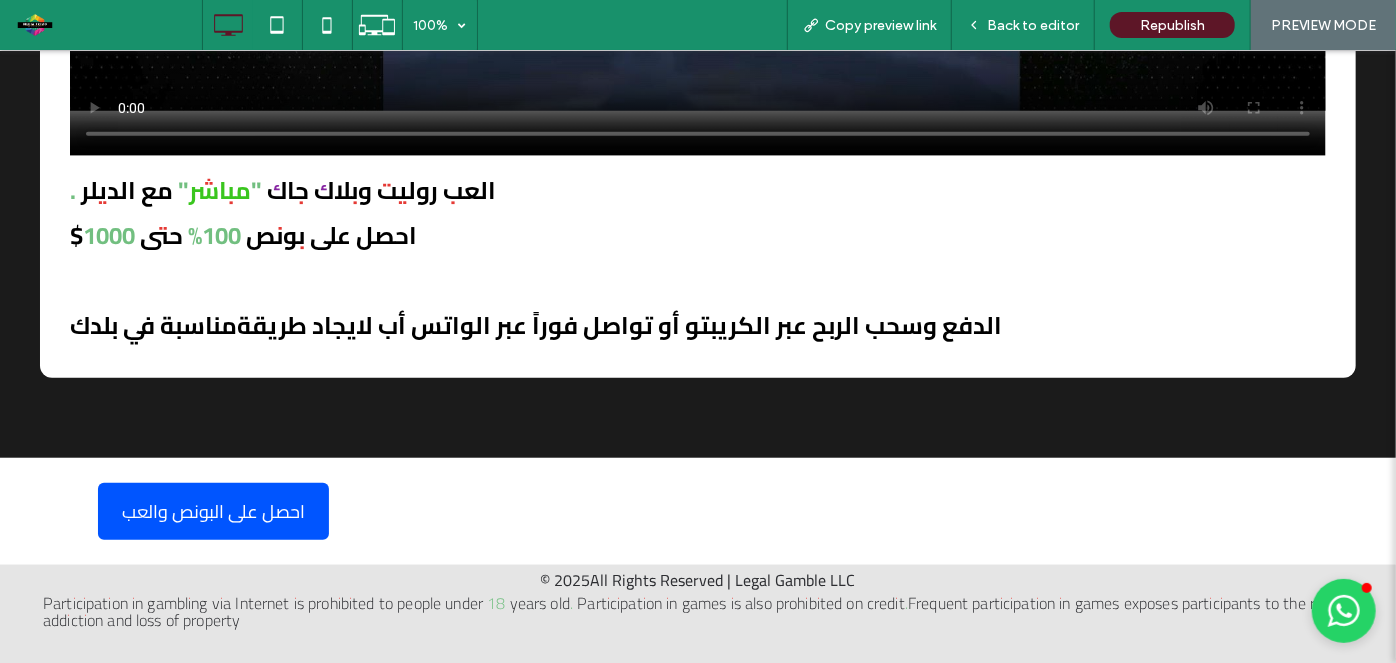 scroll, scrollTop: 1072, scrollLeft: 0, axis: vertical 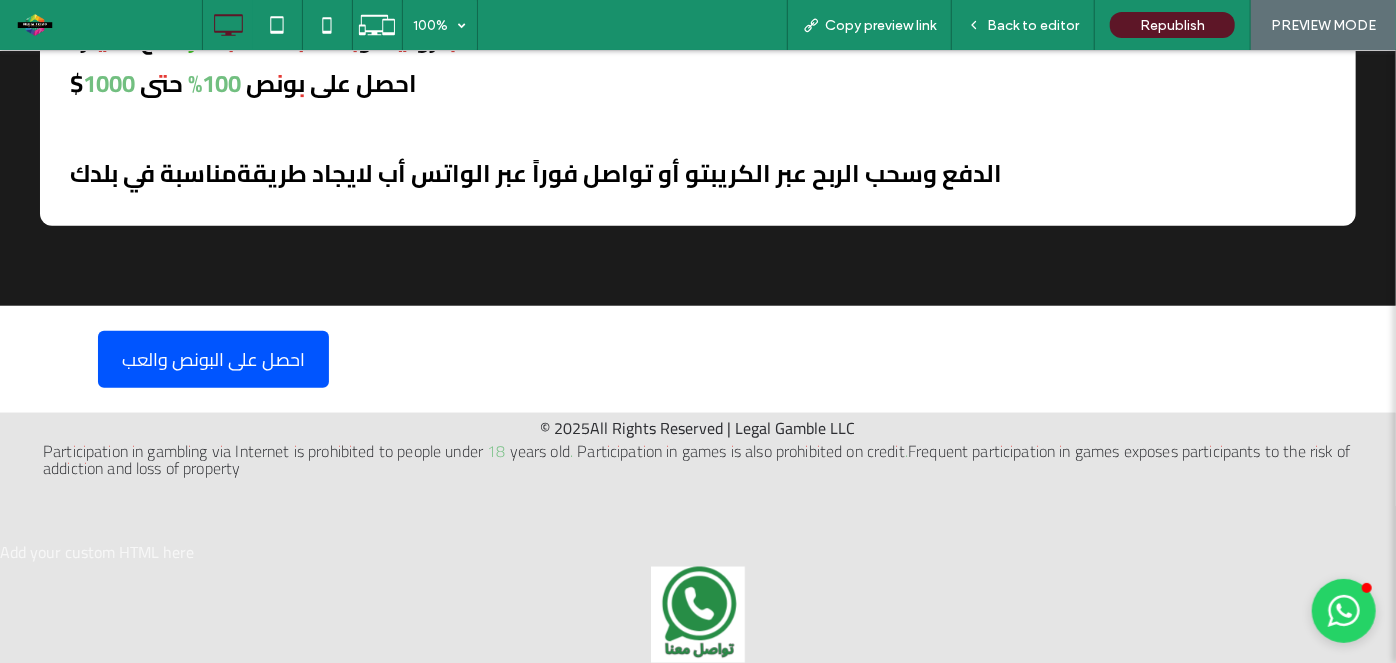 click at bounding box center [698, 614] 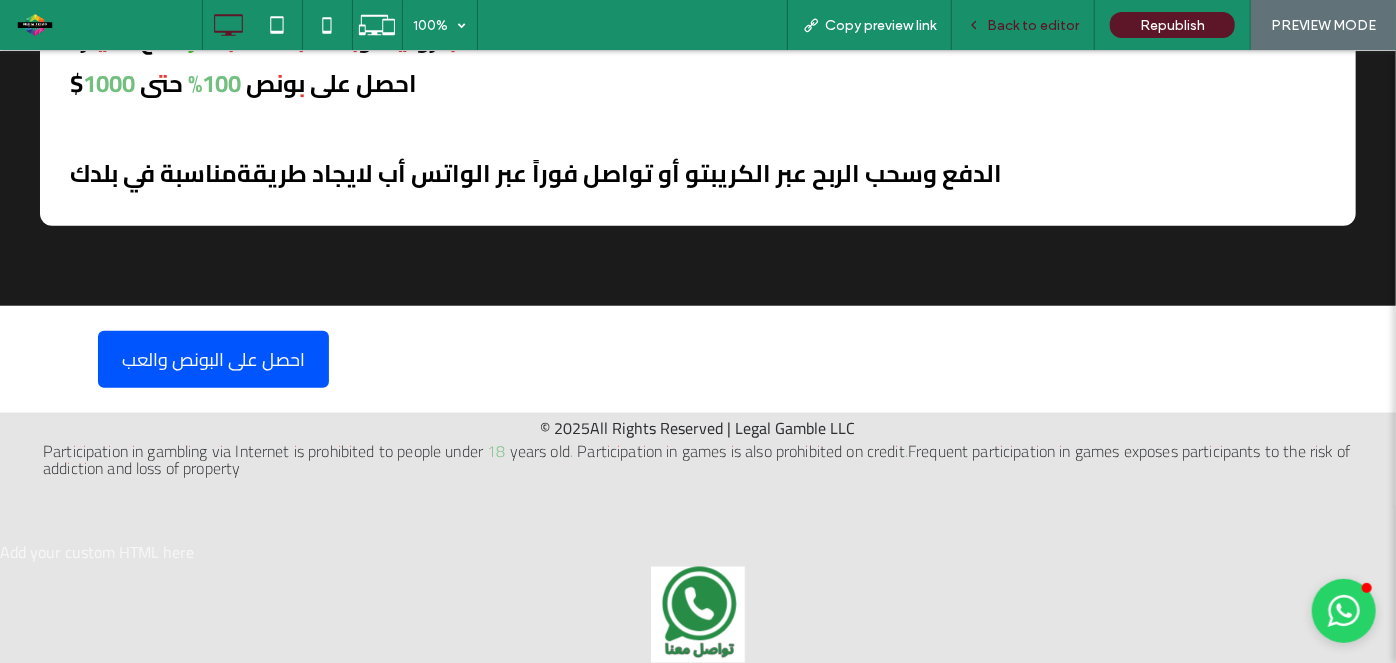 click on "Back to editor" at bounding box center (1033, 25) 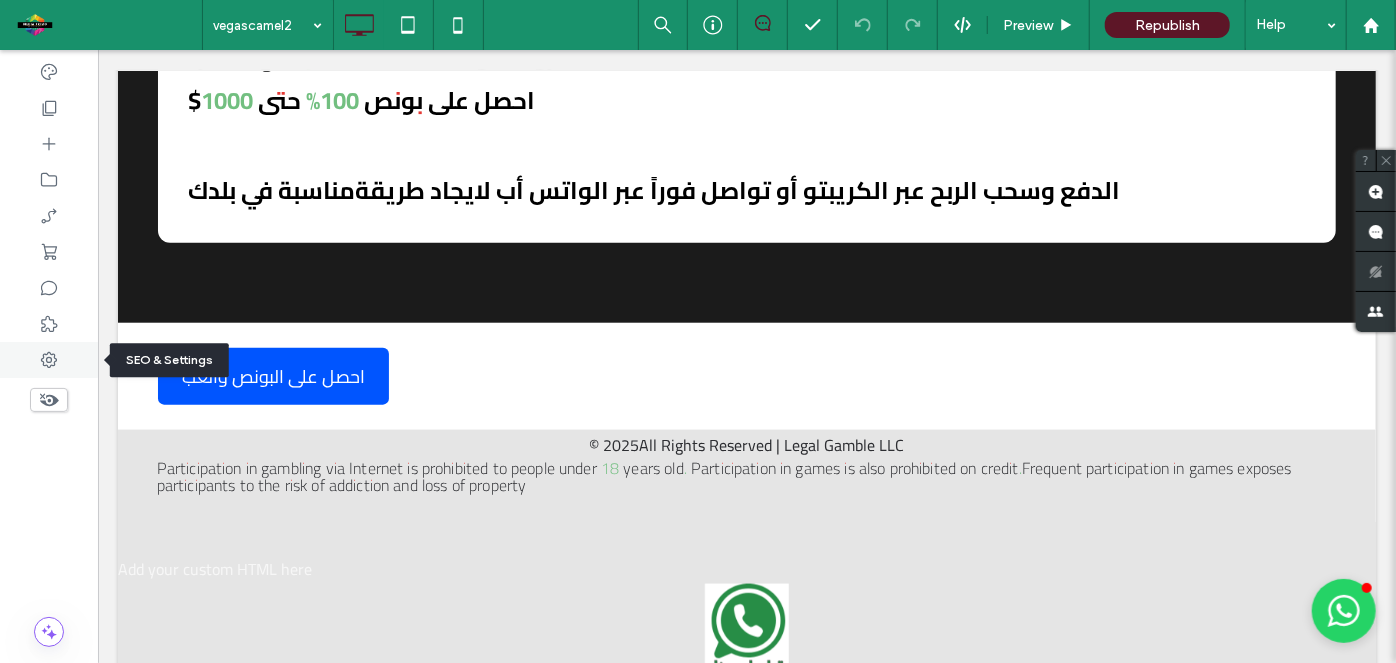 click 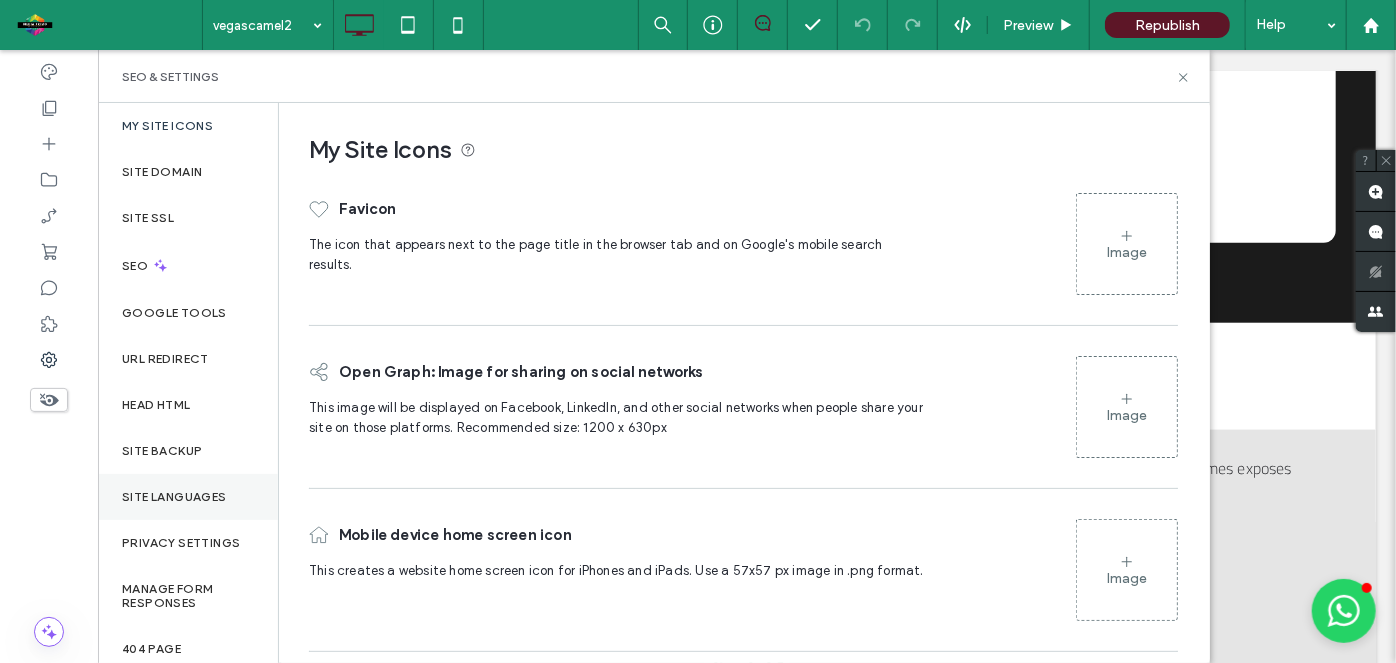 scroll, scrollTop: 114, scrollLeft: 0, axis: vertical 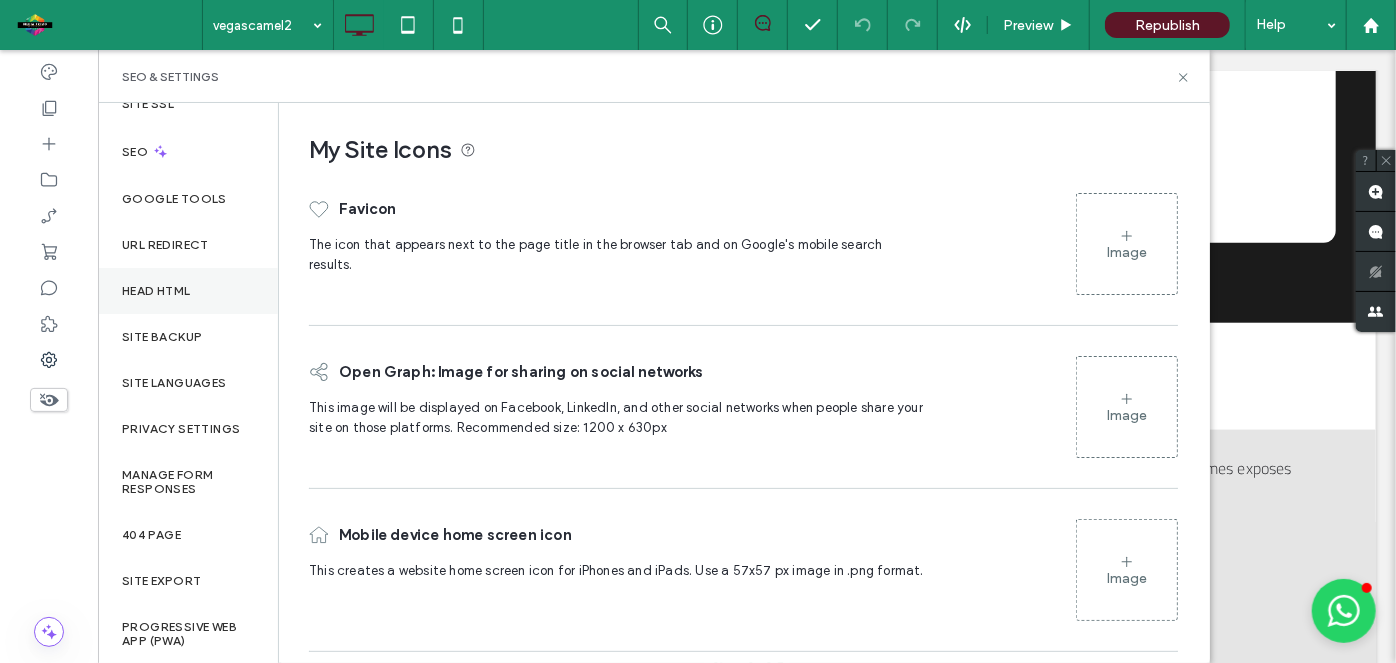 click on "Head HTML" at bounding box center [156, 291] 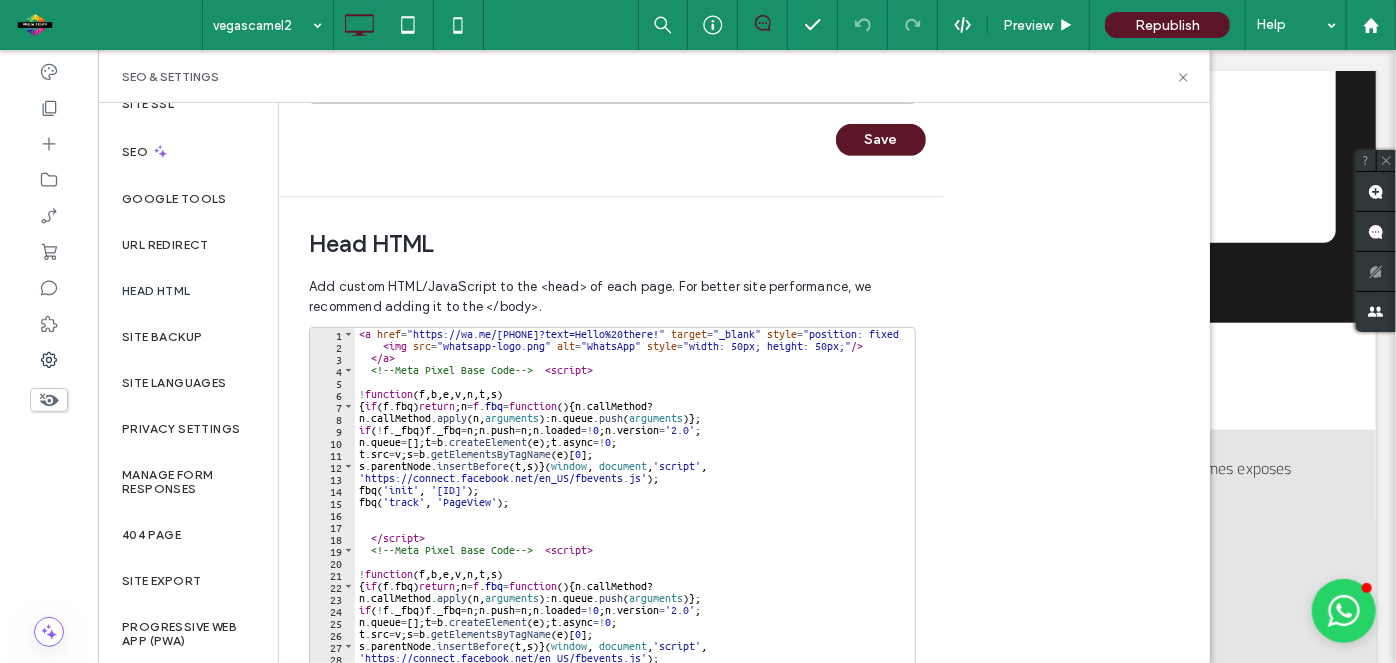 scroll, scrollTop: 569, scrollLeft: 0, axis: vertical 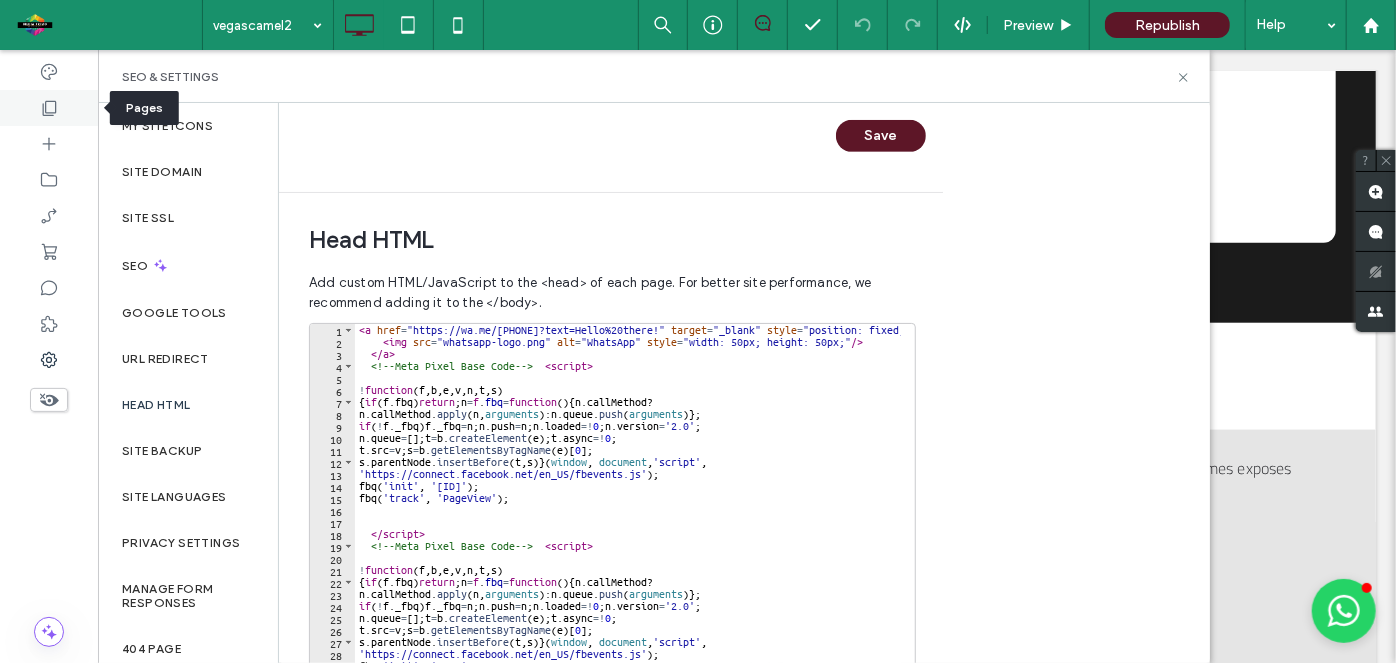 click 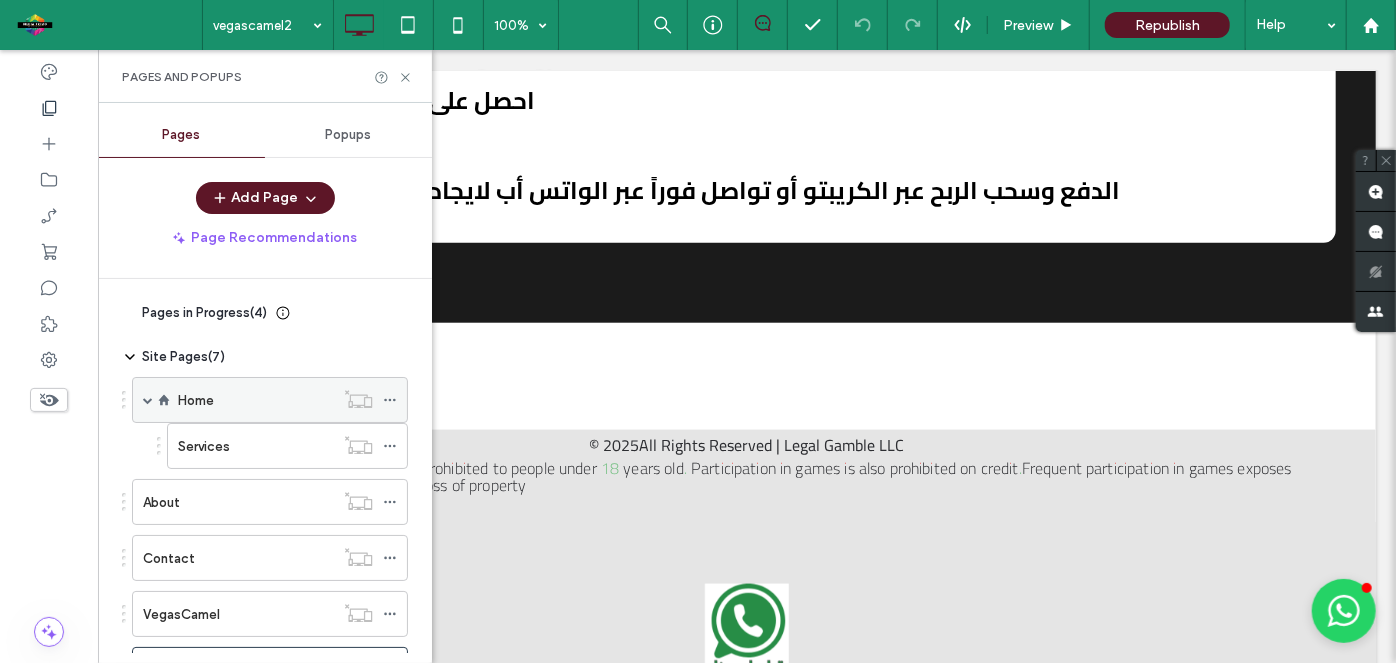 click on "Home" at bounding box center (196, 400) 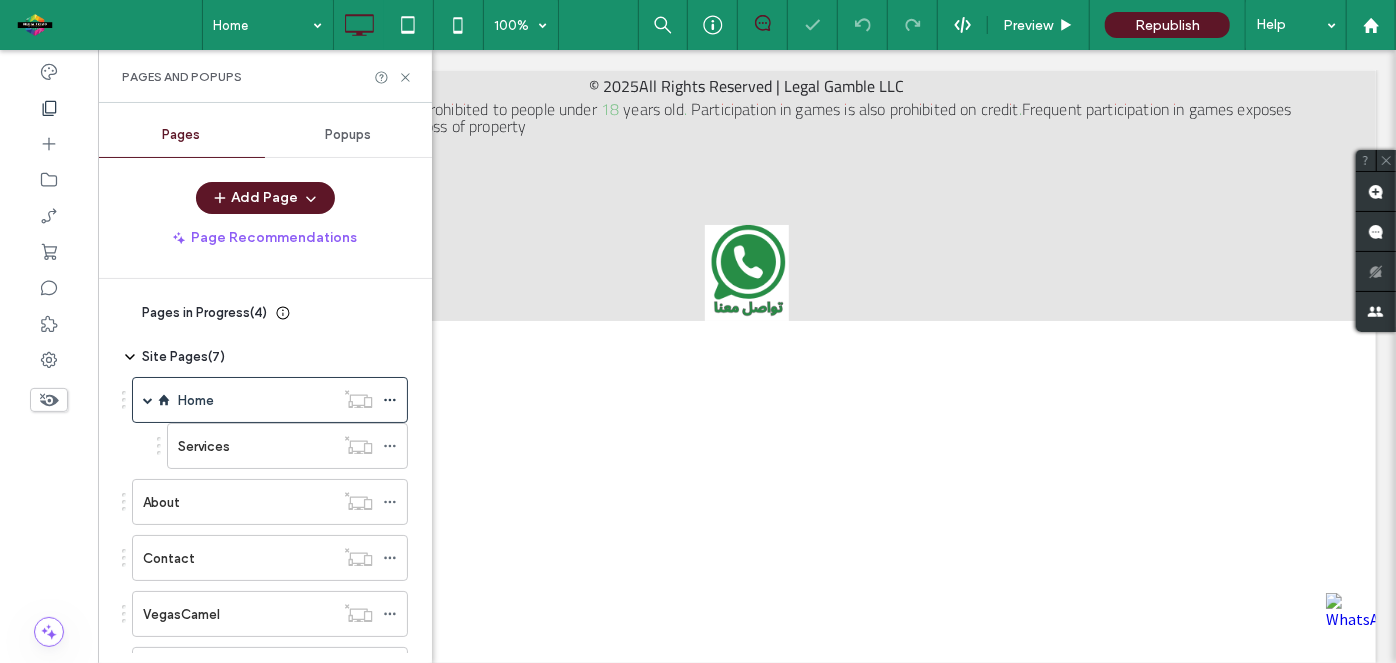 scroll, scrollTop: 0, scrollLeft: 0, axis: both 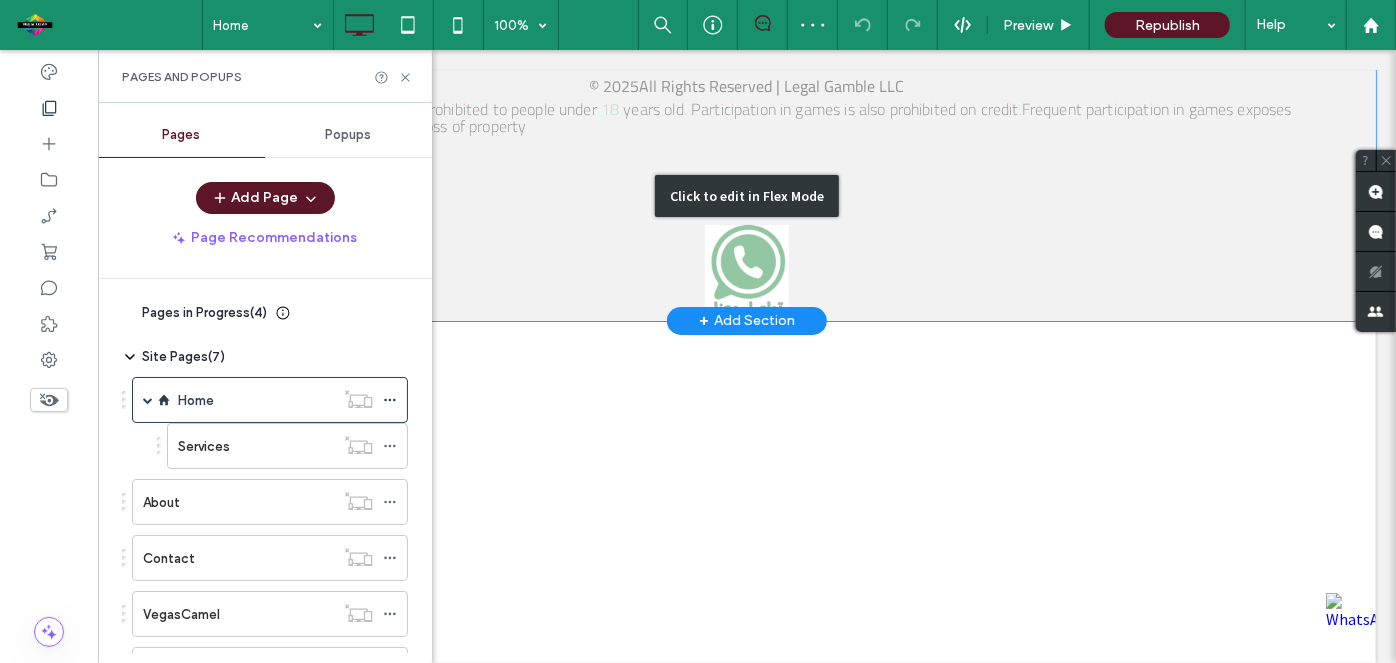 click on "Click to edit in Flex Mode" at bounding box center (746, 195) 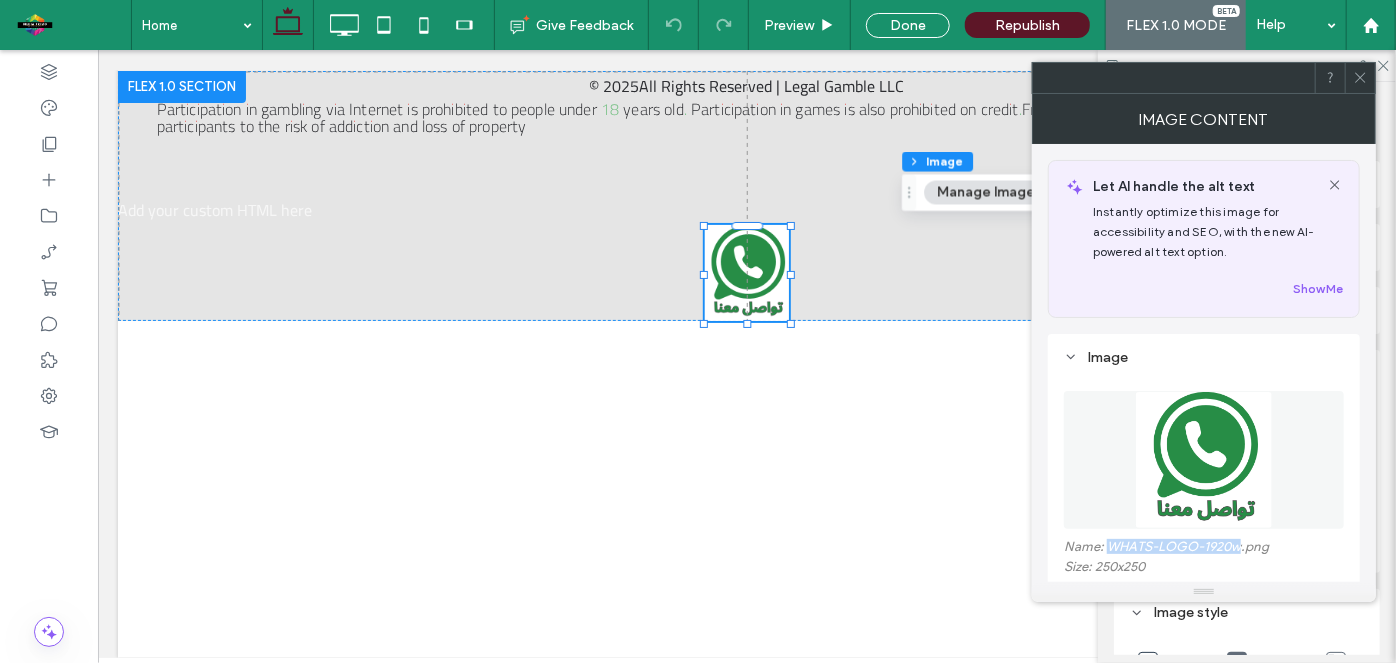 drag, startPoint x: 1243, startPoint y: 545, endPoint x: 1109, endPoint y: 546, distance: 134.00374 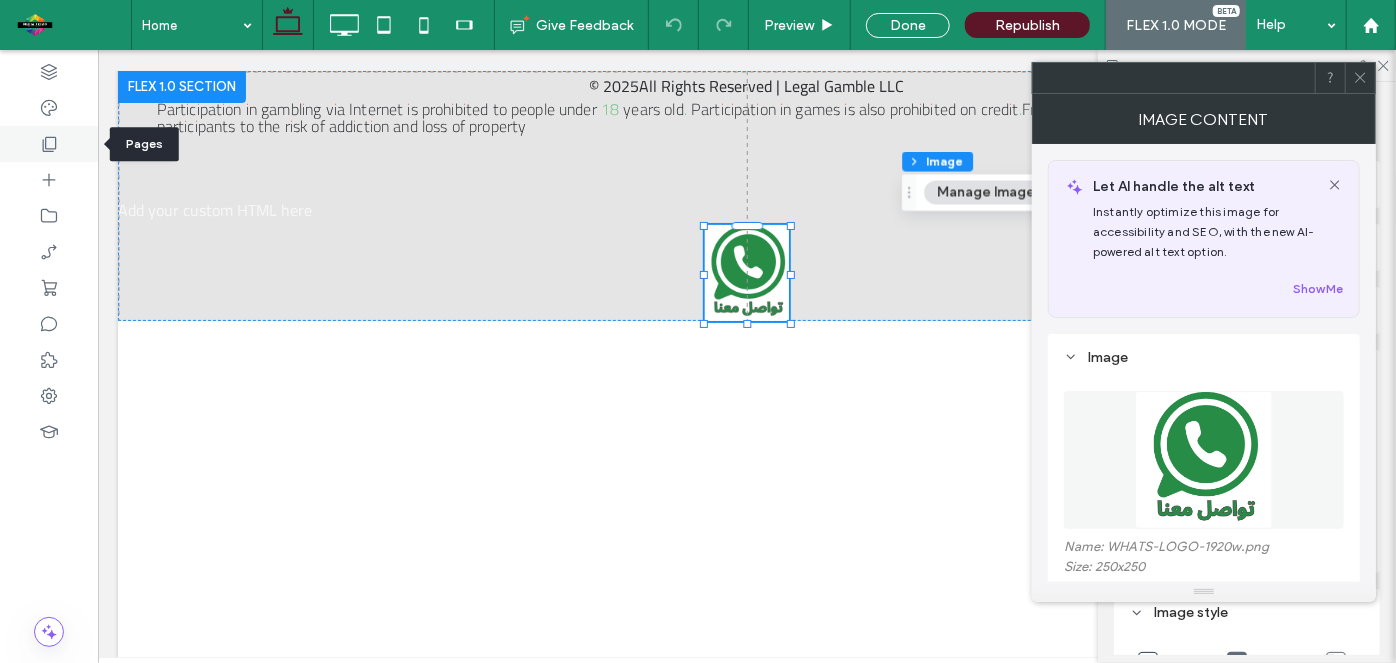 click 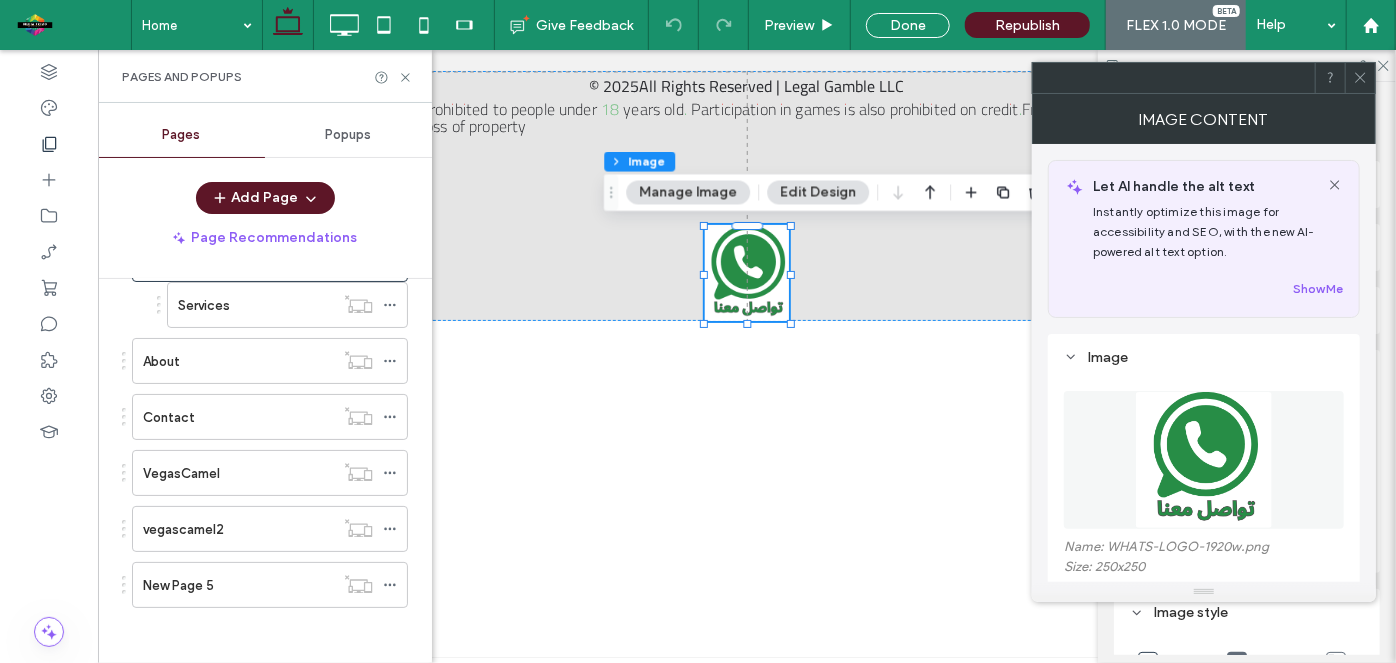 scroll, scrollTop: 0, scrollLeft: 0, axis: both 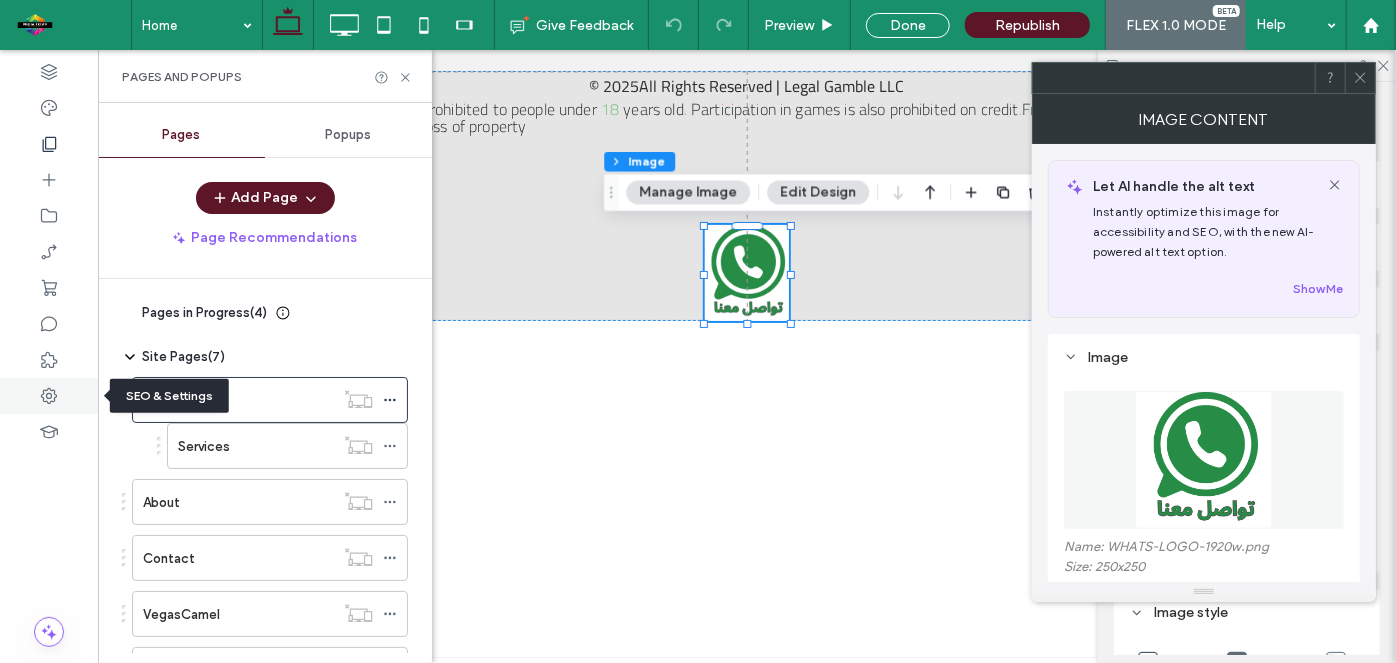 click 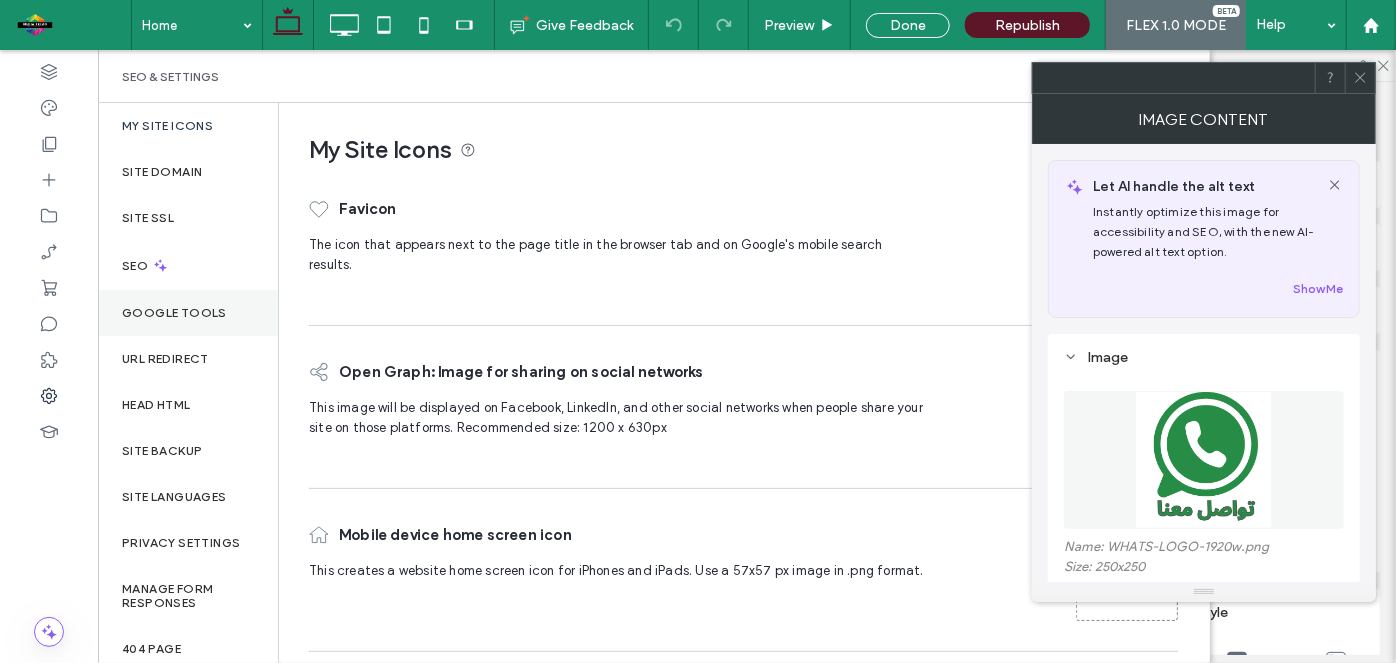 scroll, scrollTop: 114, scrollLeft: 0, axis: vertical 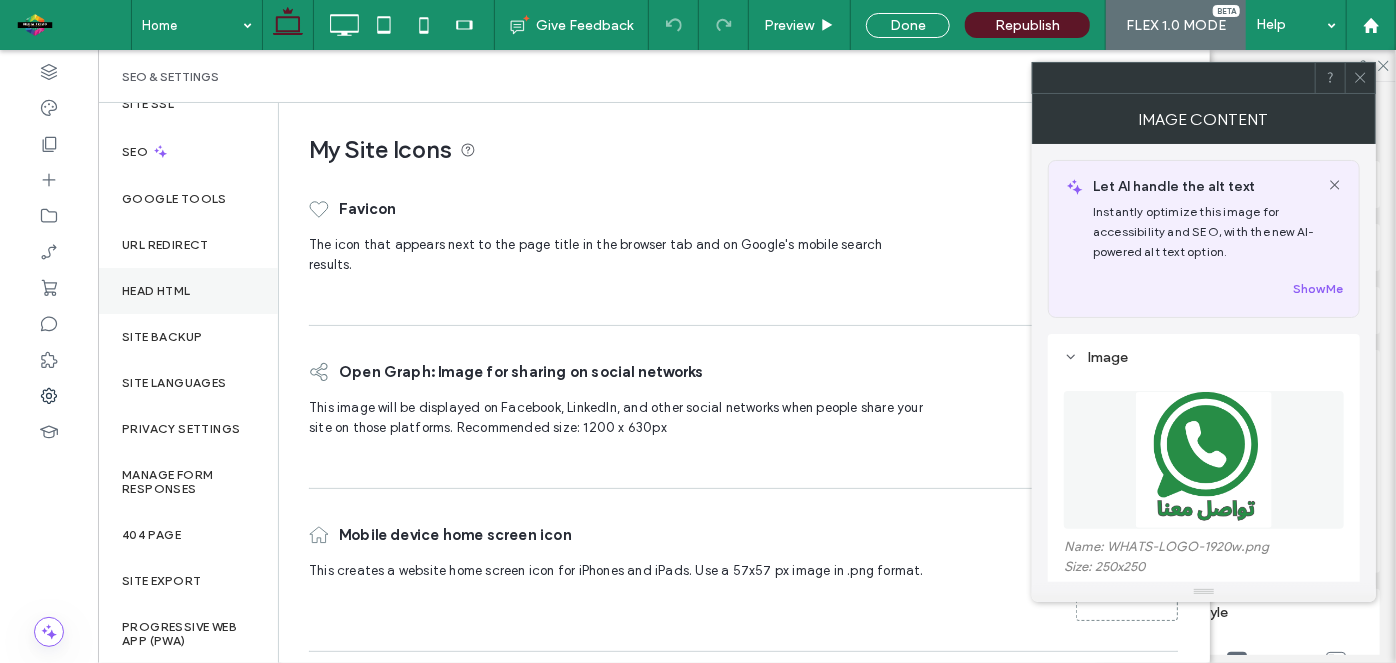 click on "Head HTML" at bounding box center [156, 291] 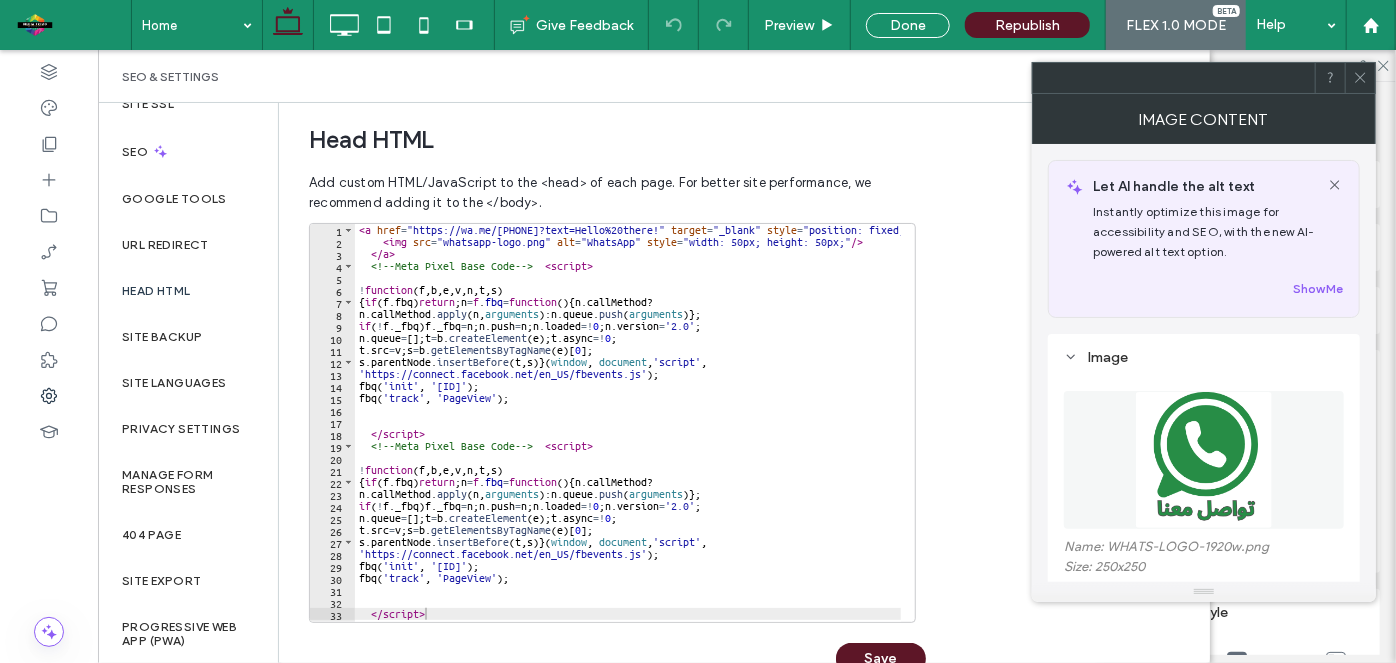 scroll, scrollTop: 644, scrollLeft: 0, axis: vertical 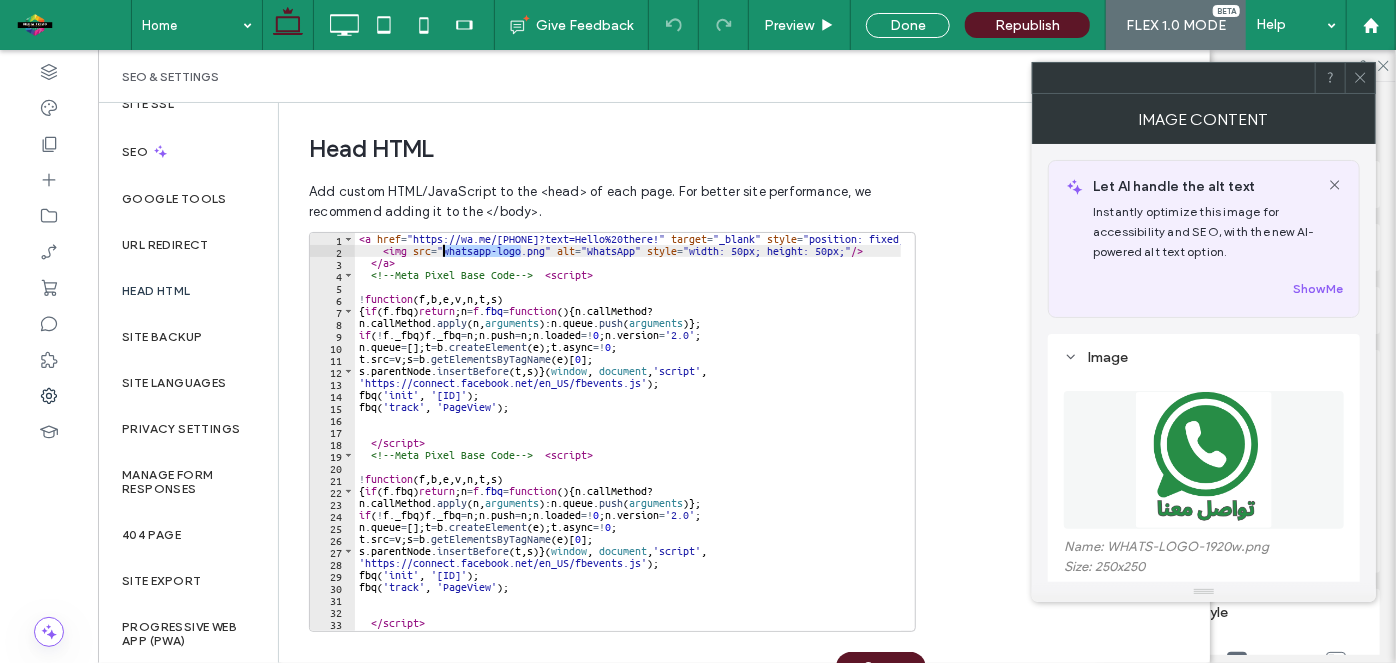 drag, startPoint x: 522, startPoint y: 252, endPoint x: 445, endPoint y: 246, distance: 77.23341 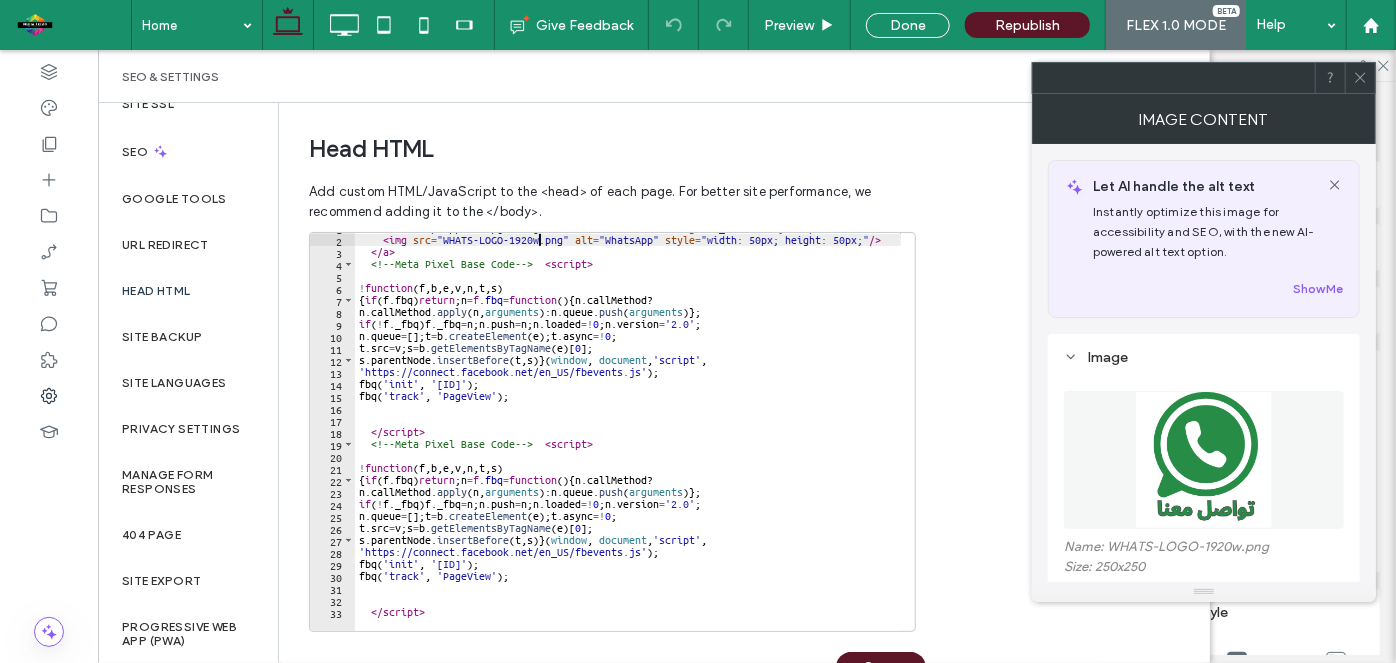 scroll, scrollTop: 10, scrollLeft: 0, axis: vertical 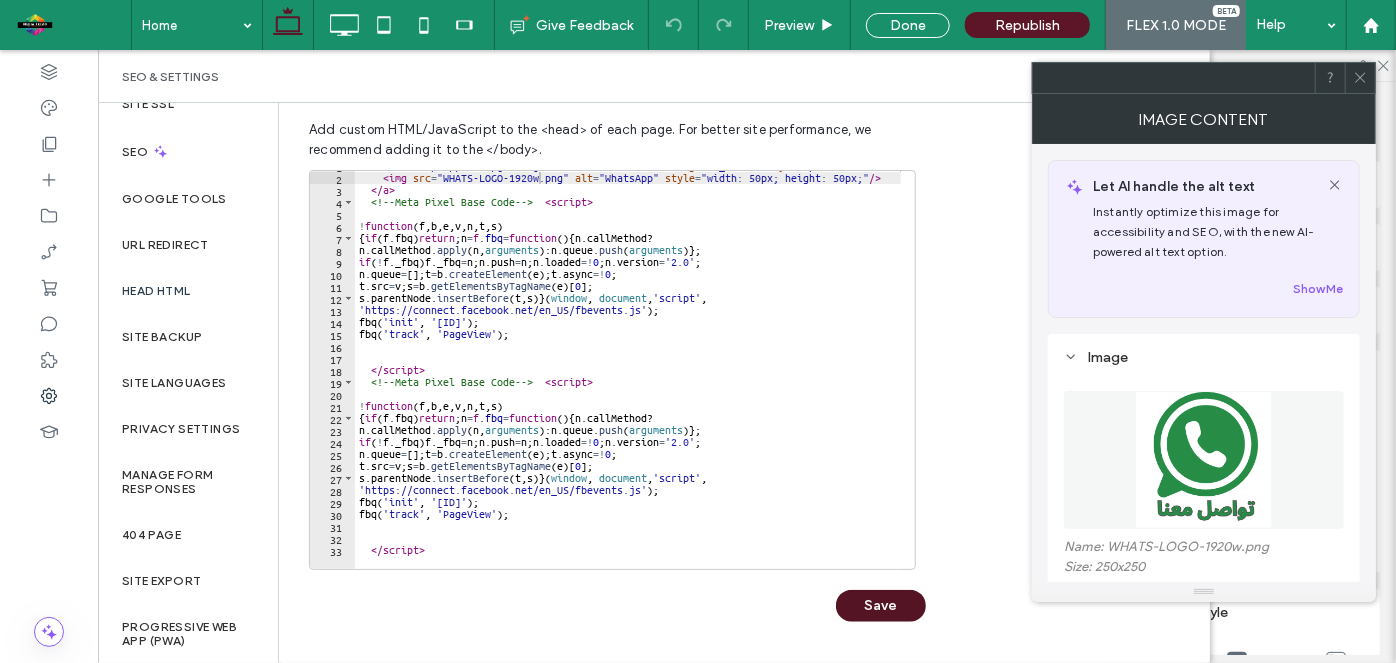 click on "Save" at bounding box center [881, 606] 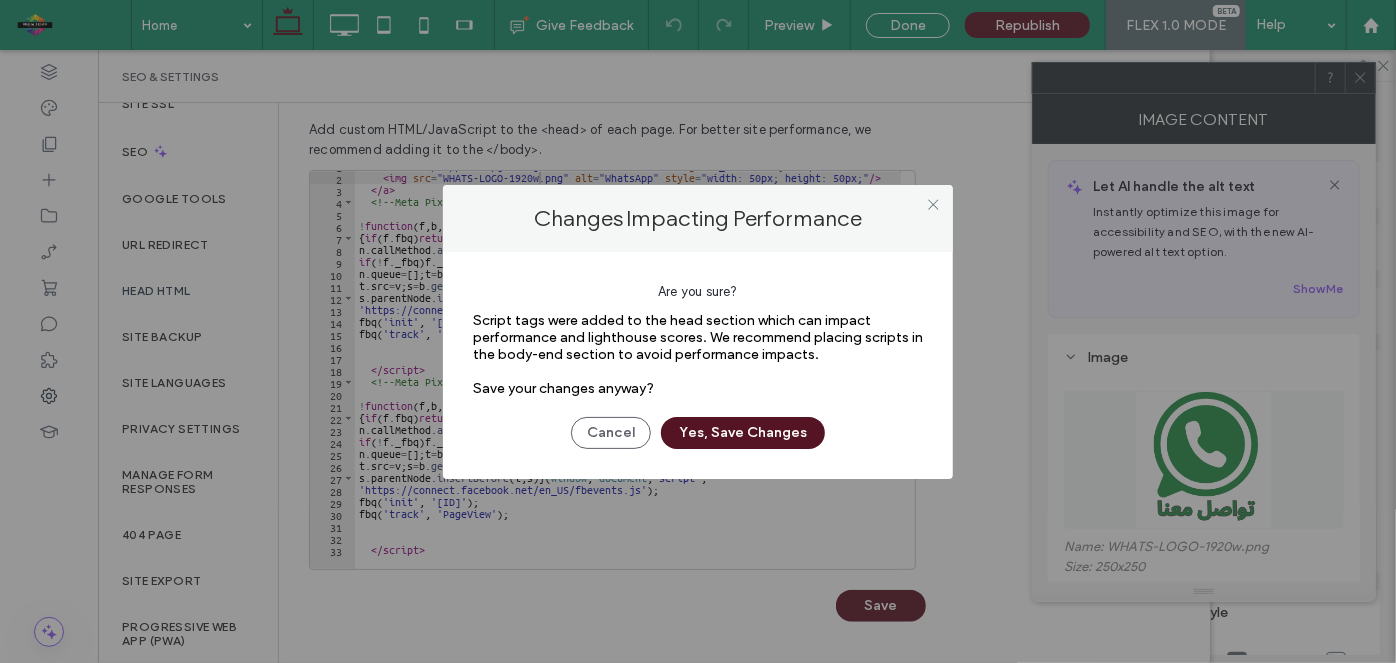 click on "Yes, Save Changes" at bounding box center [743, 433] 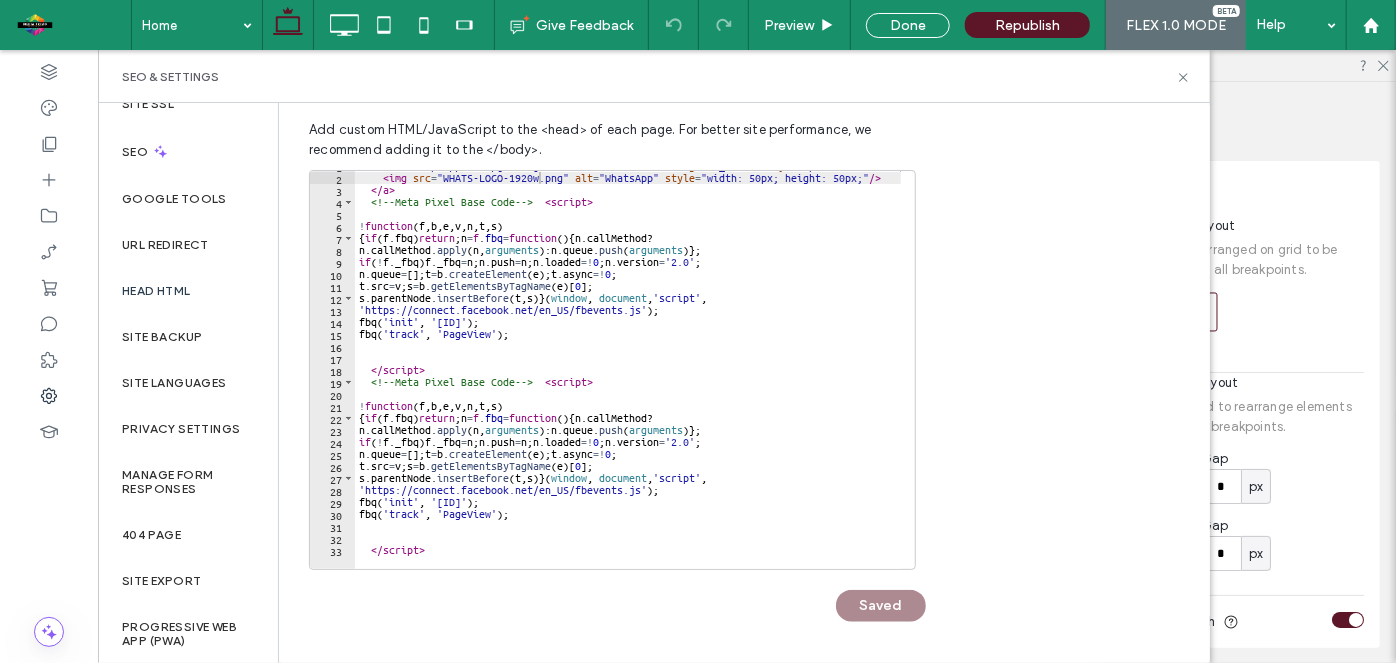 scroll, scrollTop: 325, scrollLeft: 0, axis: vertical 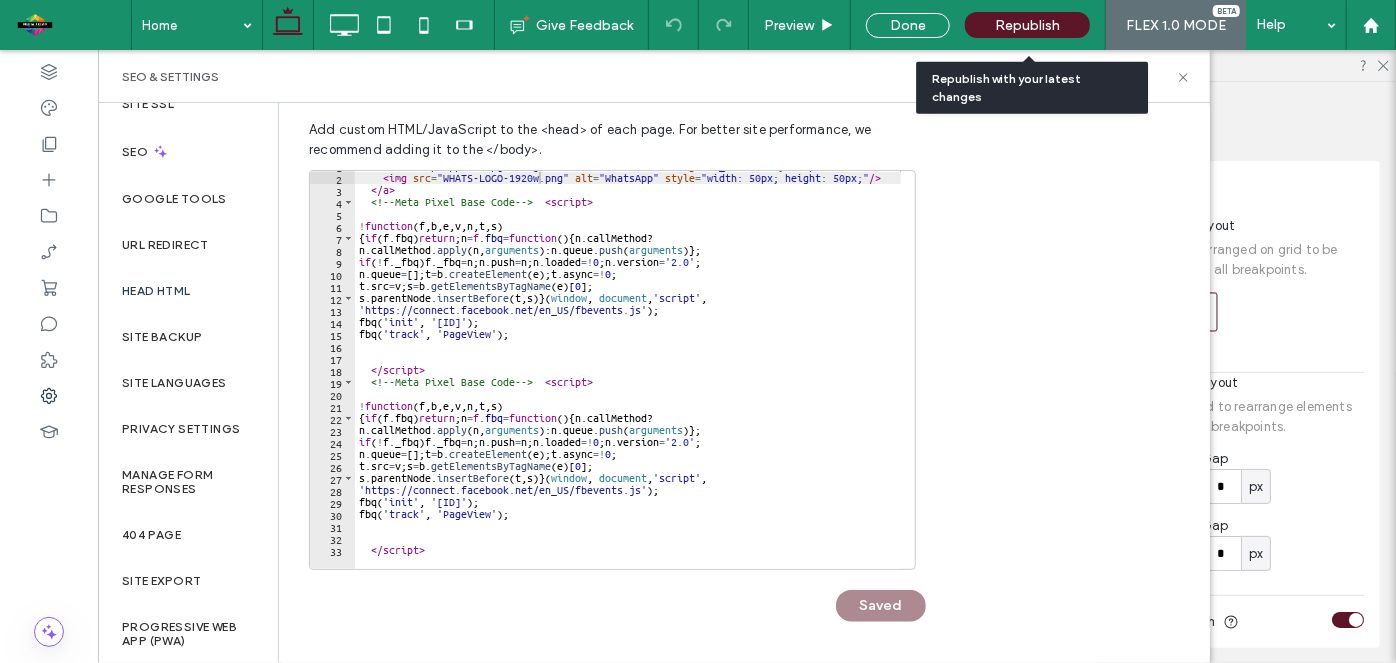 click on "Republish" at bounding box center [1027, 25] 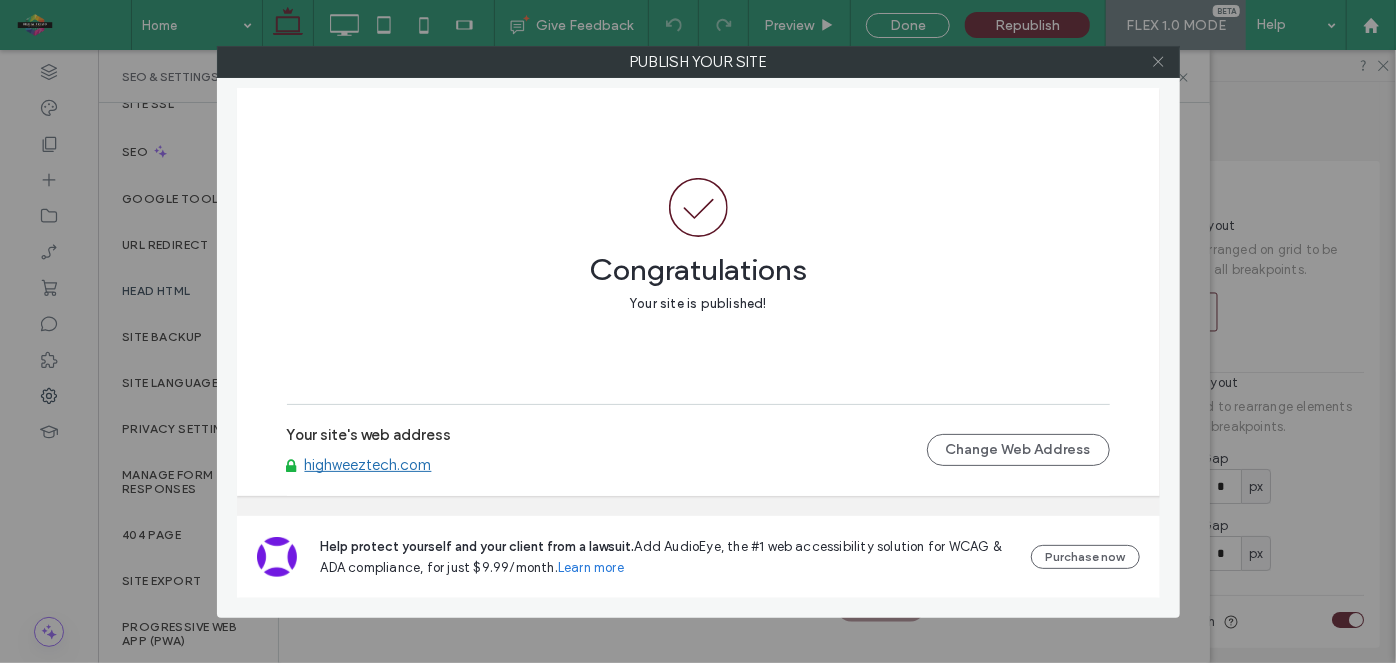 click 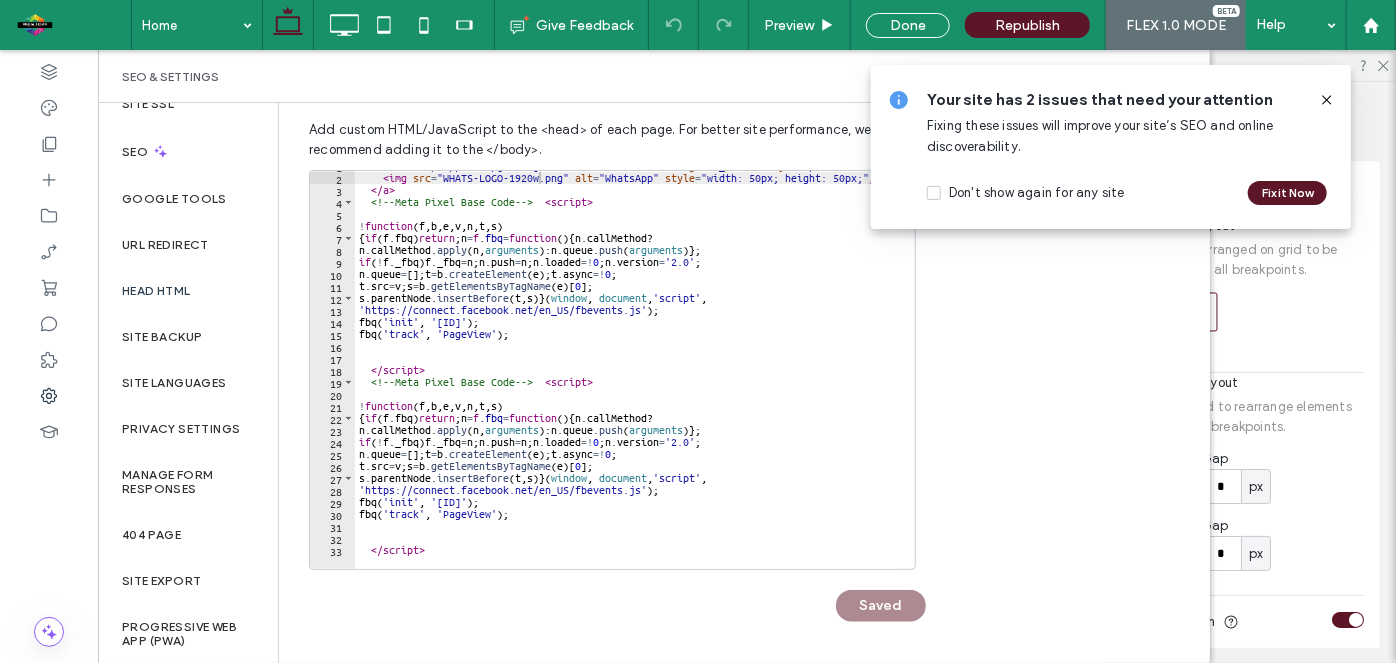 scroll, scrollTop: 0, scrollLeft: 0, axis: both 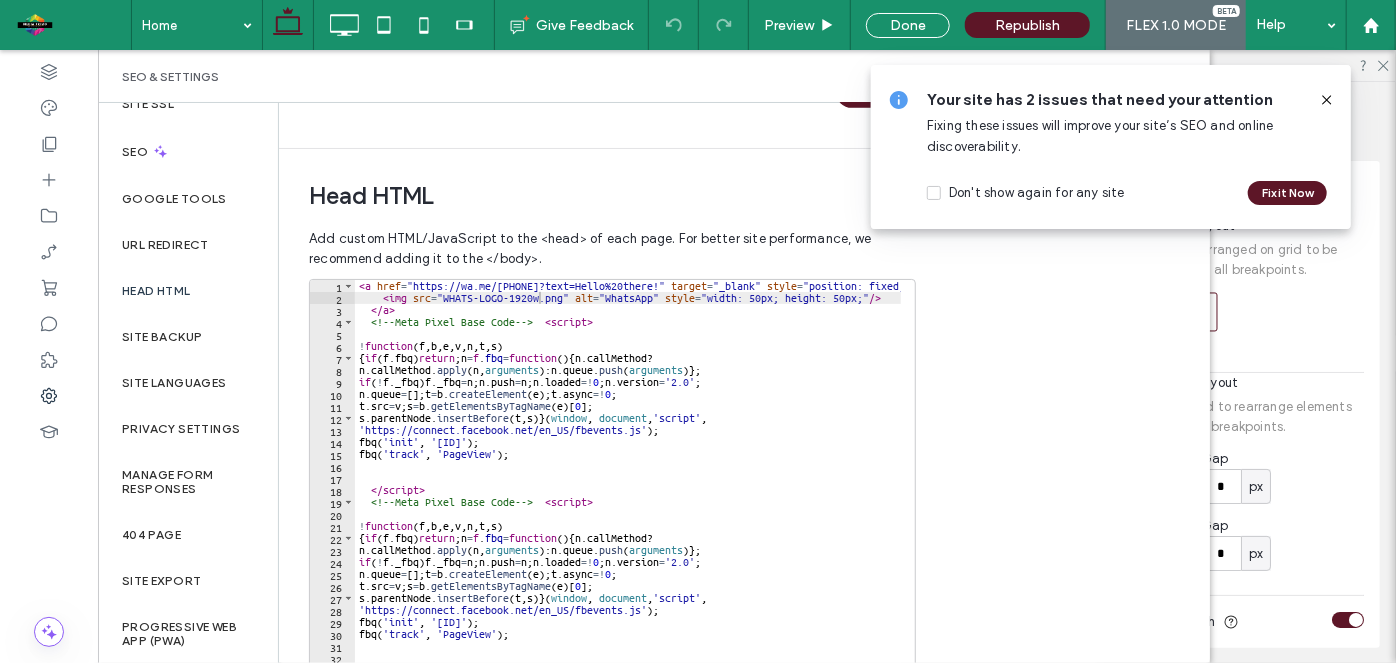 click 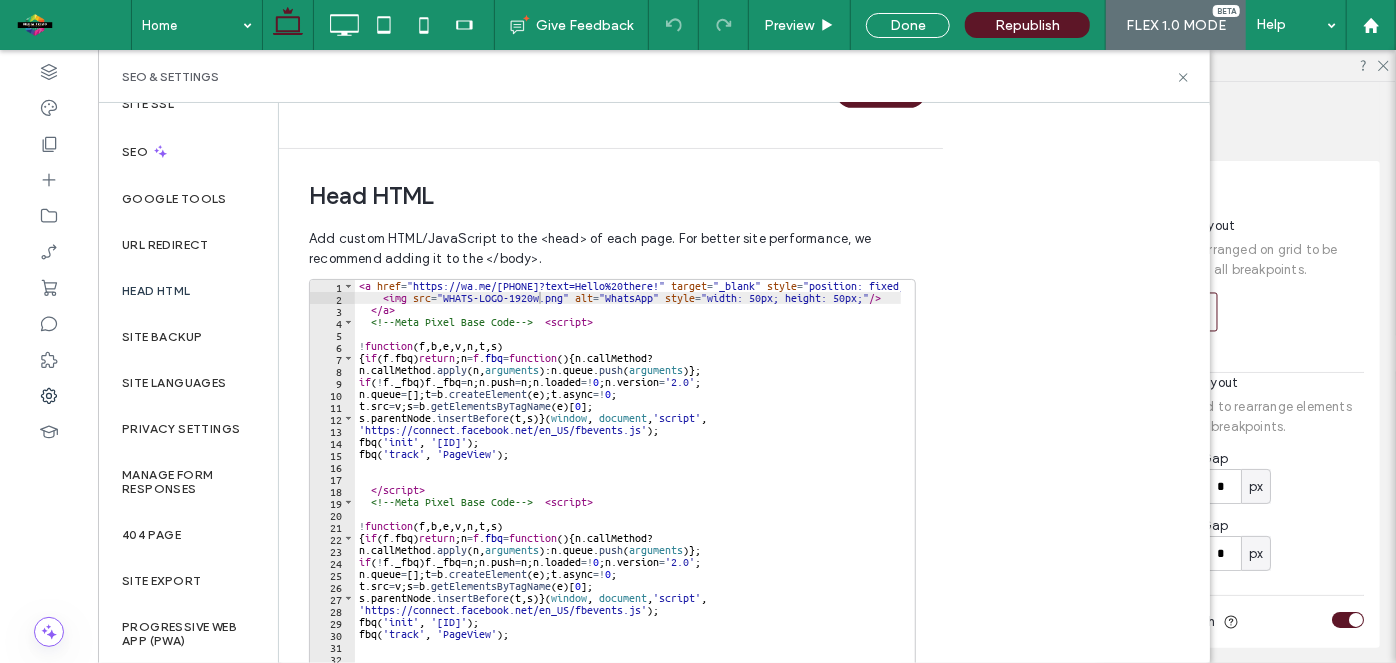 scroll, scrollTop: 10, scrollLeft: 0, axis: vertical 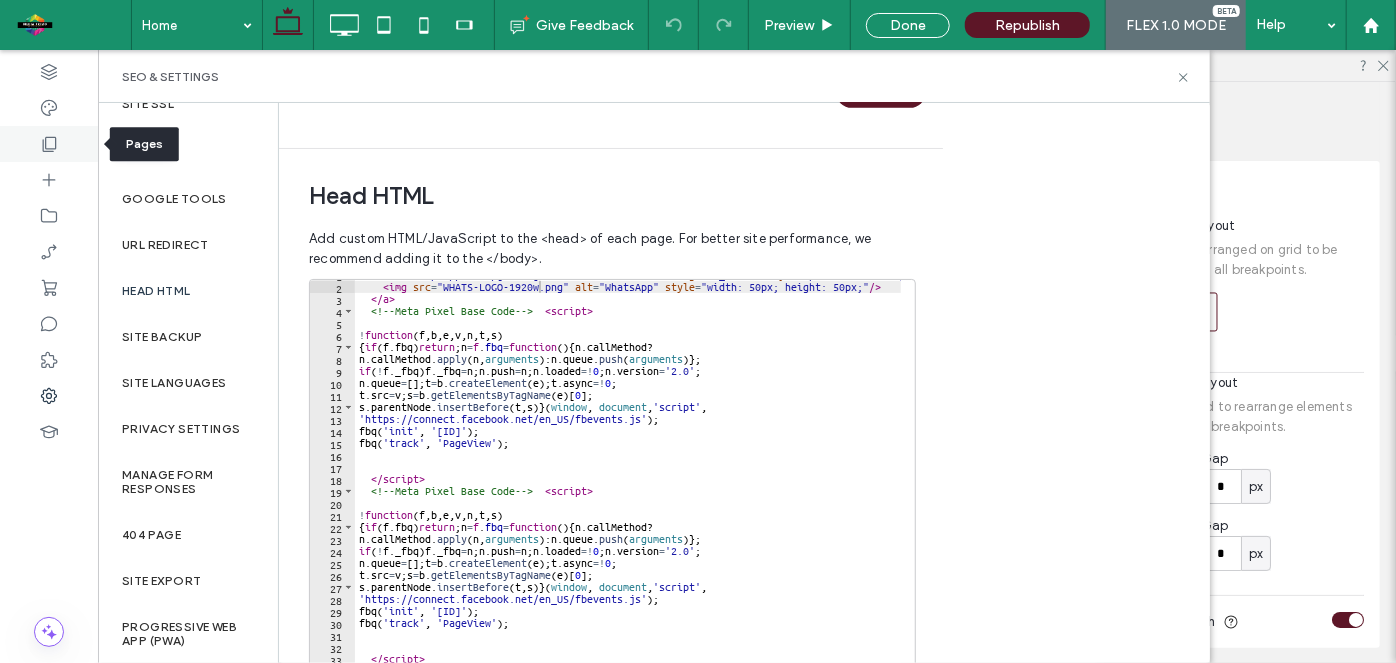 click 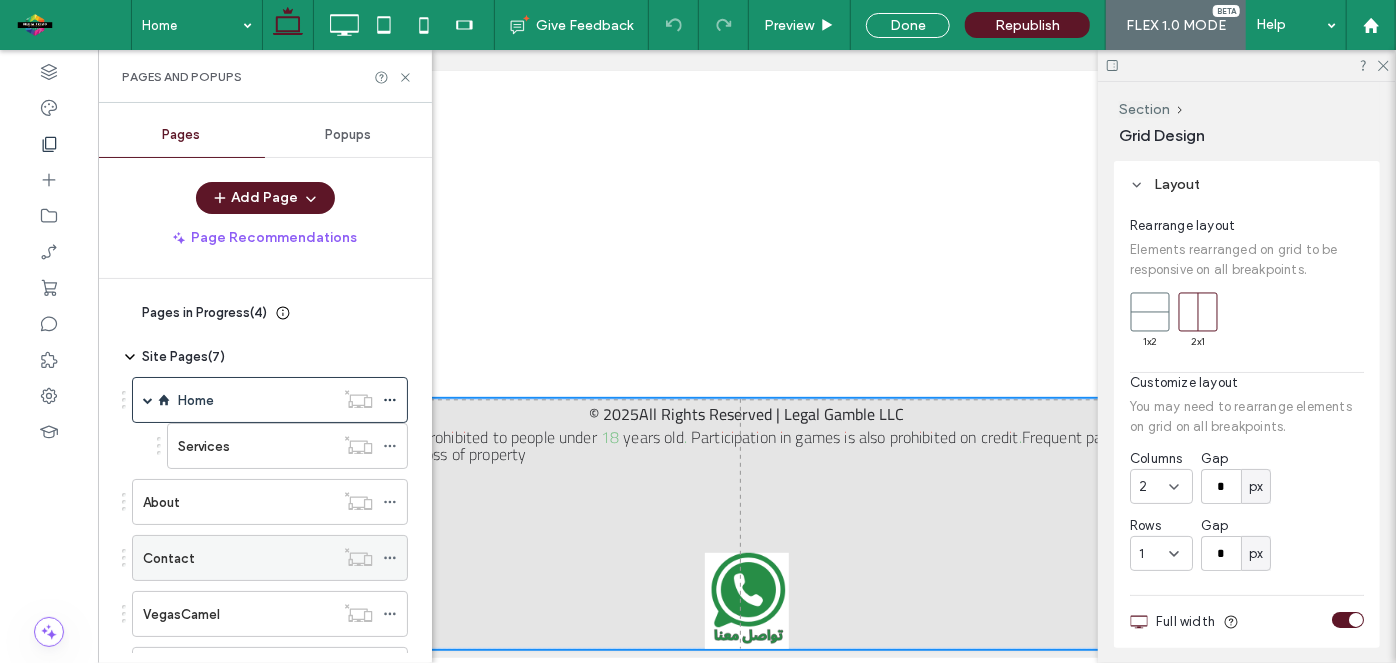 scroll, scrollTop: 141, scrollLeft: 0, axis: vertical 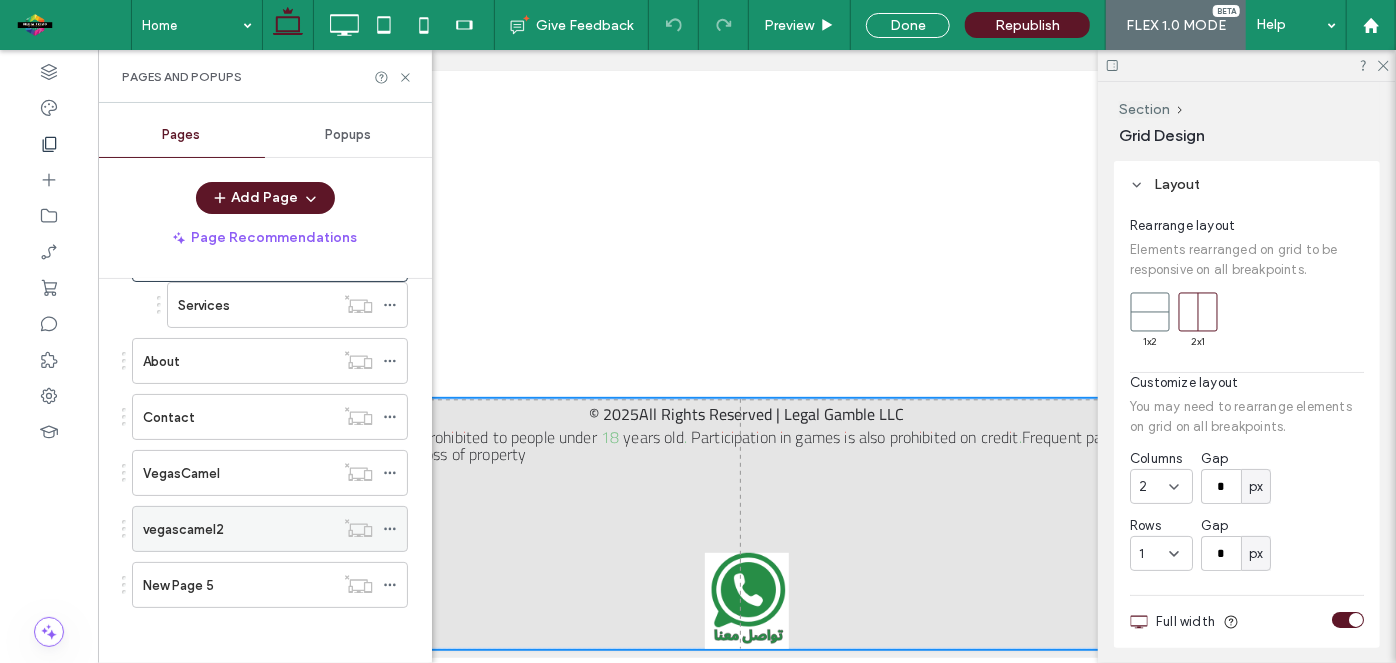click on "vegascamel2" at bounding box center (238, 529) 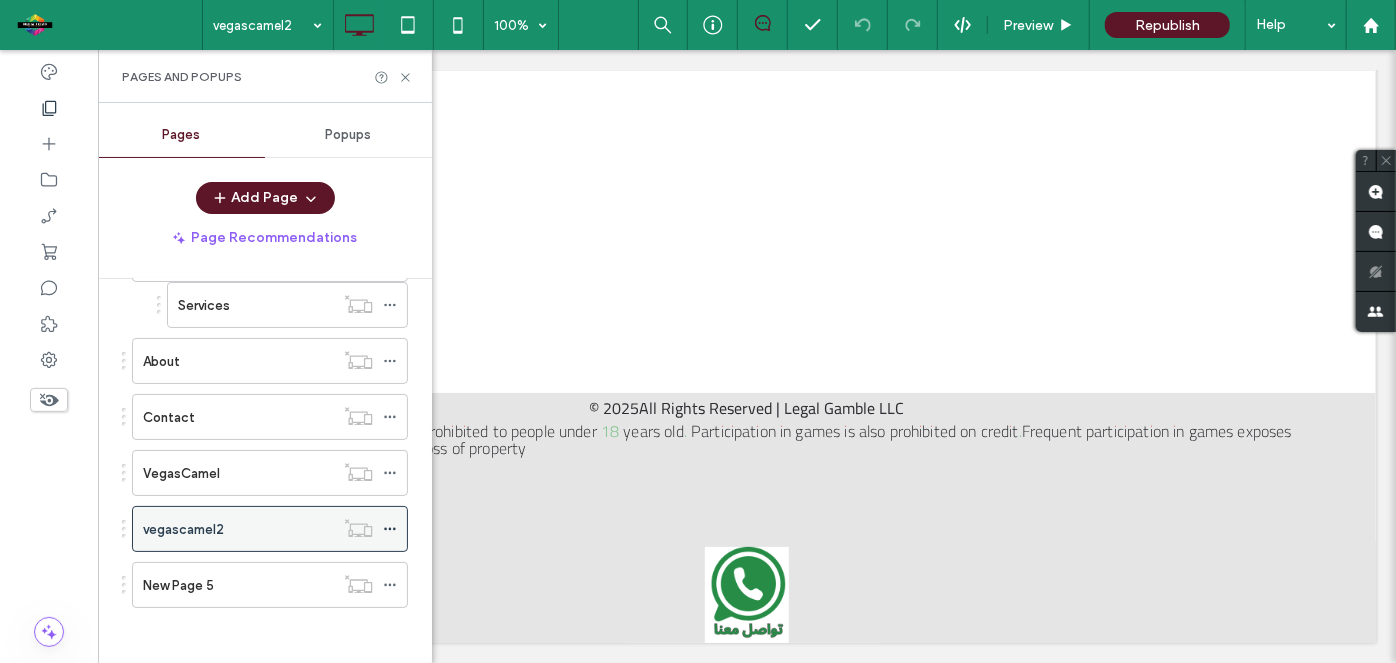 scroll, scrollTop: 29, scrollLeft: 0, axis: vertical 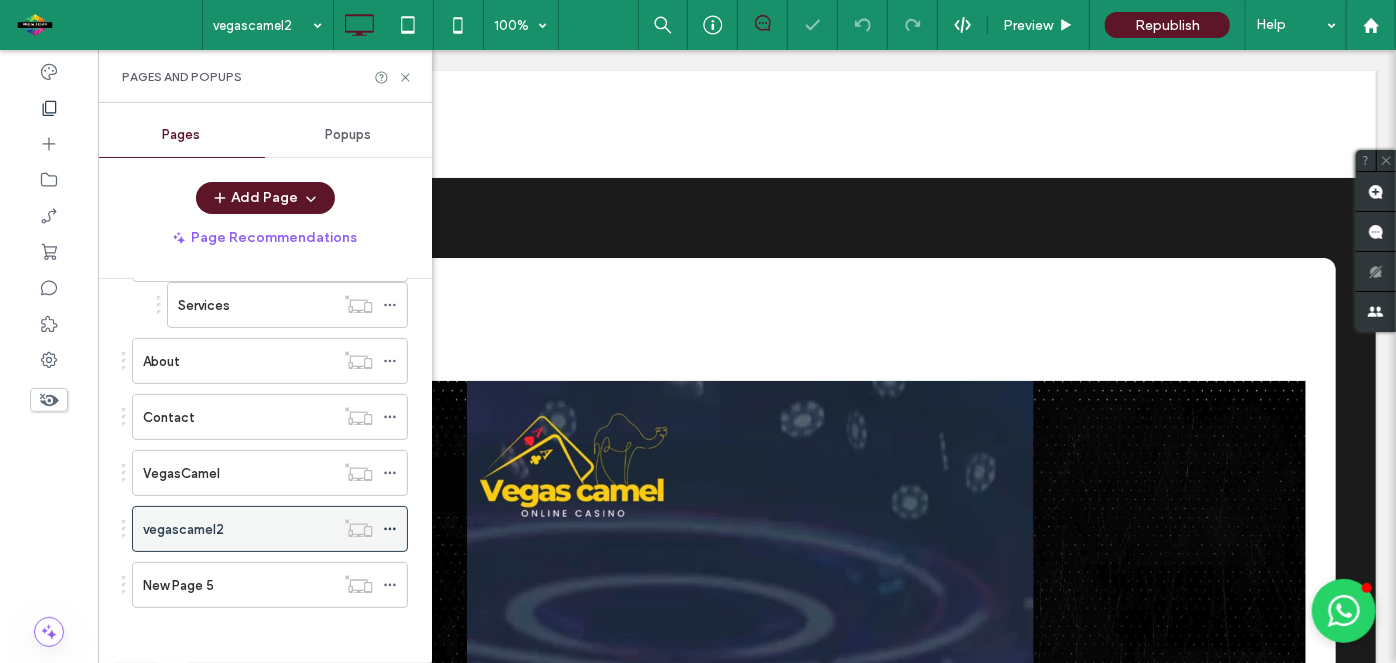 click 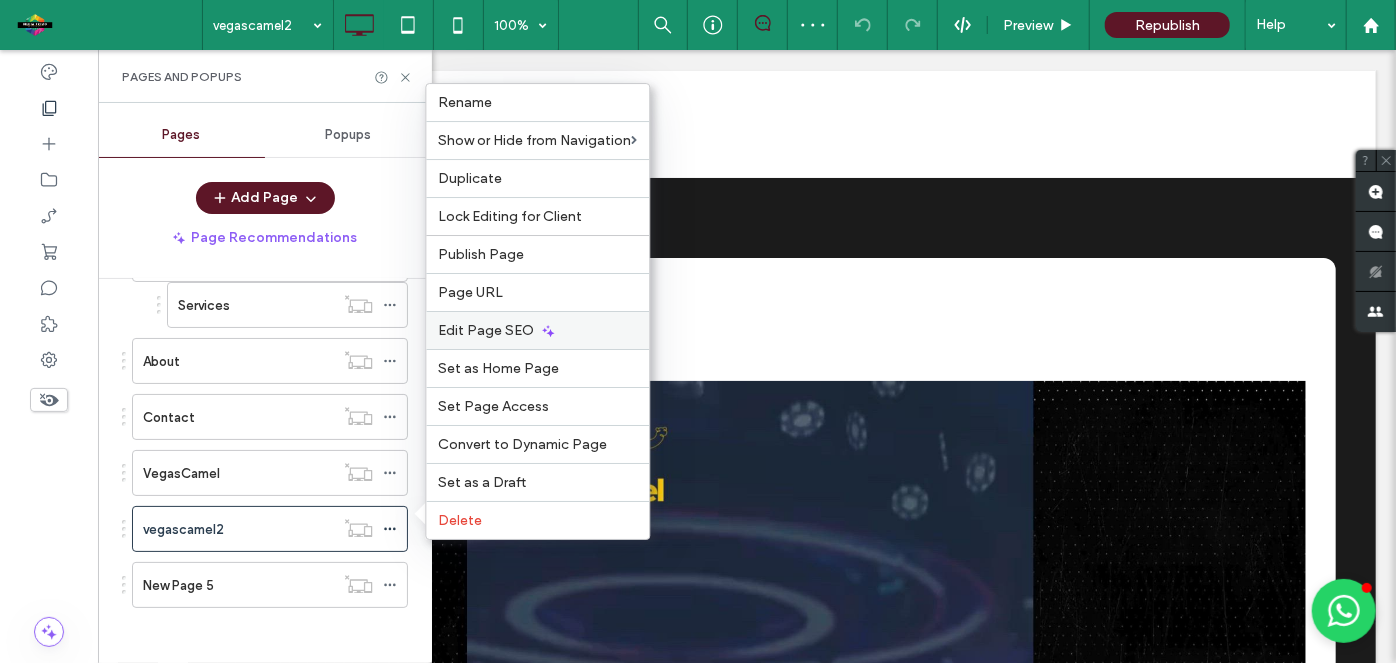click on "Edit Page SEO" at bounding box center (486, 330) 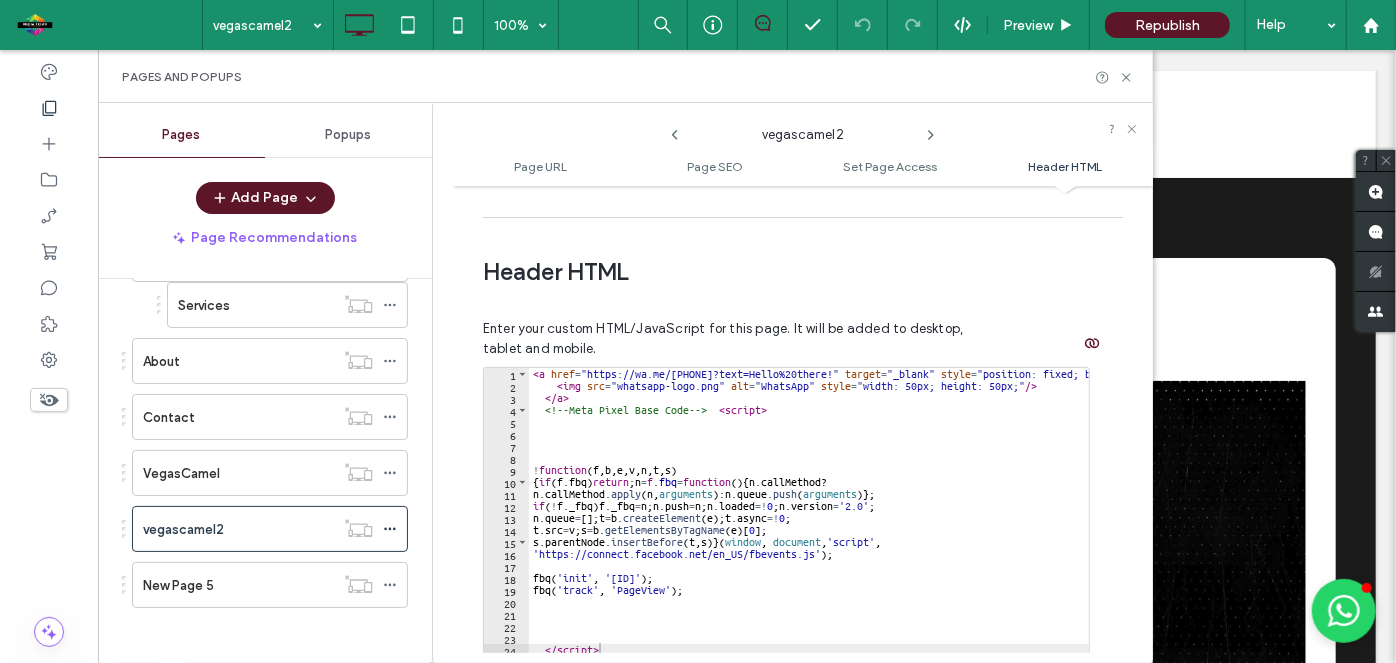scroll, scrollTop: 1850, scrollLeft: 0, axis: vertical 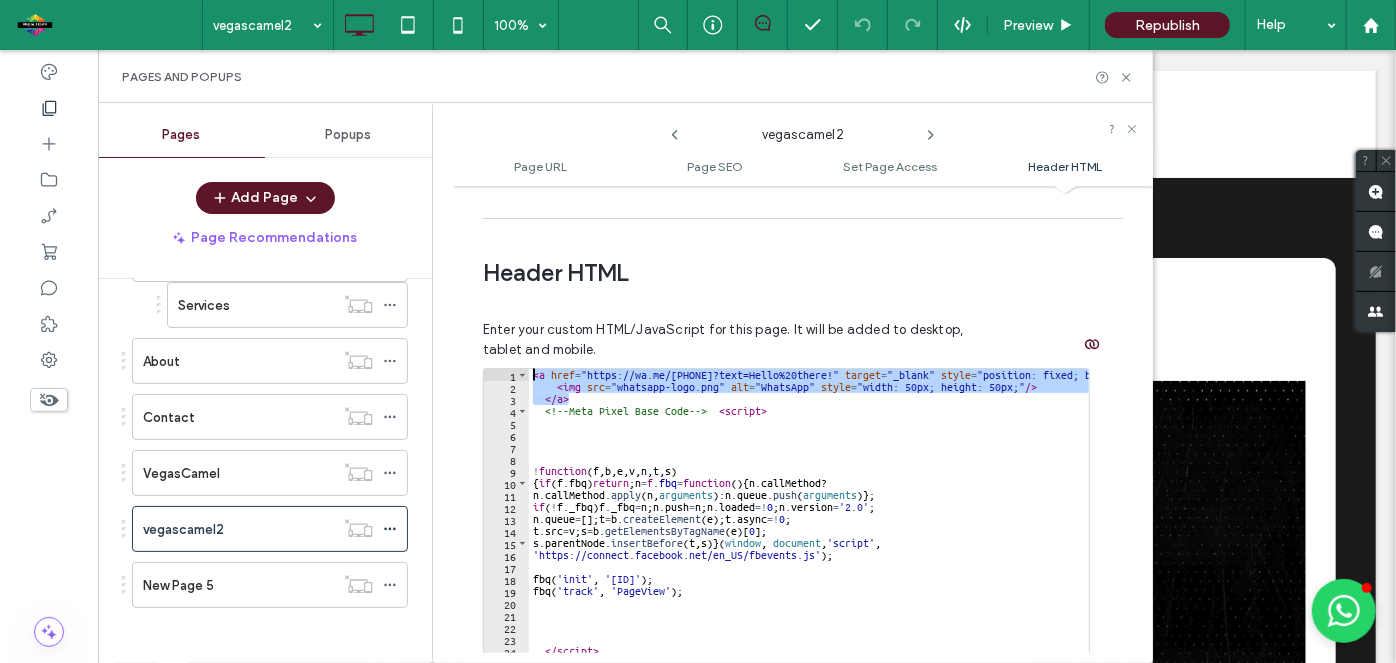 drag, startPoint x: 574, startPoint y: 359, endPoint x: 424, endPoint y: 254, distance: 183.09833 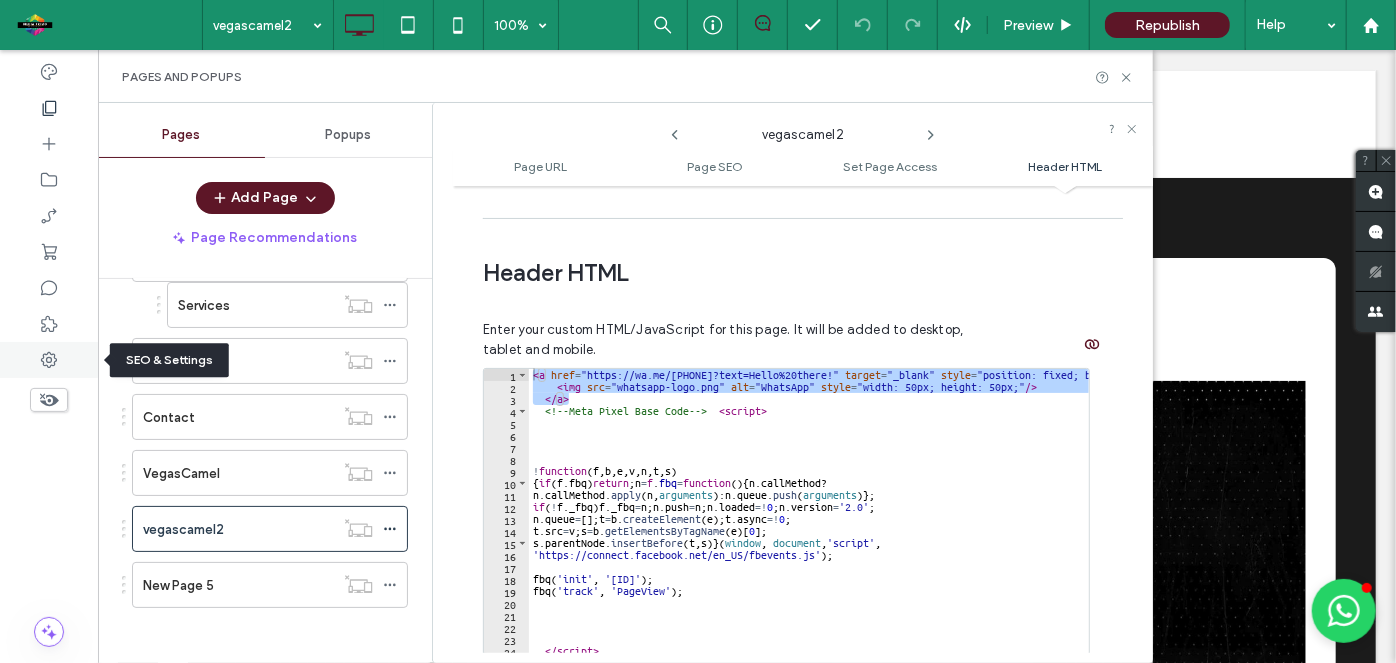 click 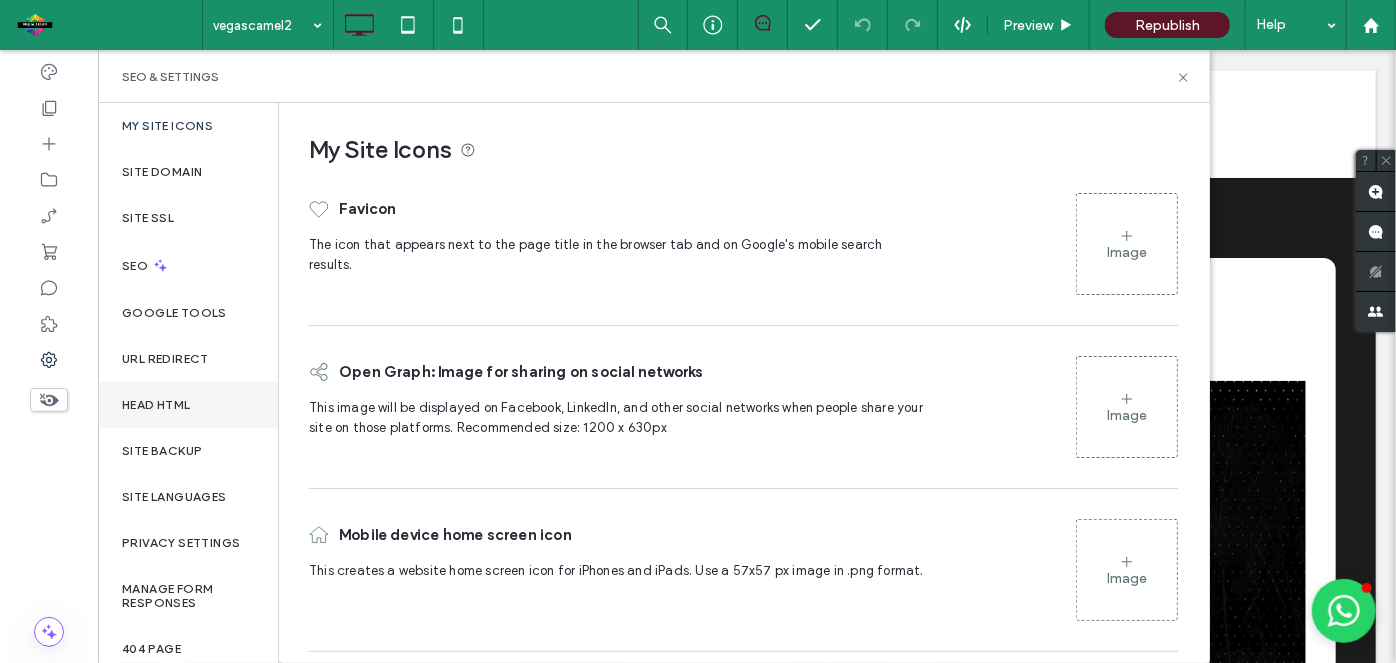 click on "Head HTML" at bounding box center [156, 405] 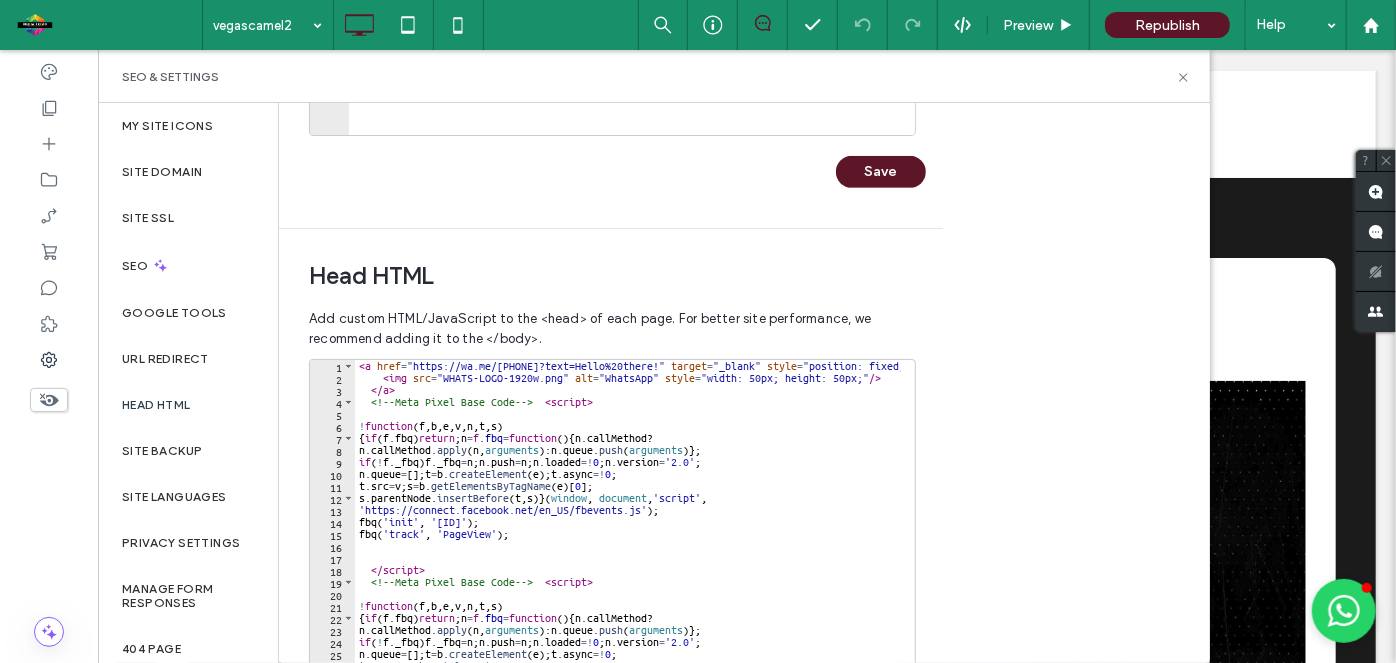 scroll, scrollTop: 520, scrollLeft: 0, axis: vertical 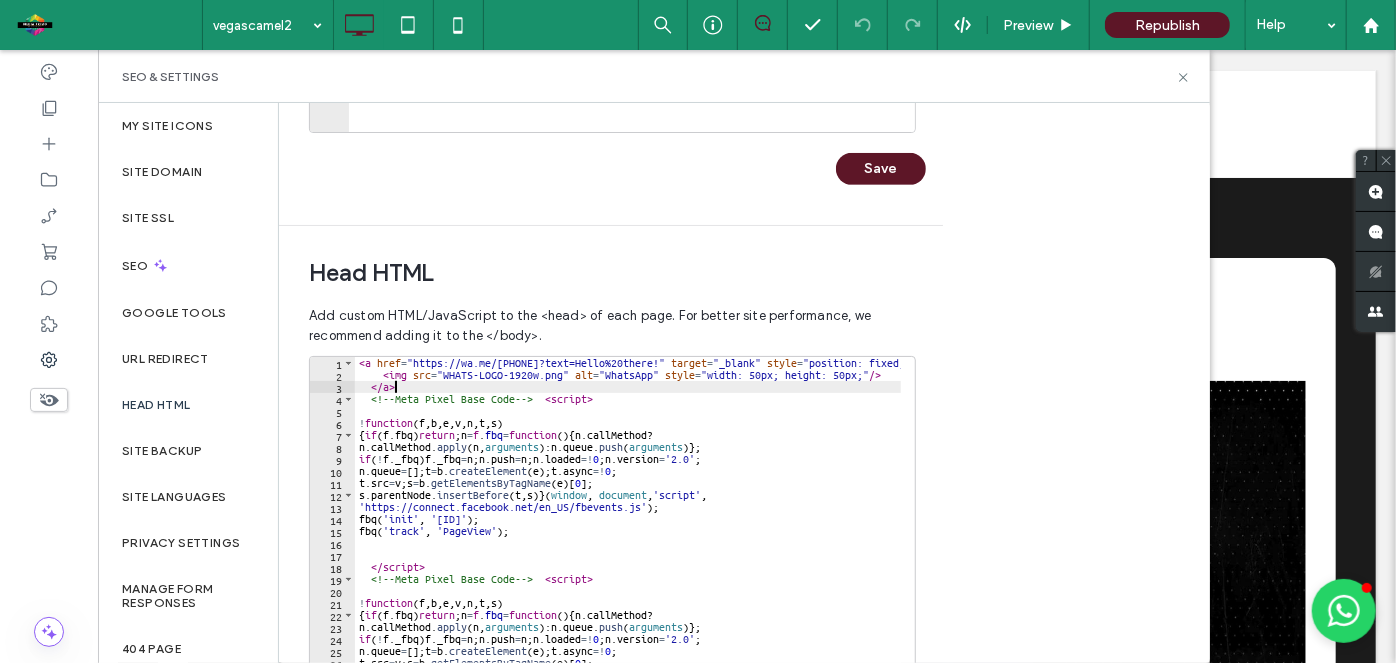 drag, startPoint x: 396, startPoint y: 385, endPoint x: 279, endPoint y: 298, distance: 145.80124 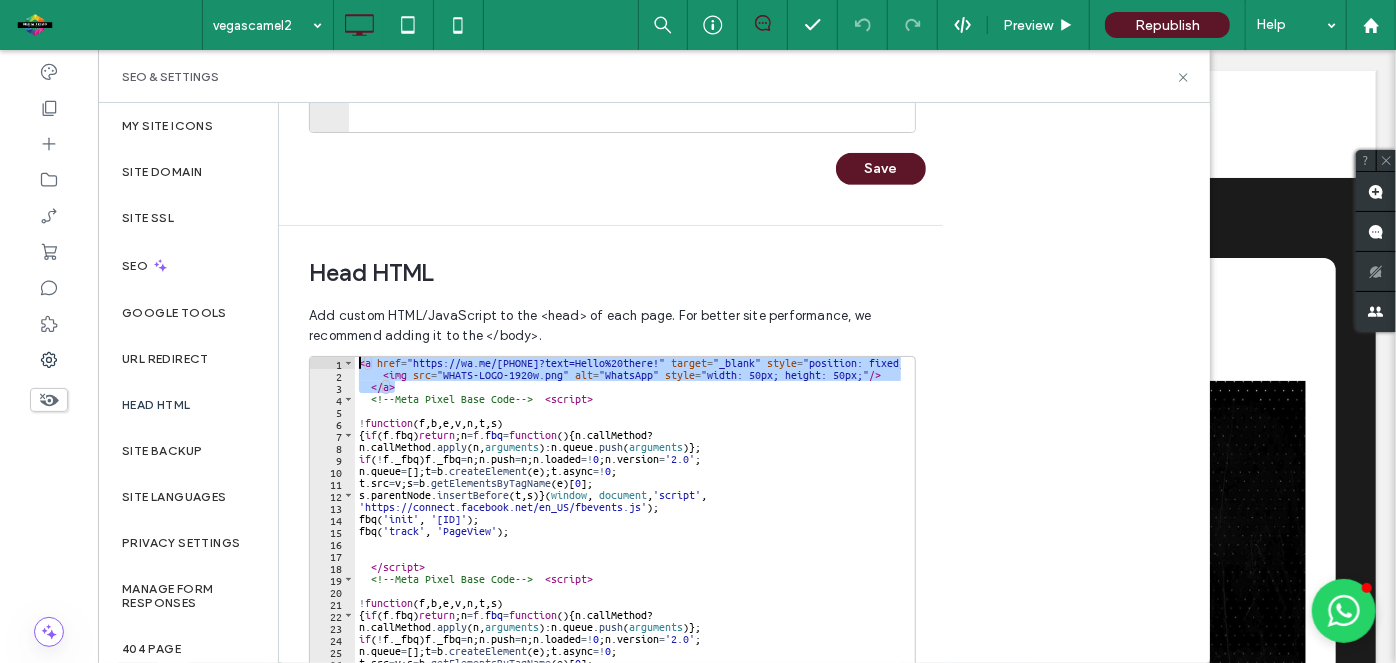 paste 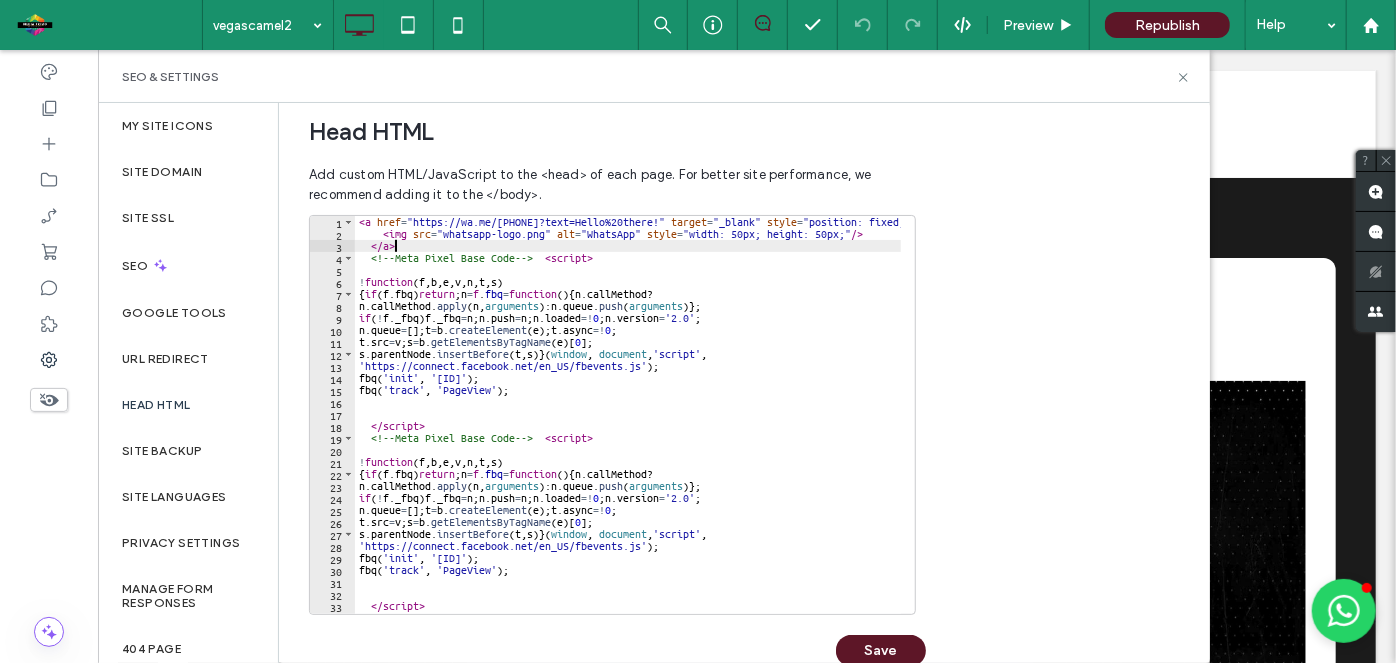 scroll, scrollTop: 706, scrollLeft: 0, axis: vertical 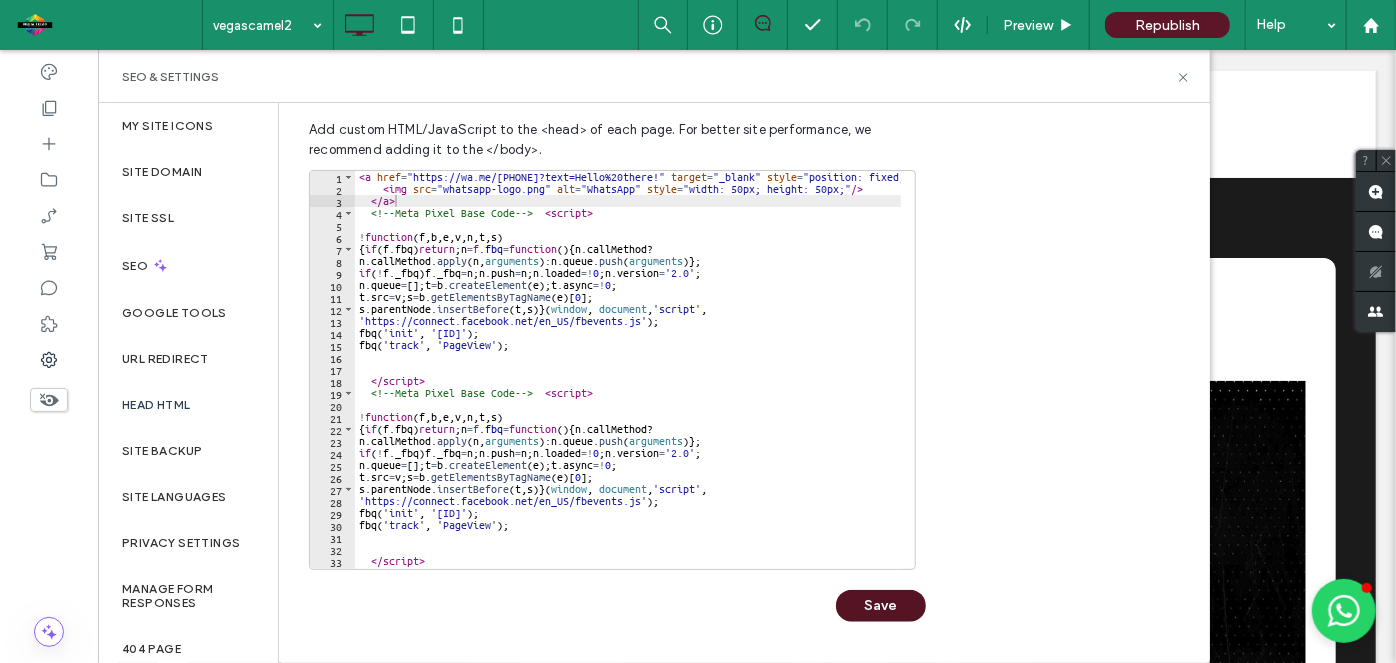 click on "Save" at bounding box center (881, 606) 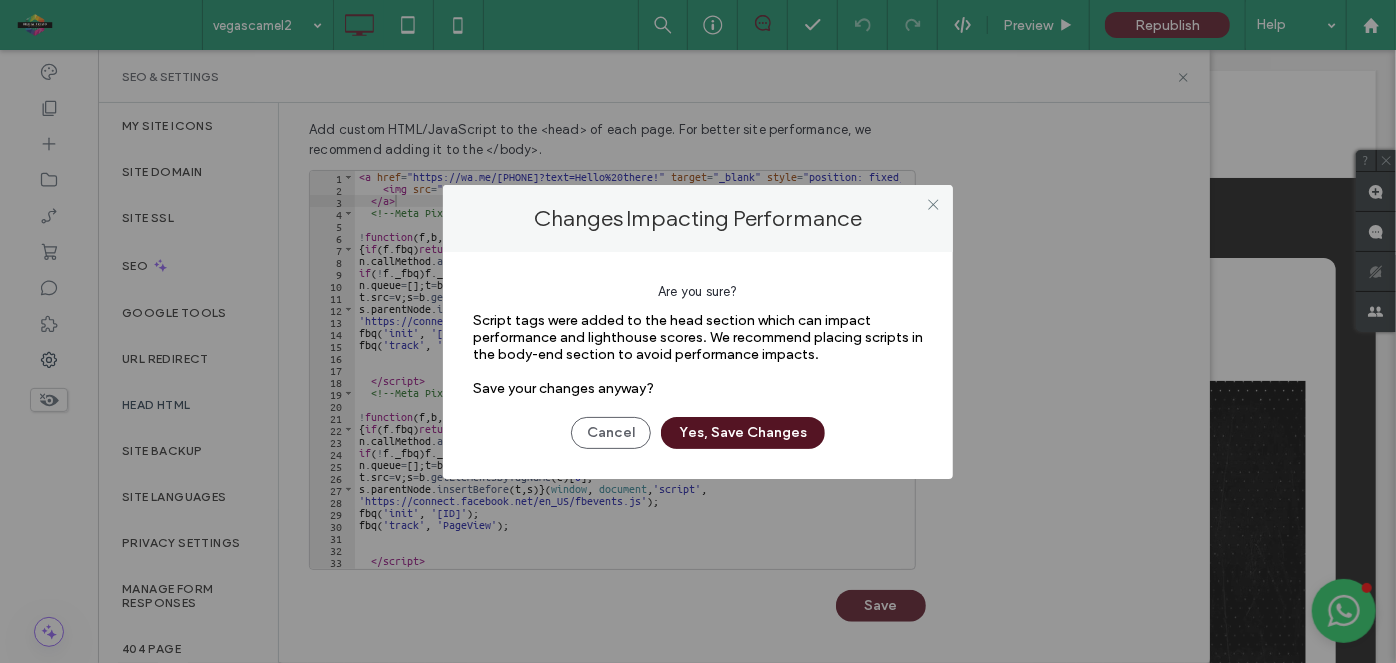click on "Yes, Save Changes" at bounding box center (743, 433) 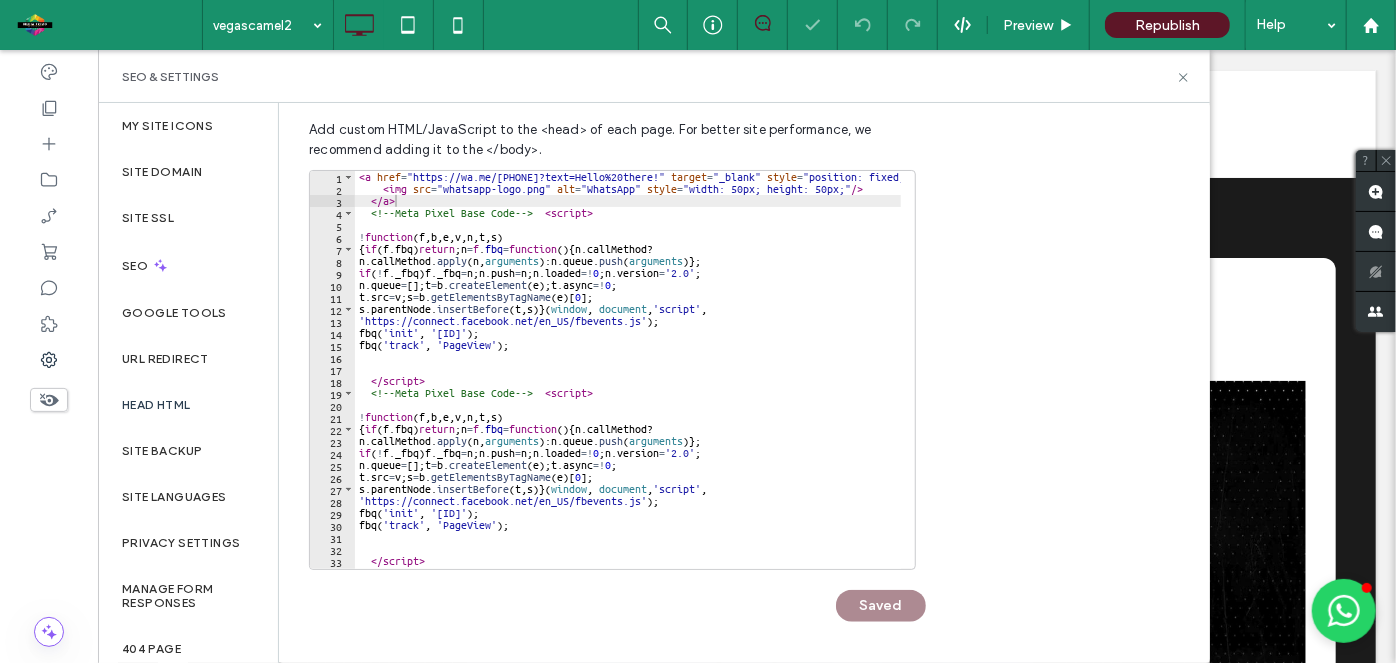 scroll, scrollTop: 0, scrollLeft: 0, axis: both 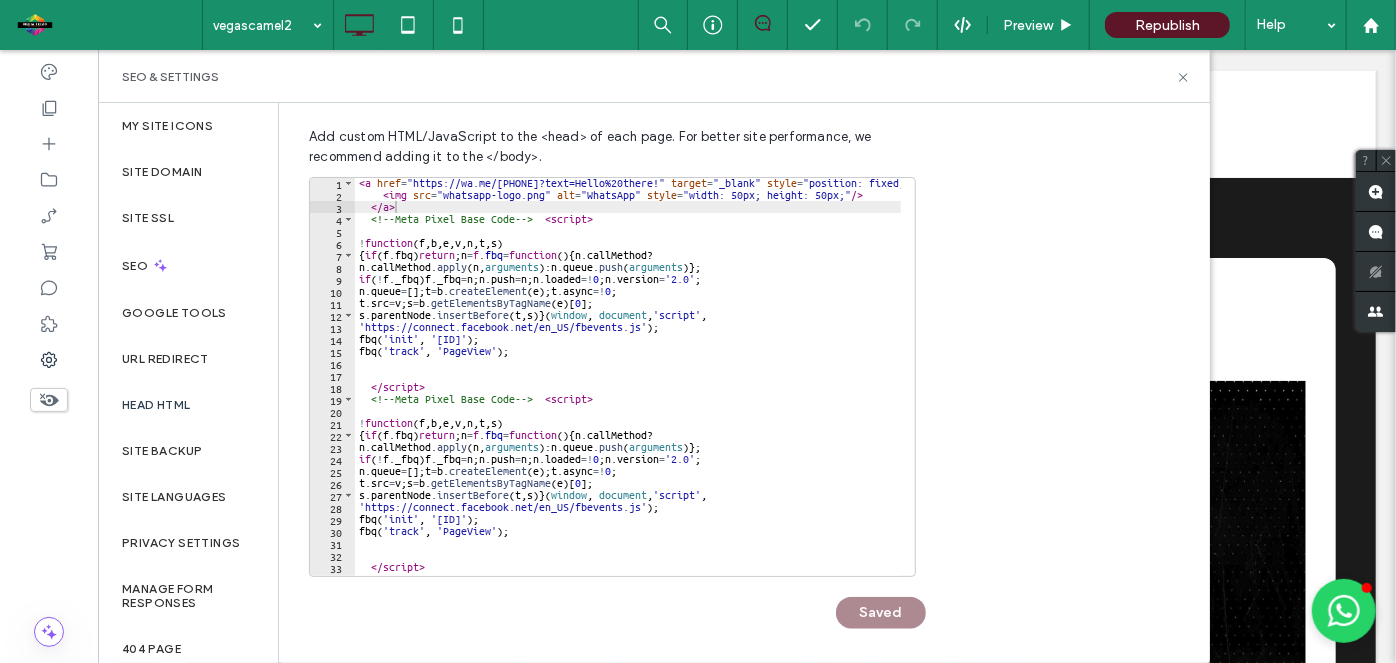 click on "Head HTML" at bounding box center [156, 405] 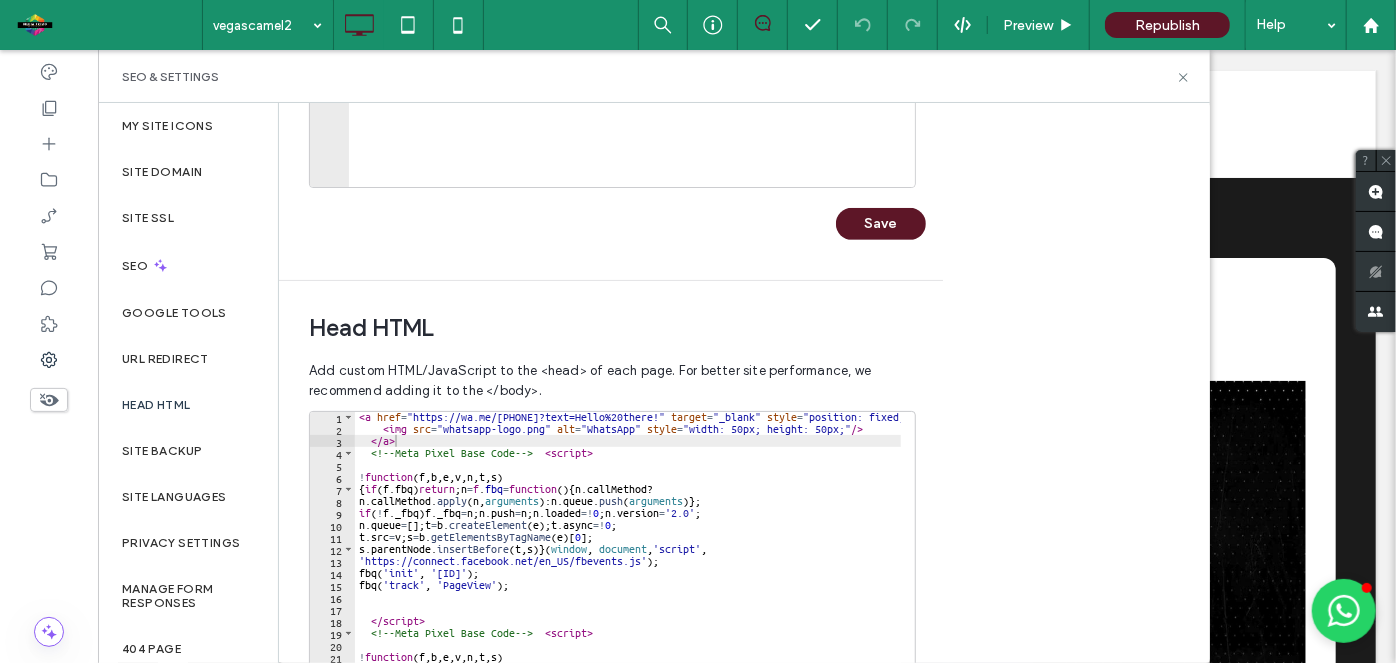 scroll, scrollTop: 488, scrollLeft: 0, axis: vertical 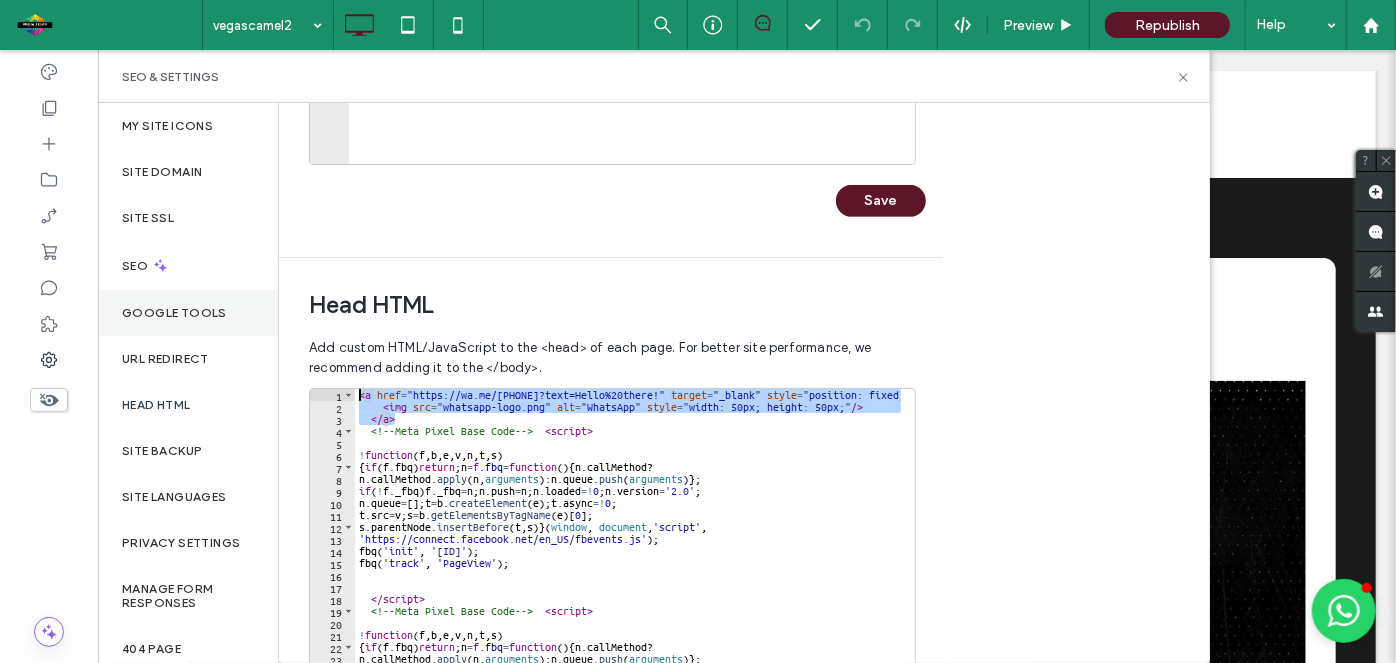 drag, startPoint x: 442, startPoint y: 416, endPoint x: 239, endPoint y: 320, distance: 224.55511 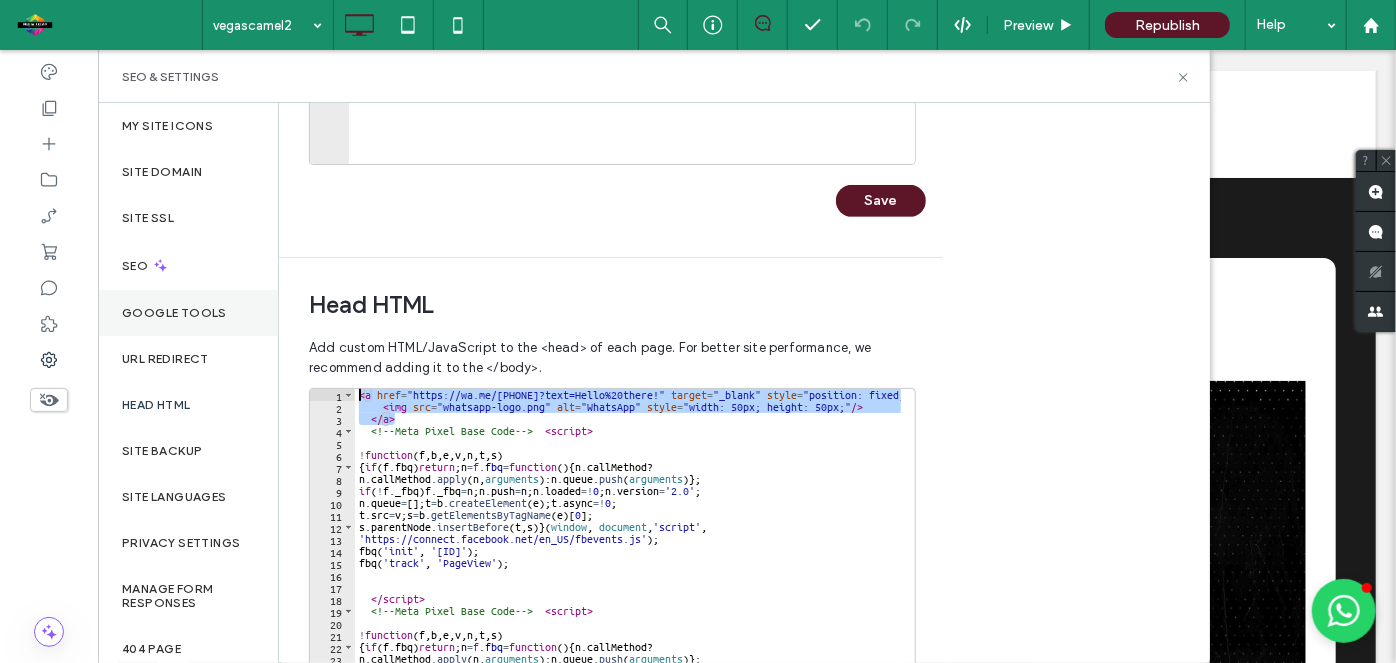 paste 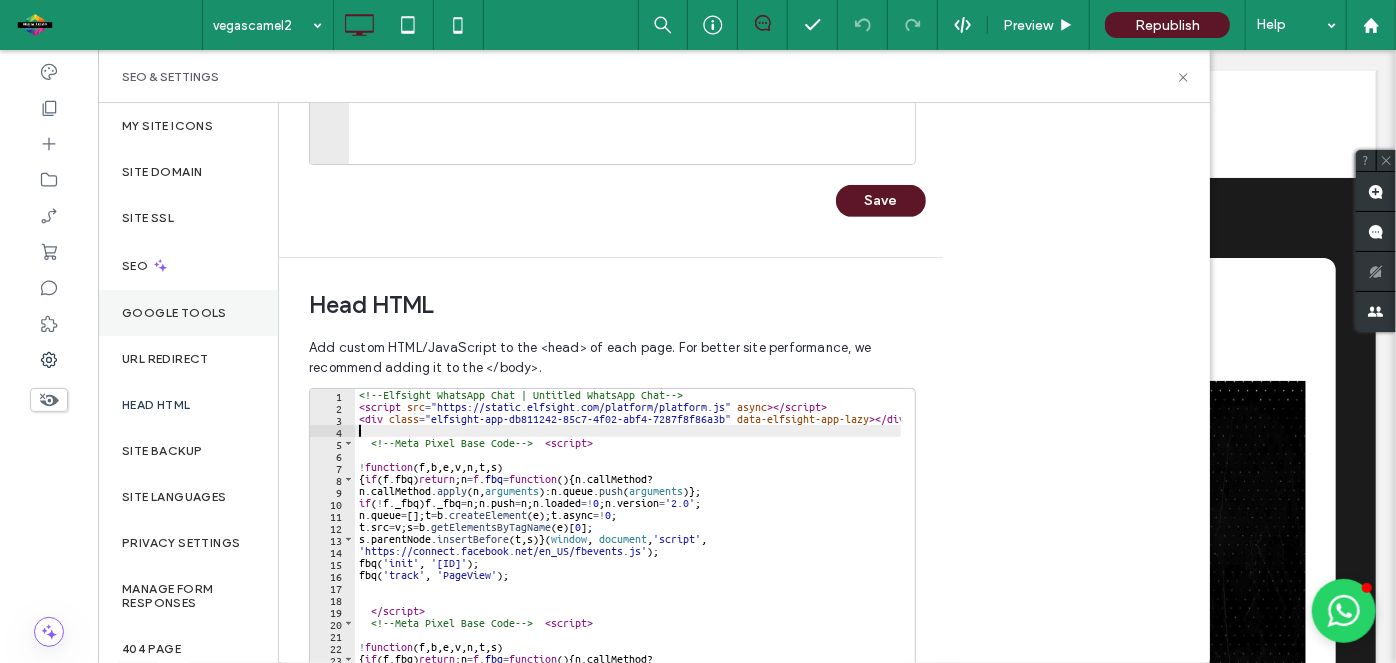 scroll, scrollTop: 0, scrollLeft: 0, axis: both 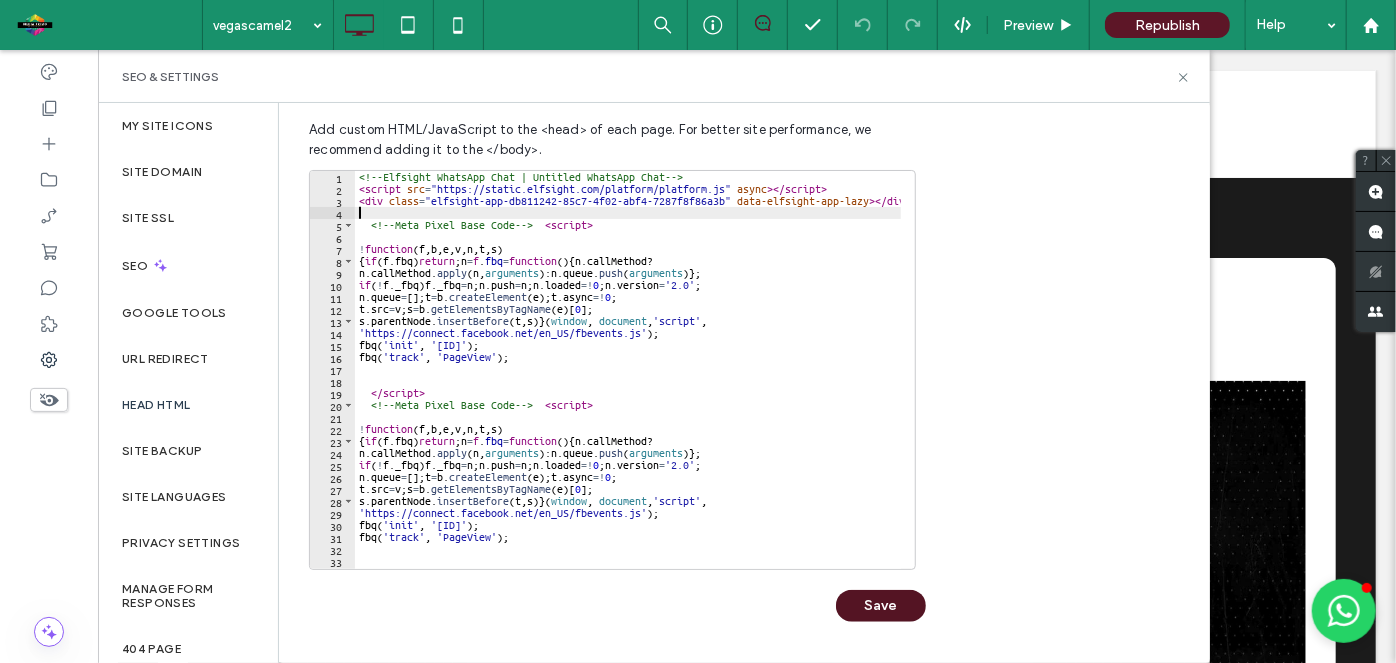 type 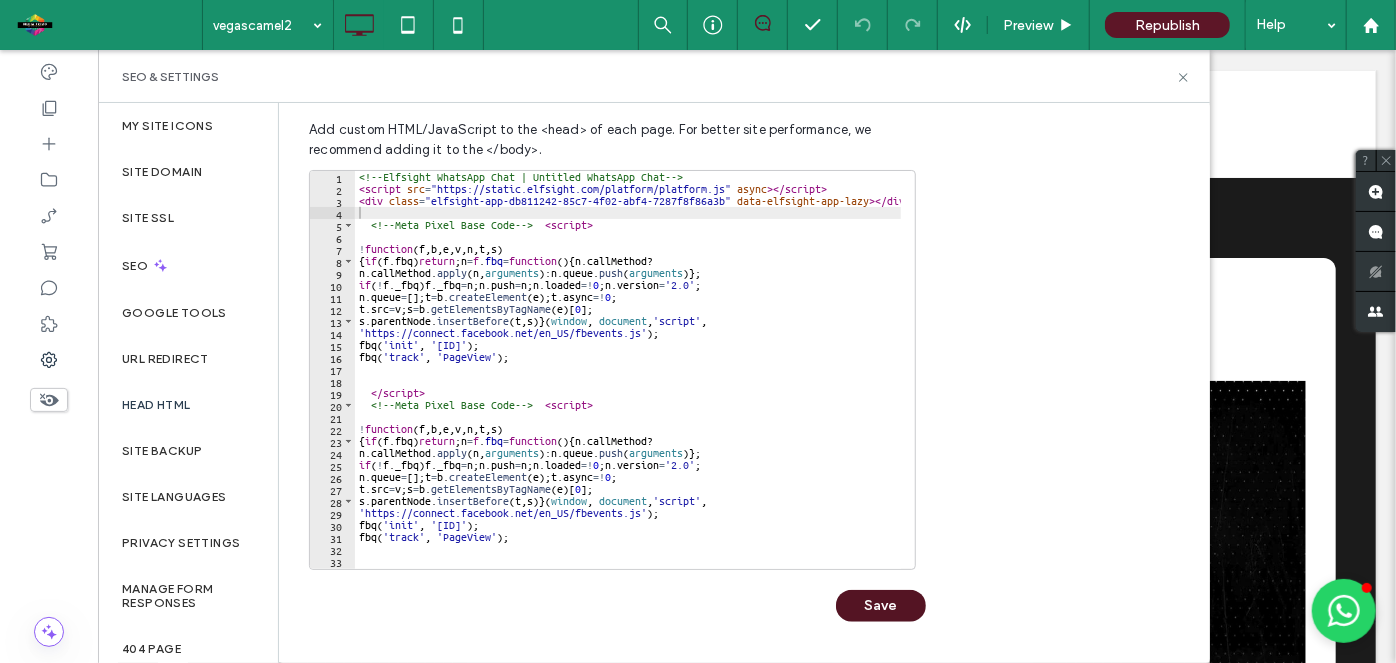 click on "Save" at bounding box center (881, 606) 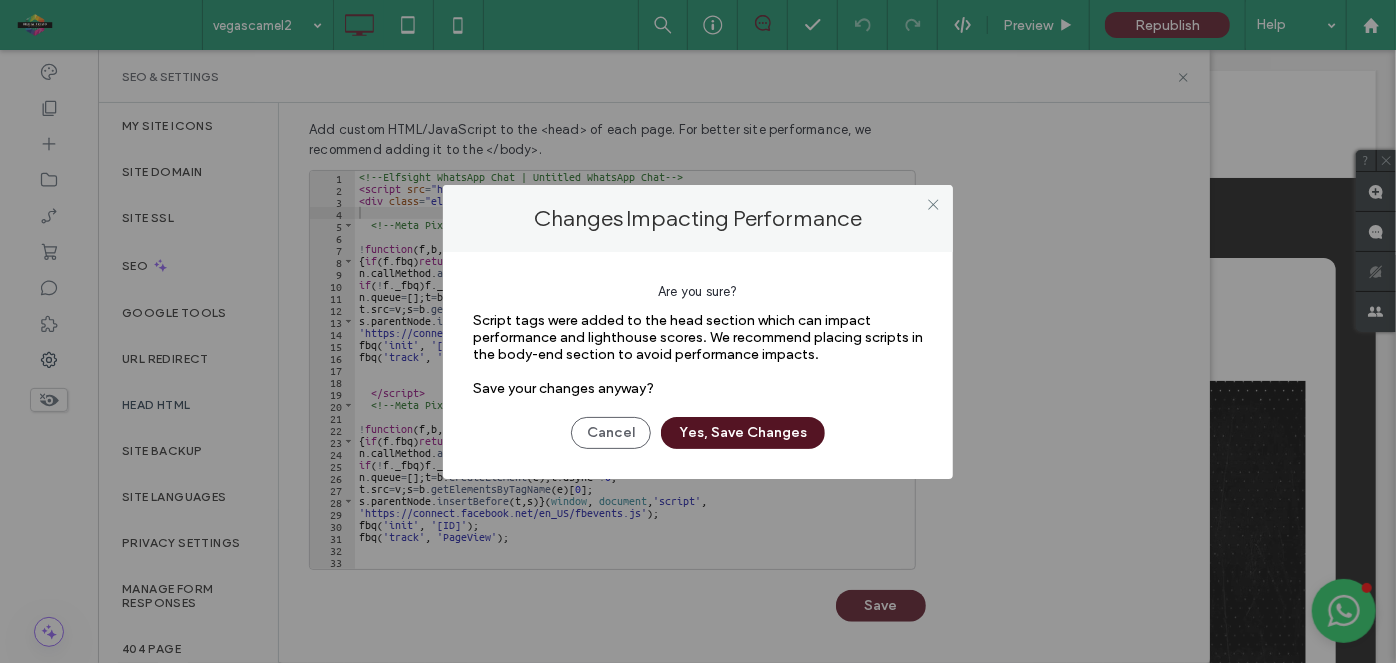 click on "Yes, Save Changes" at bounding box center [743, 433] 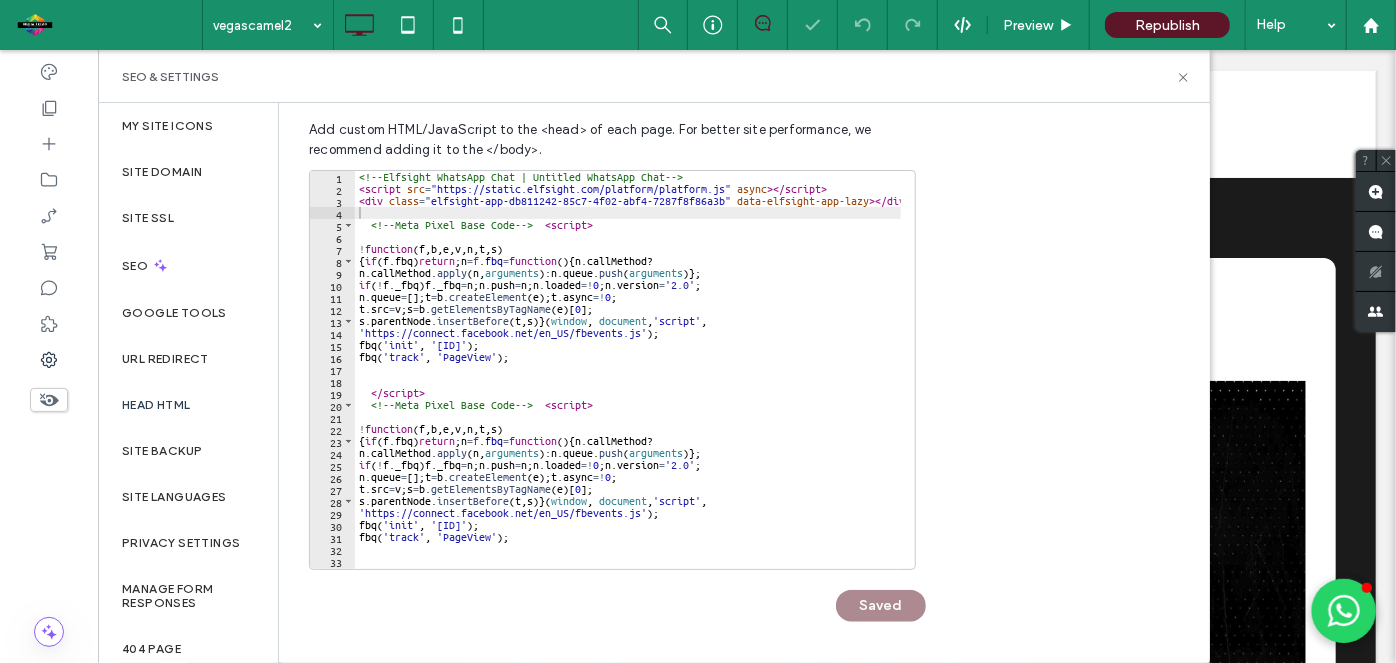 scroll, scrollTop: 0, scrollLeft: 0, axis: both 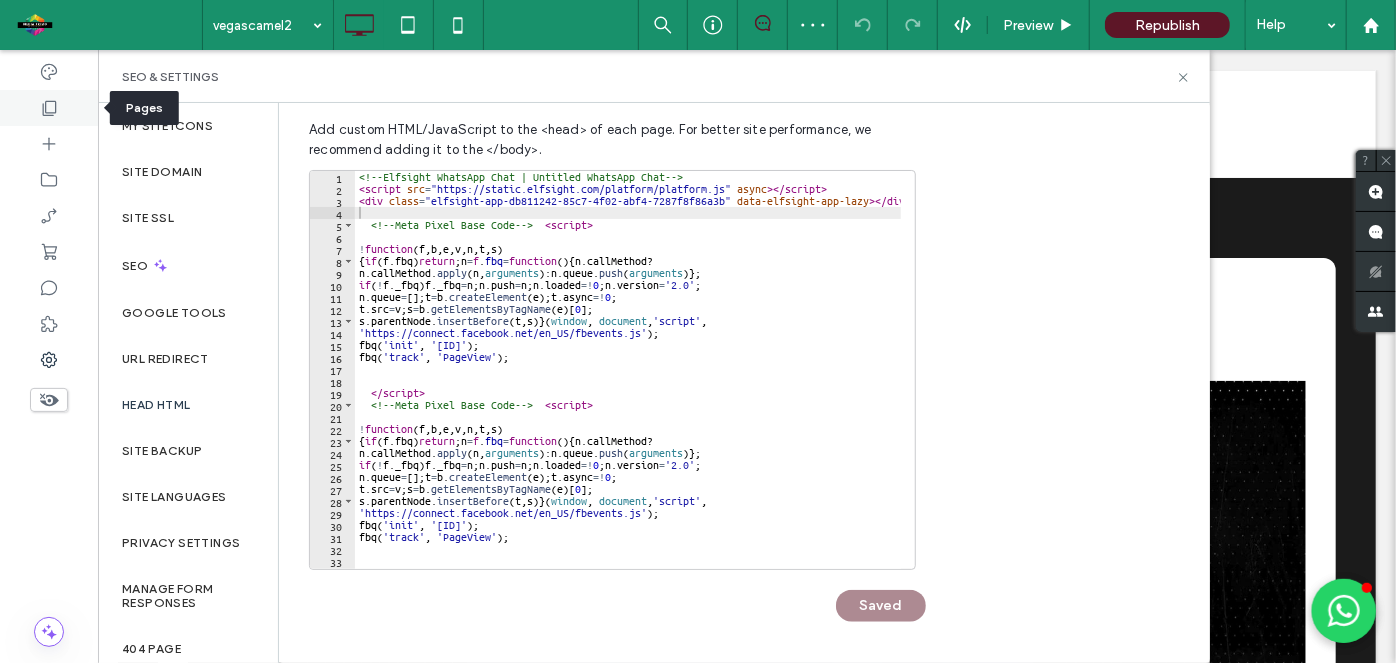 click 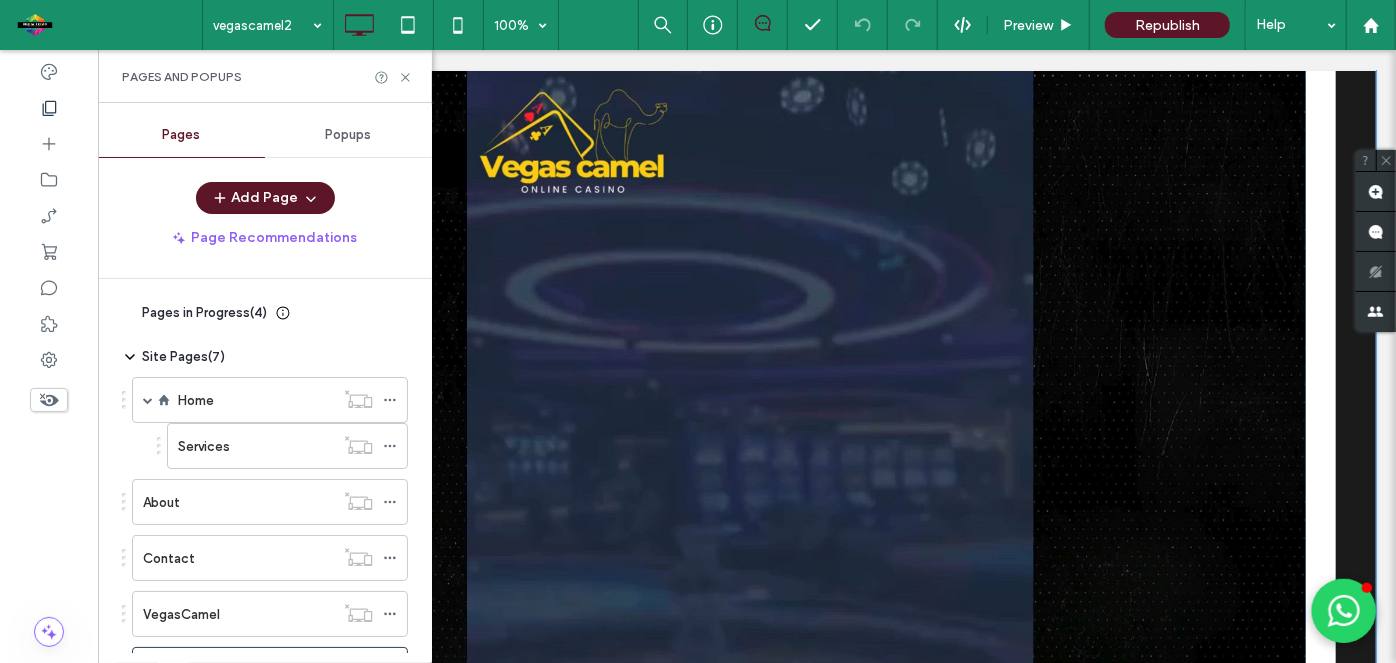 scroll, scrollTop: 326, scrollLeft: 0, axis: vertical 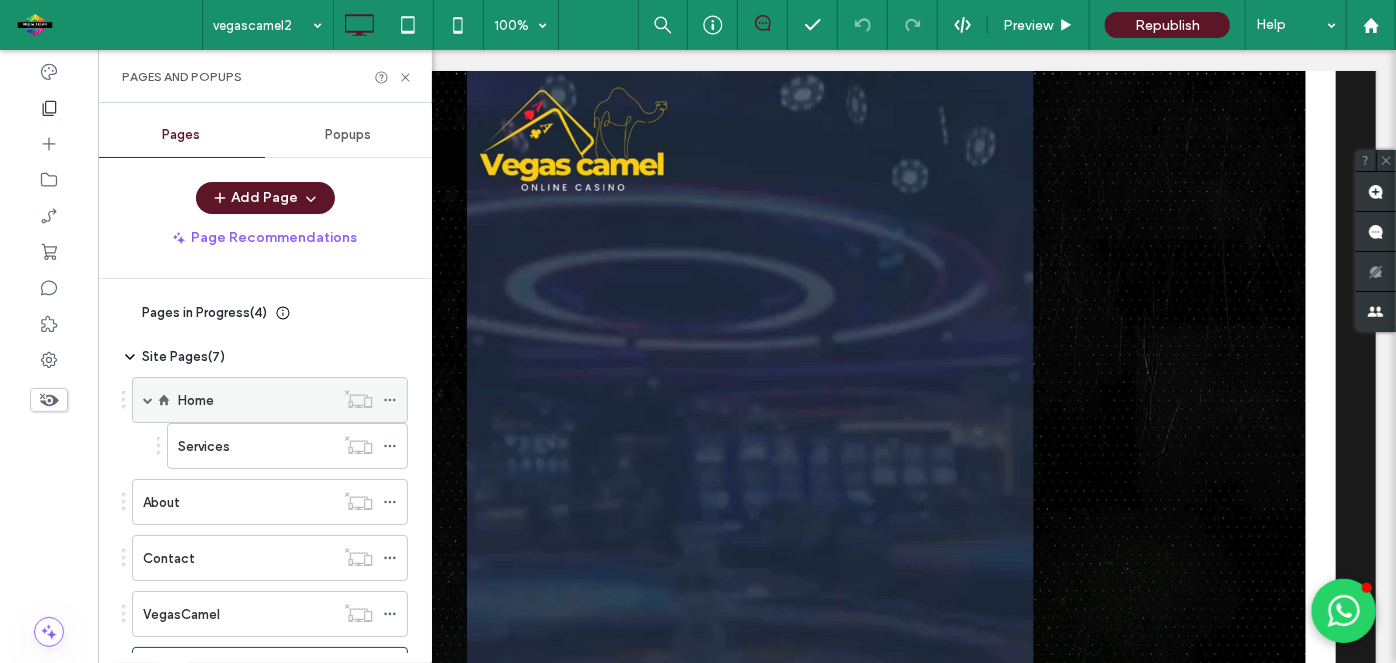 click on "Home" at bounding box center [256, 400] 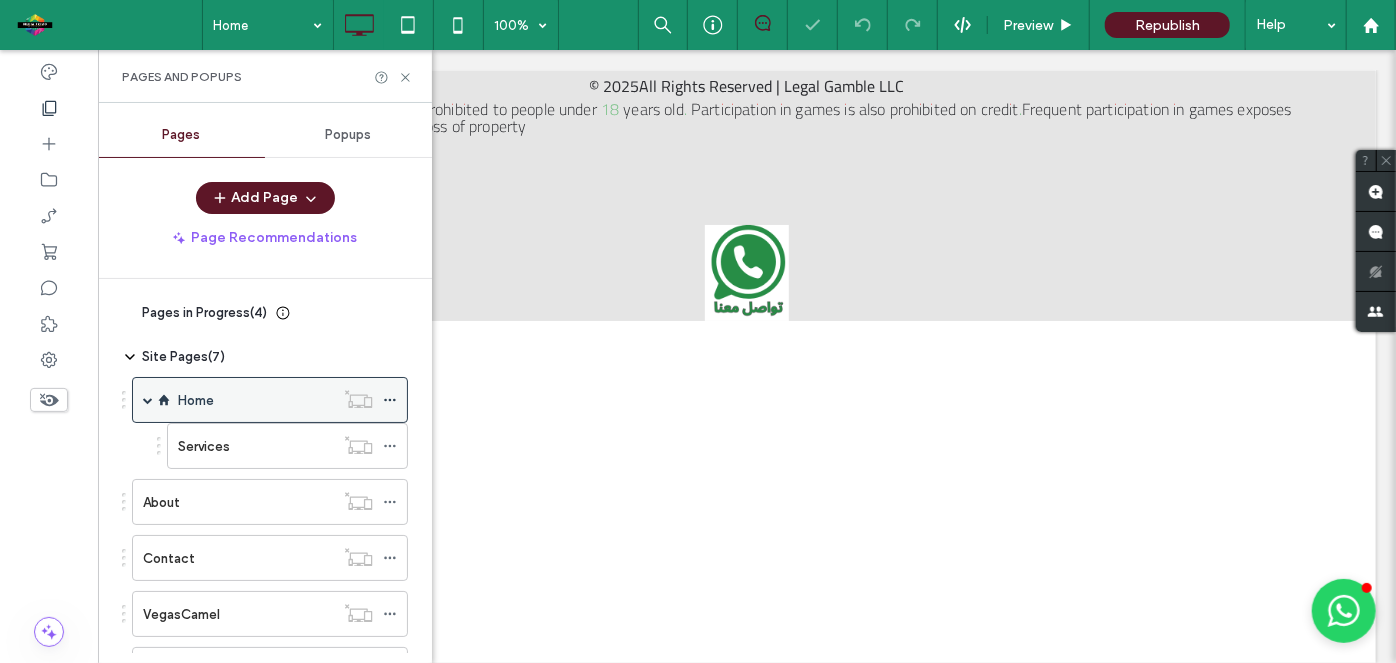 scroll, scrollTop: 0, scrollLeft: 0, axis: both 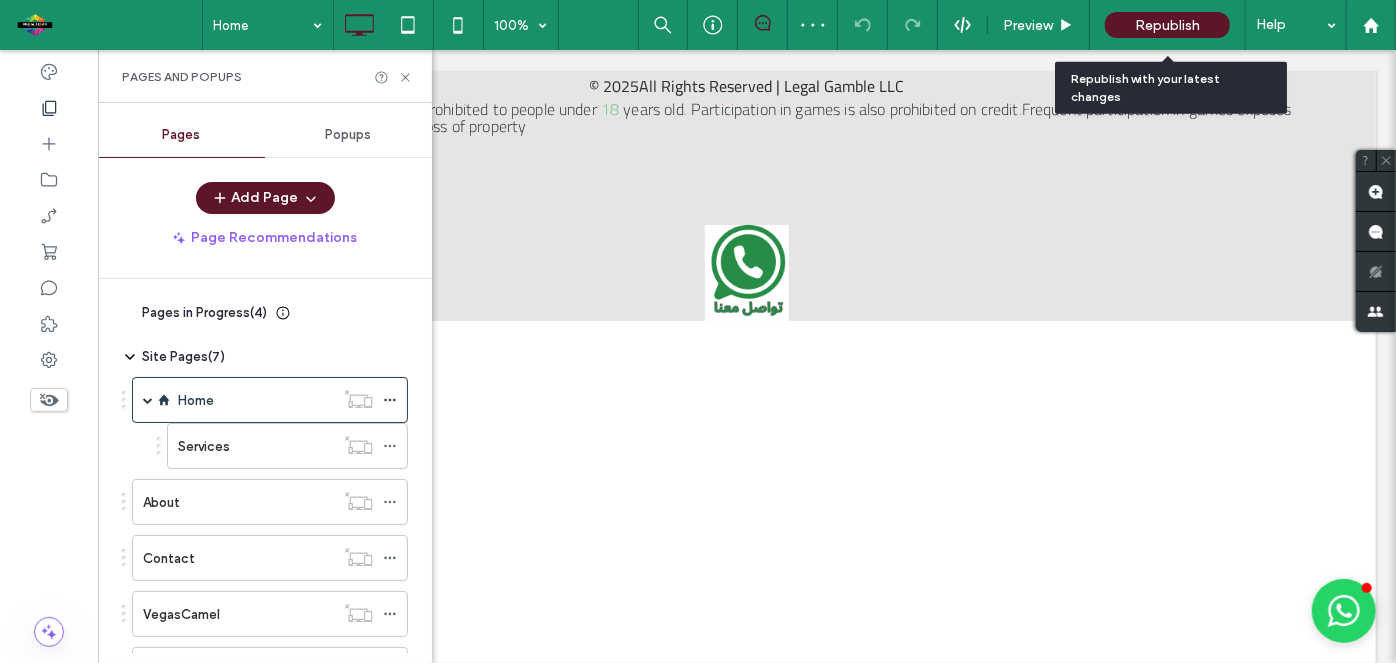 click on "Republish" at bounding box center (1167, 25) 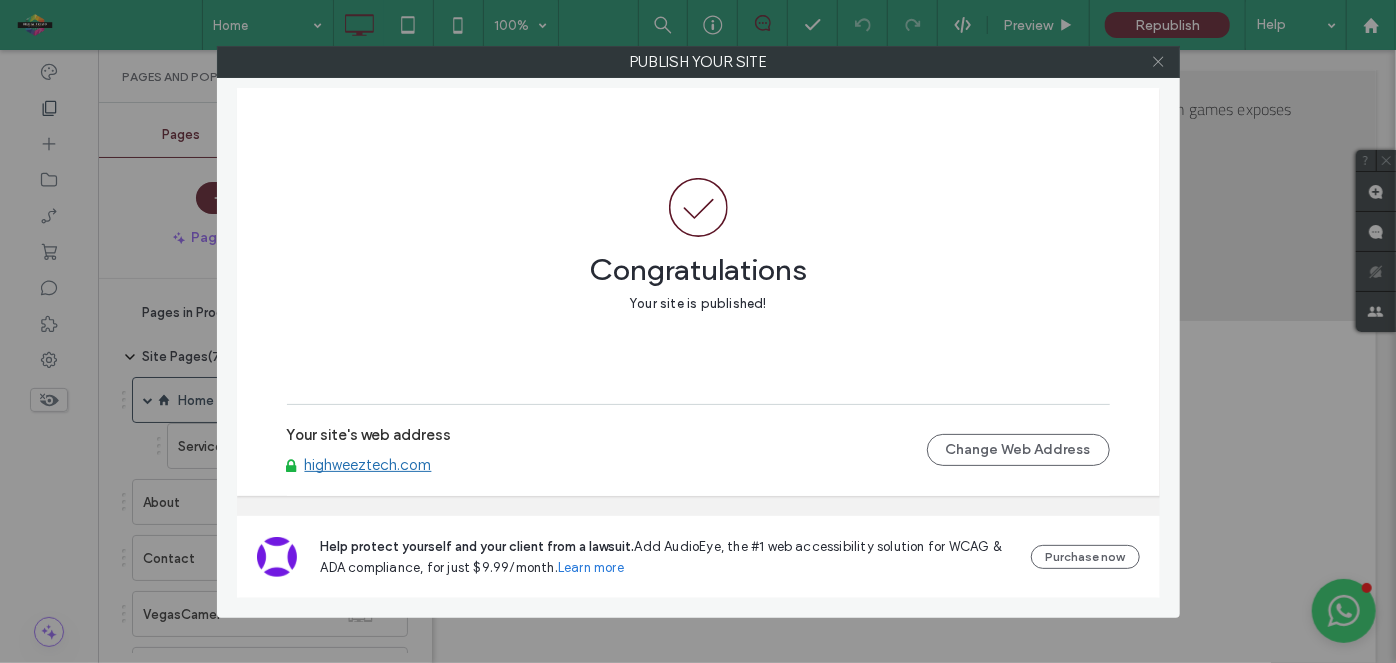 click at bounding box center (1158, 62) 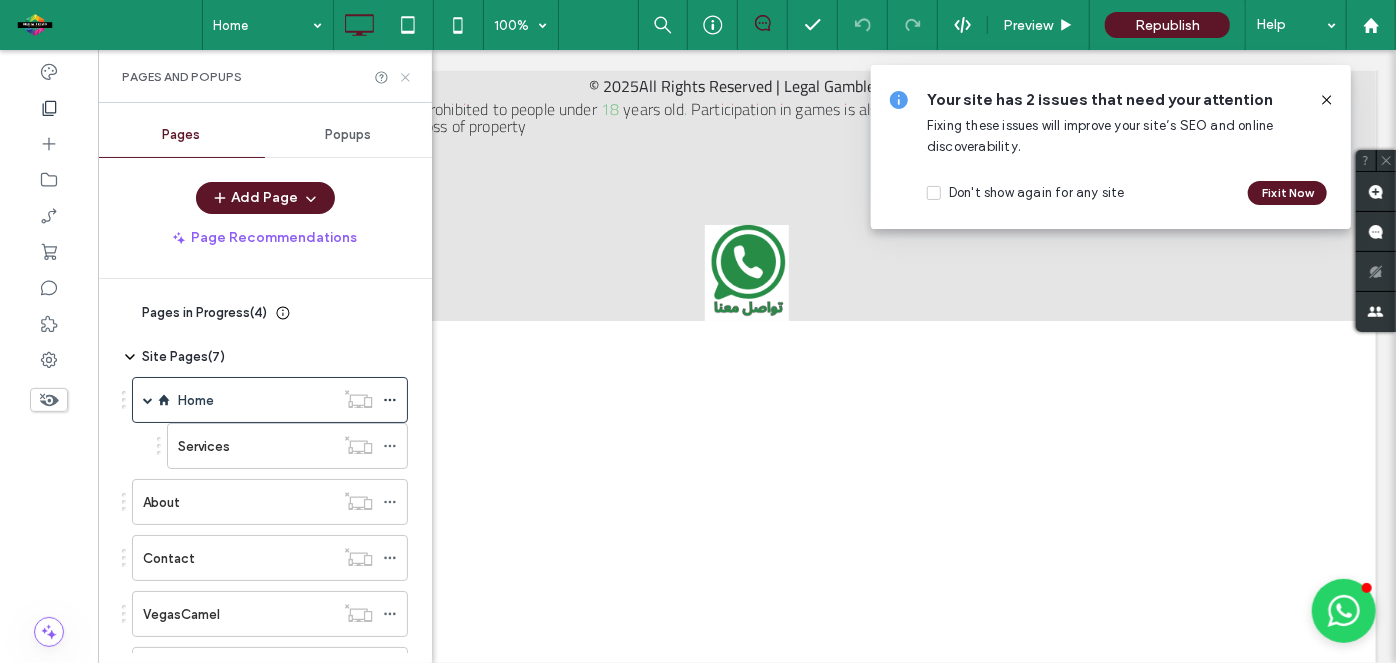 click 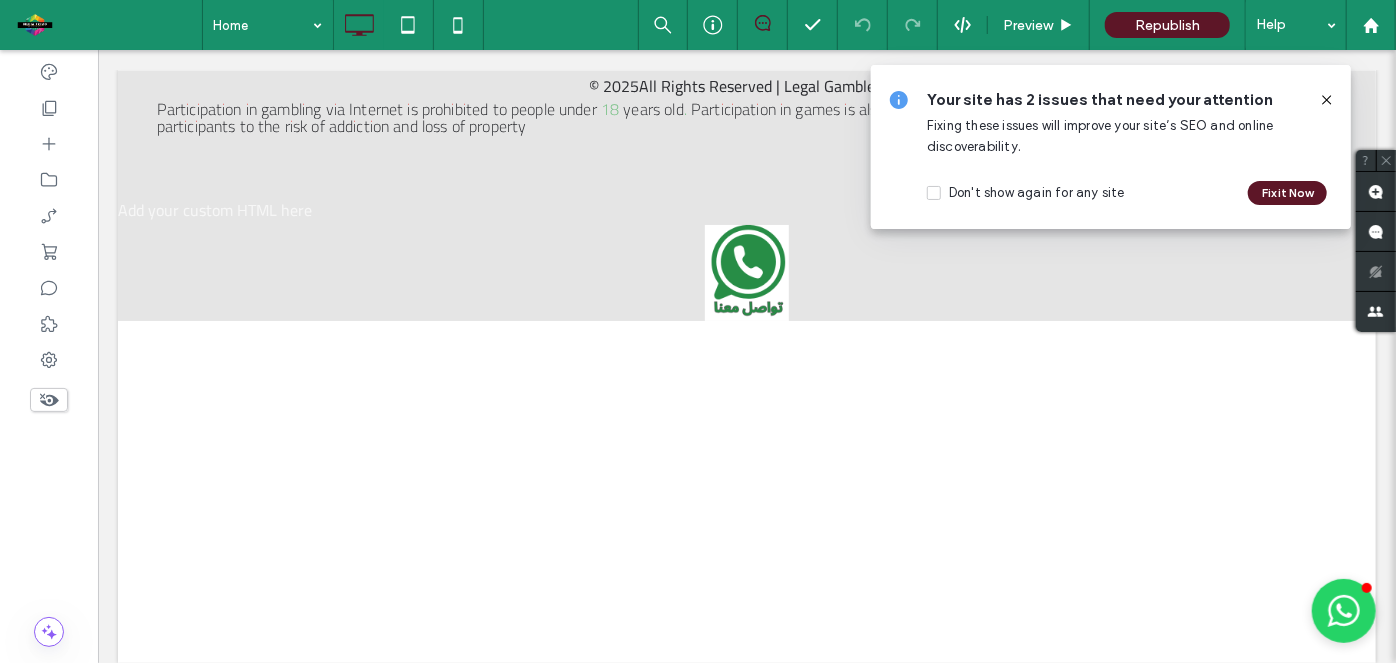 click 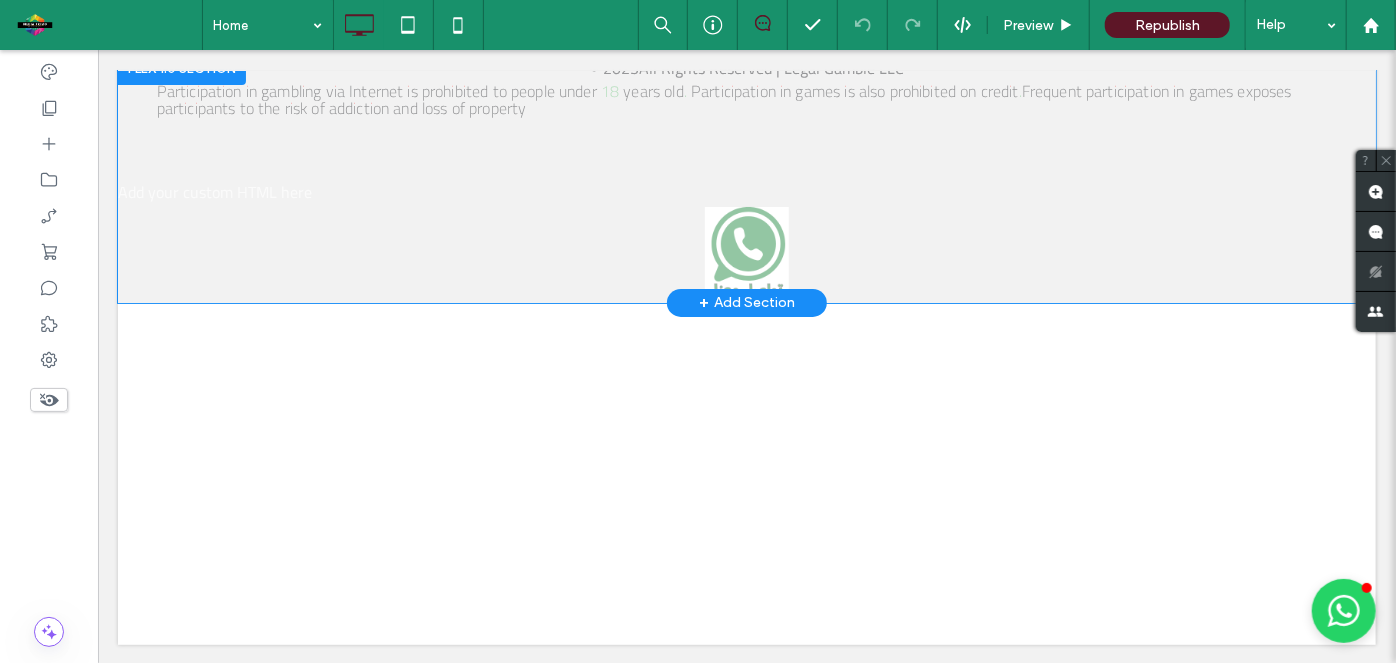 scroll, scrollTop: 0, scrollLeft: 0, axis: both 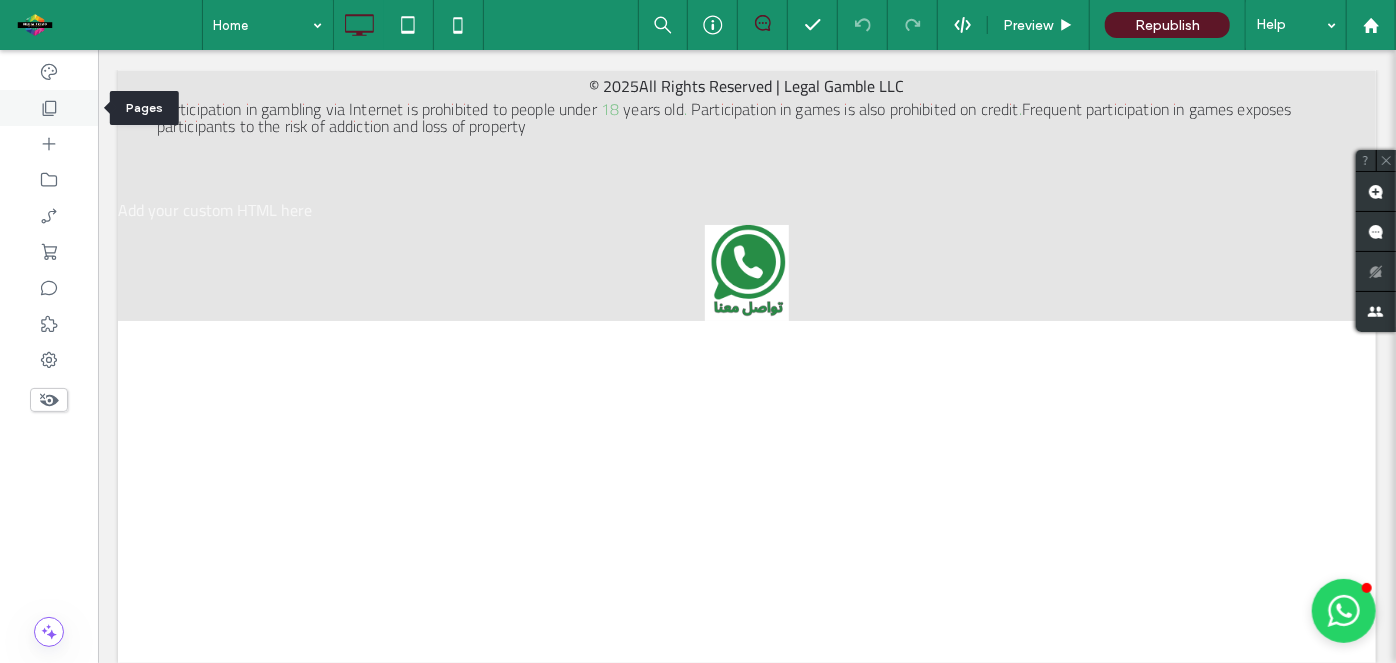 click at bounding box center (49, 108) 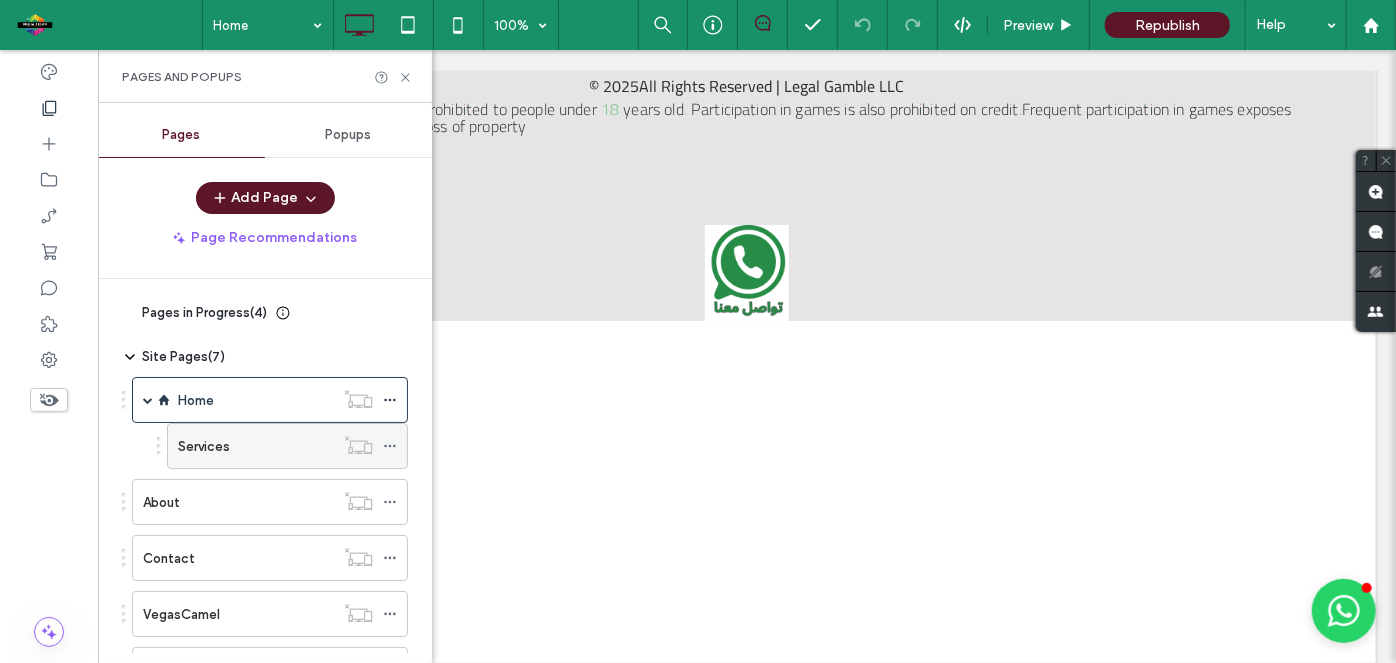 scroll, scrollTop: 141, scrollLeft: 0, axis: vertical 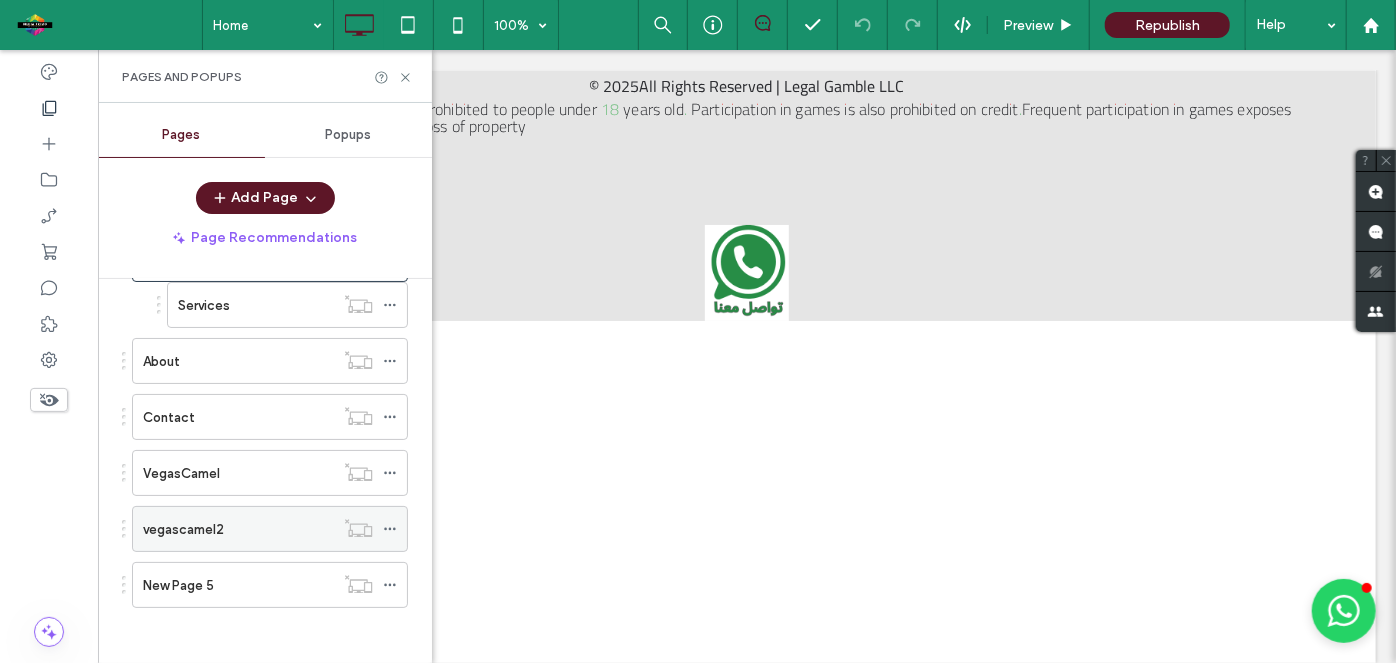 click on "vegascamel2" at bounding box center [238, 529] 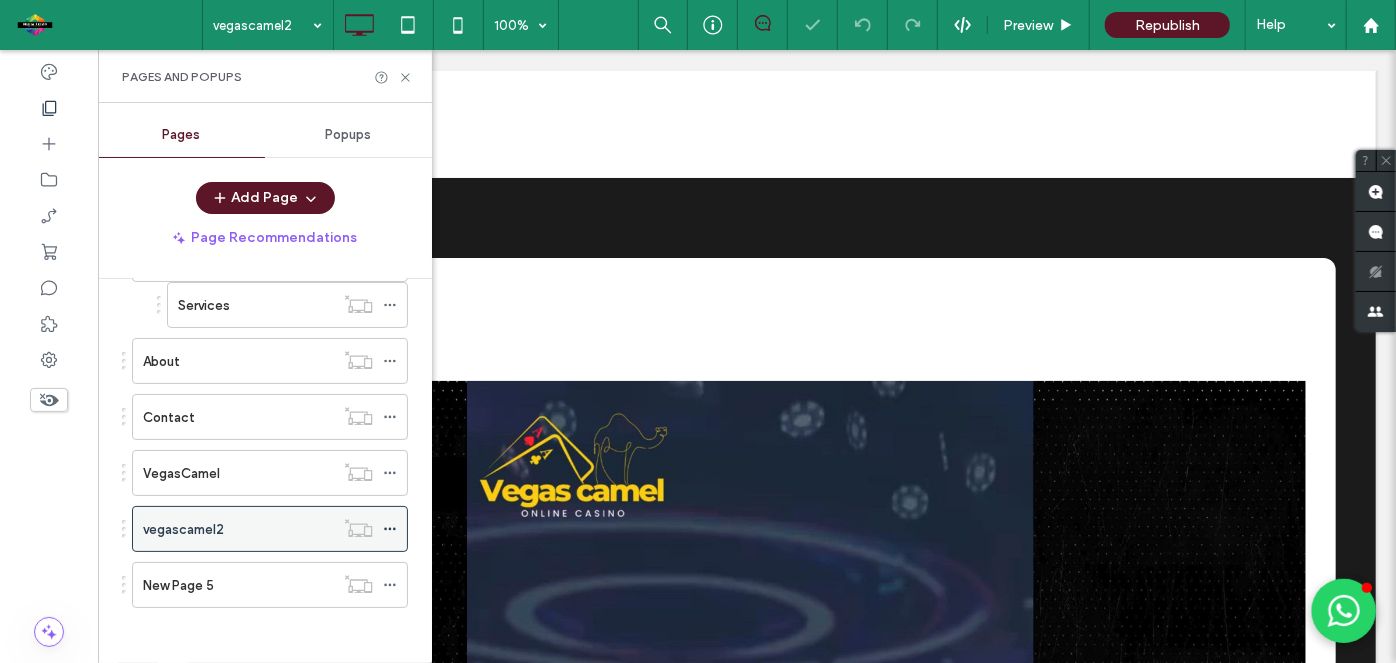 scroll, scrollTop: 0, scrollLeft: 0, axis: both 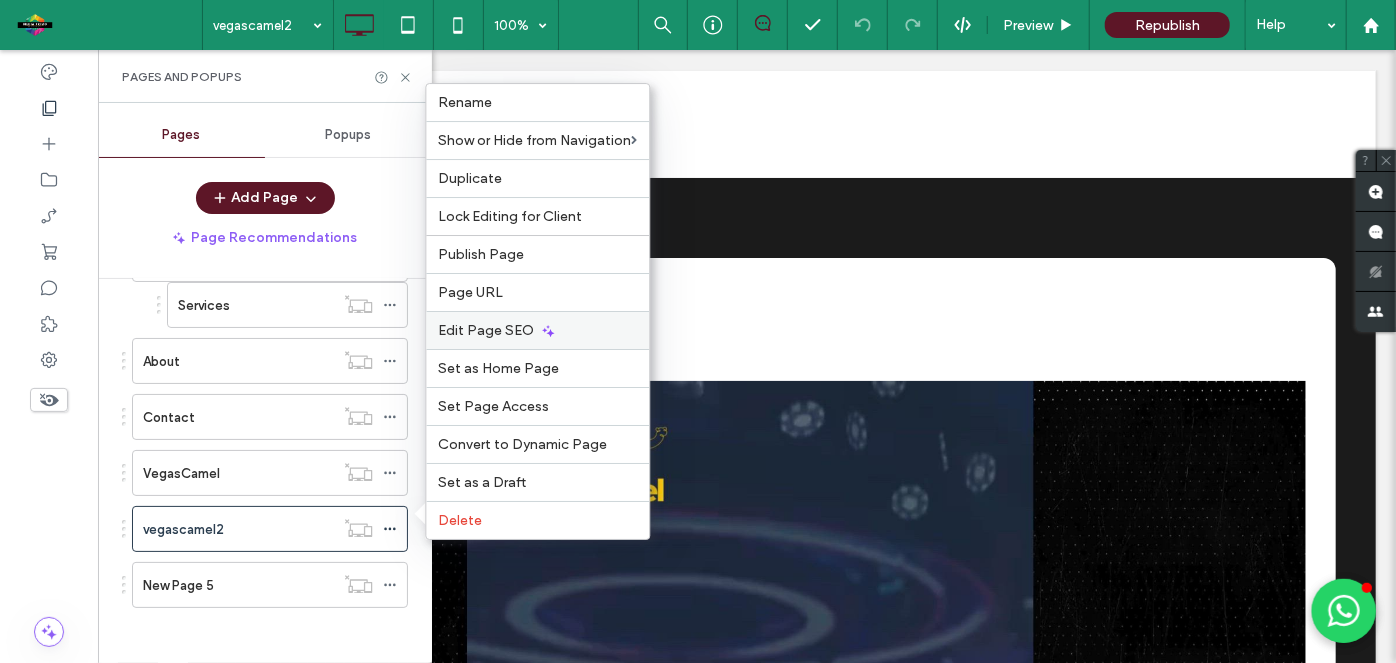 click 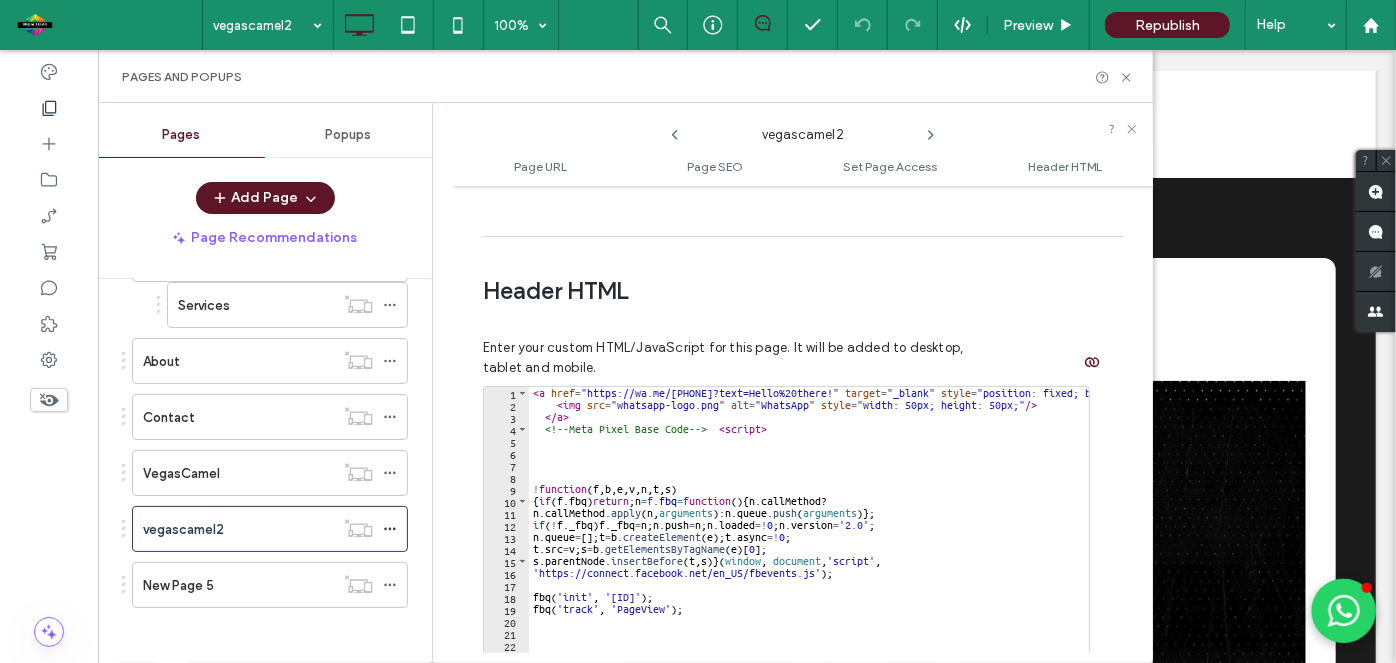 scroll, scrollTop: 1826, scrollLeft: 0, axis: vertical 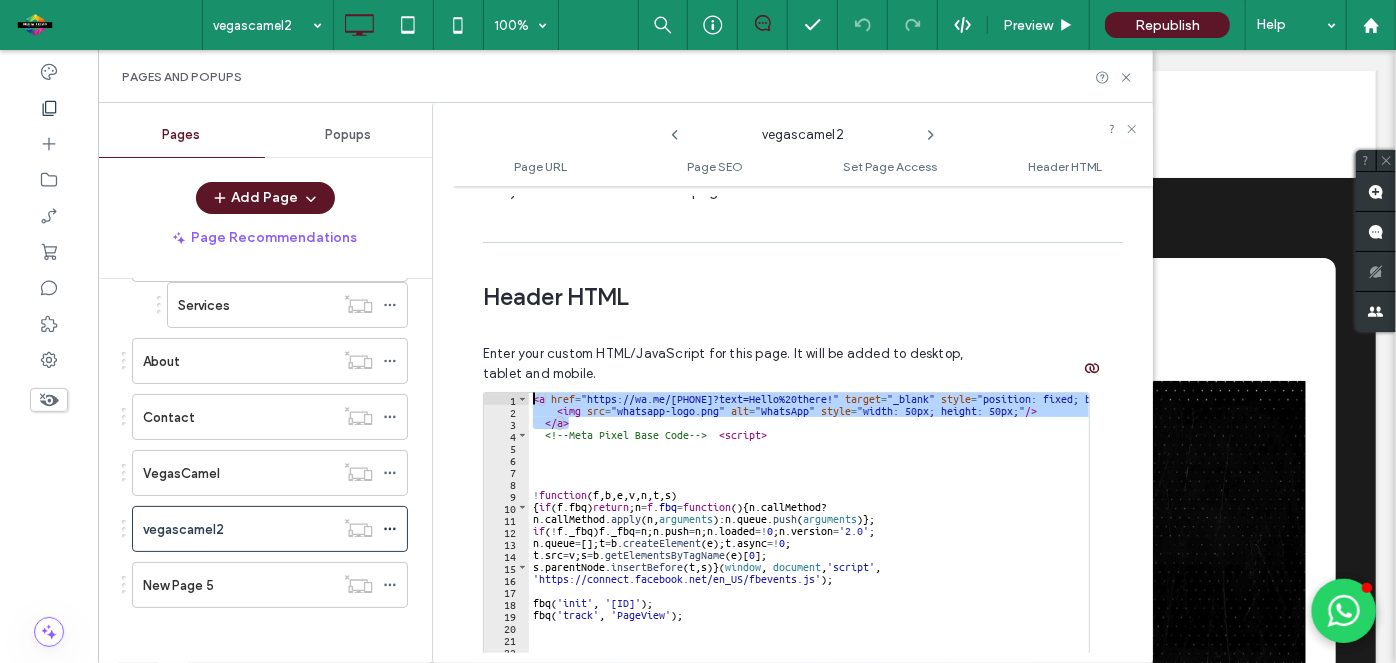 drag, startPoint x: 610, startPoint y: 378, endPoint x: 410, endPoint y: 270, distance: 227.29716 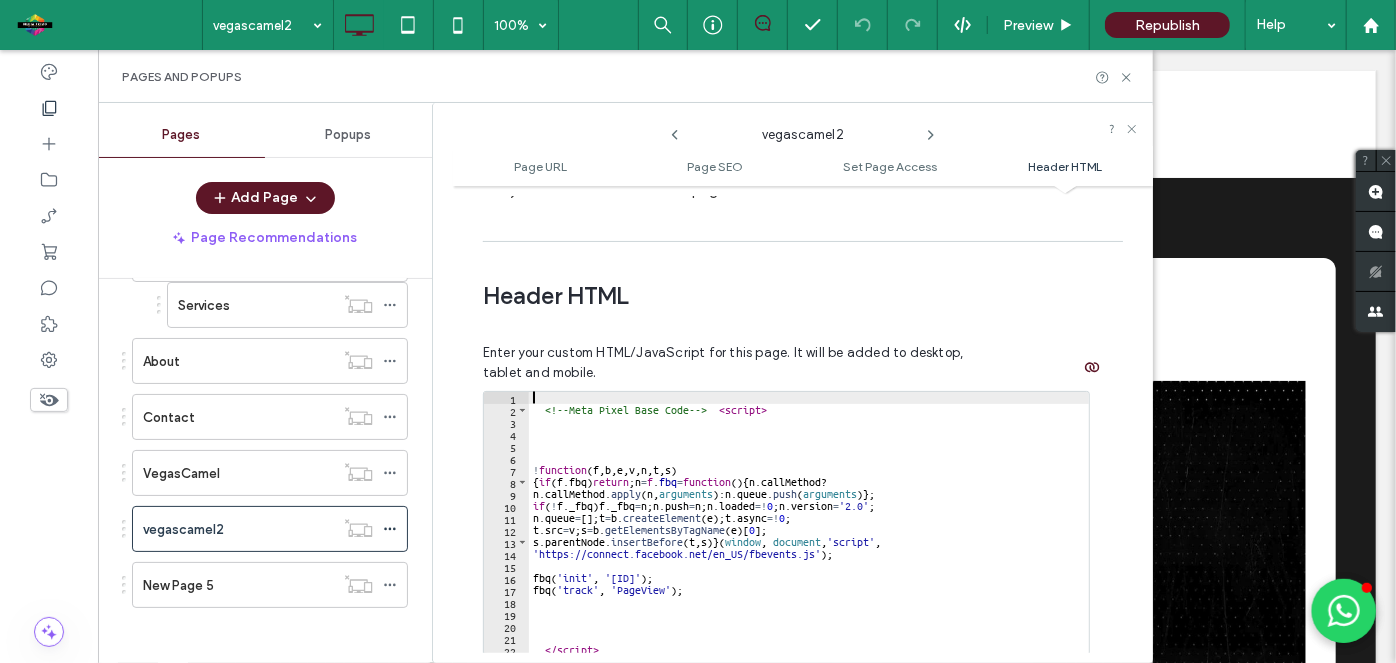 scroll, scrollTop: 2019, scrollLeft: 0, axis: vertical 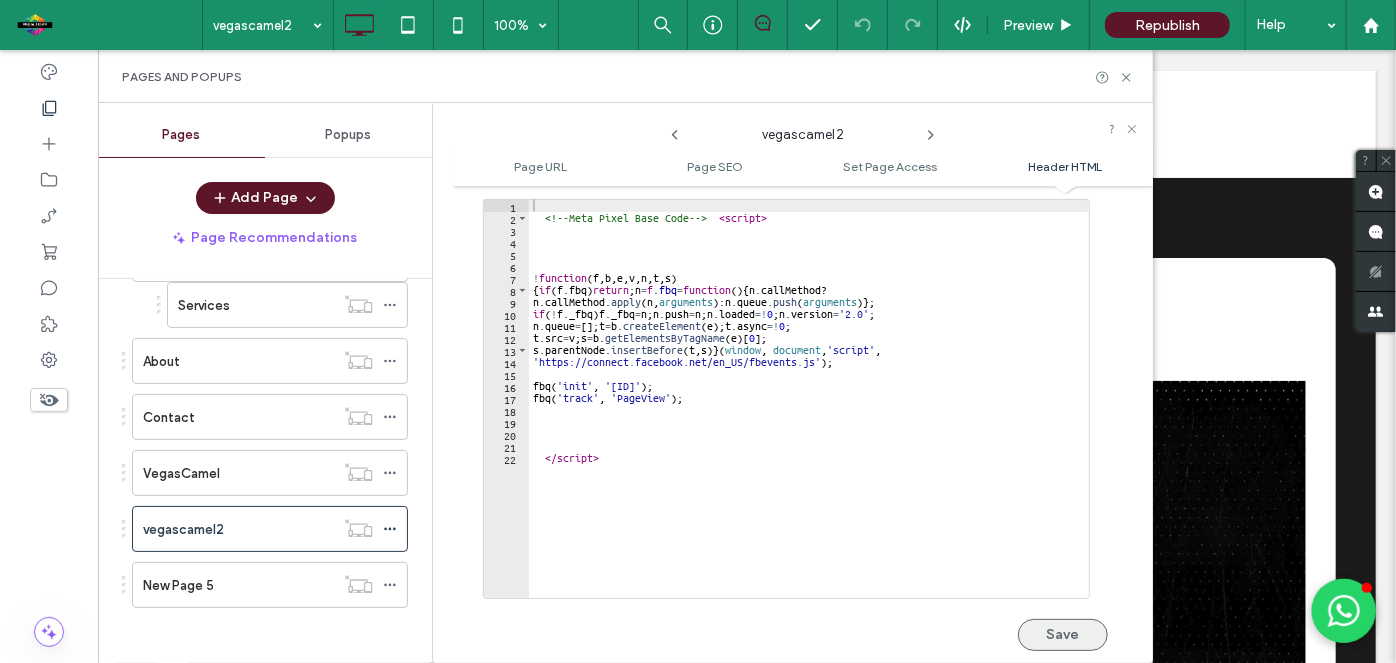 click on "Save" at bounding box center (1063, 635) 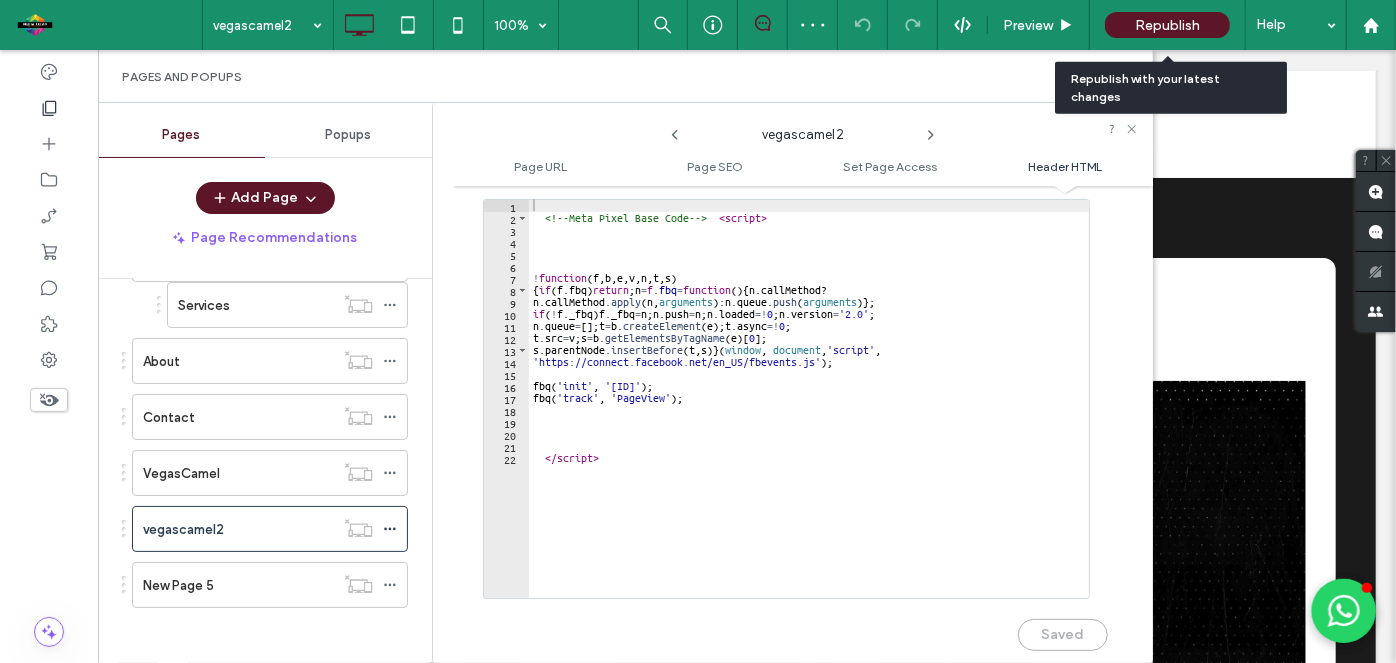 click on "Republish" at bounding box center (1167, 25) 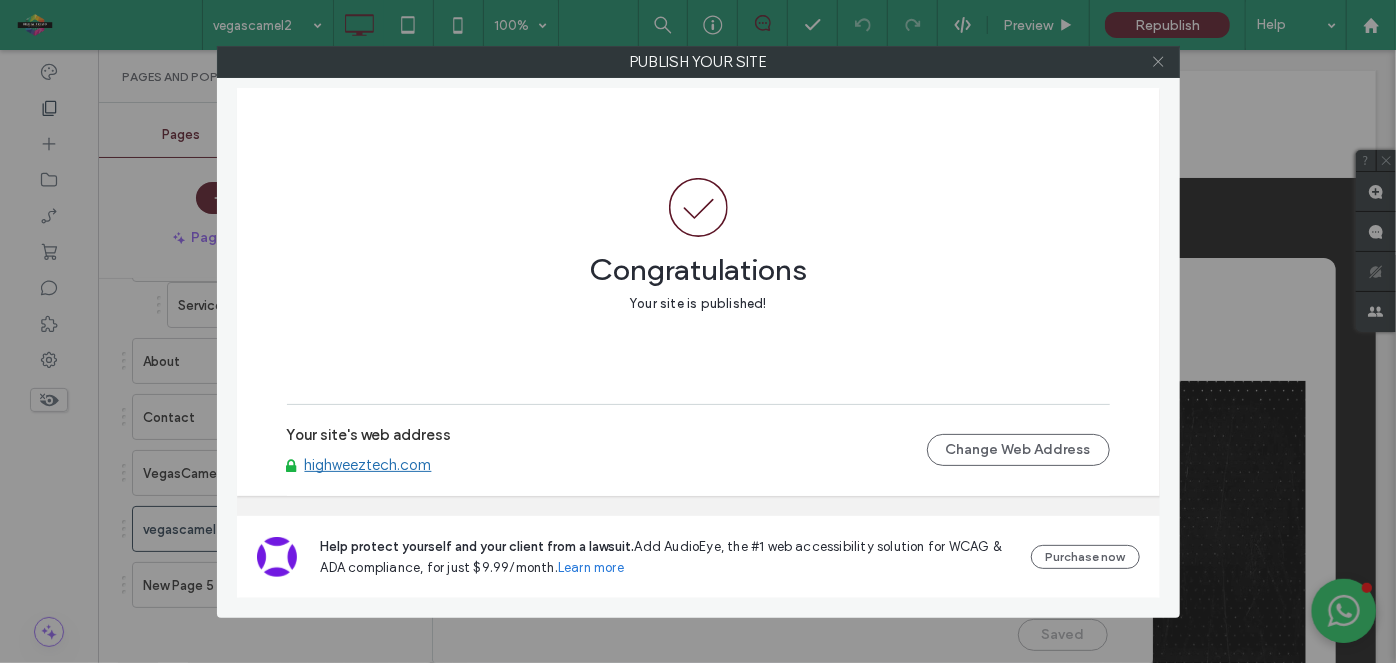click 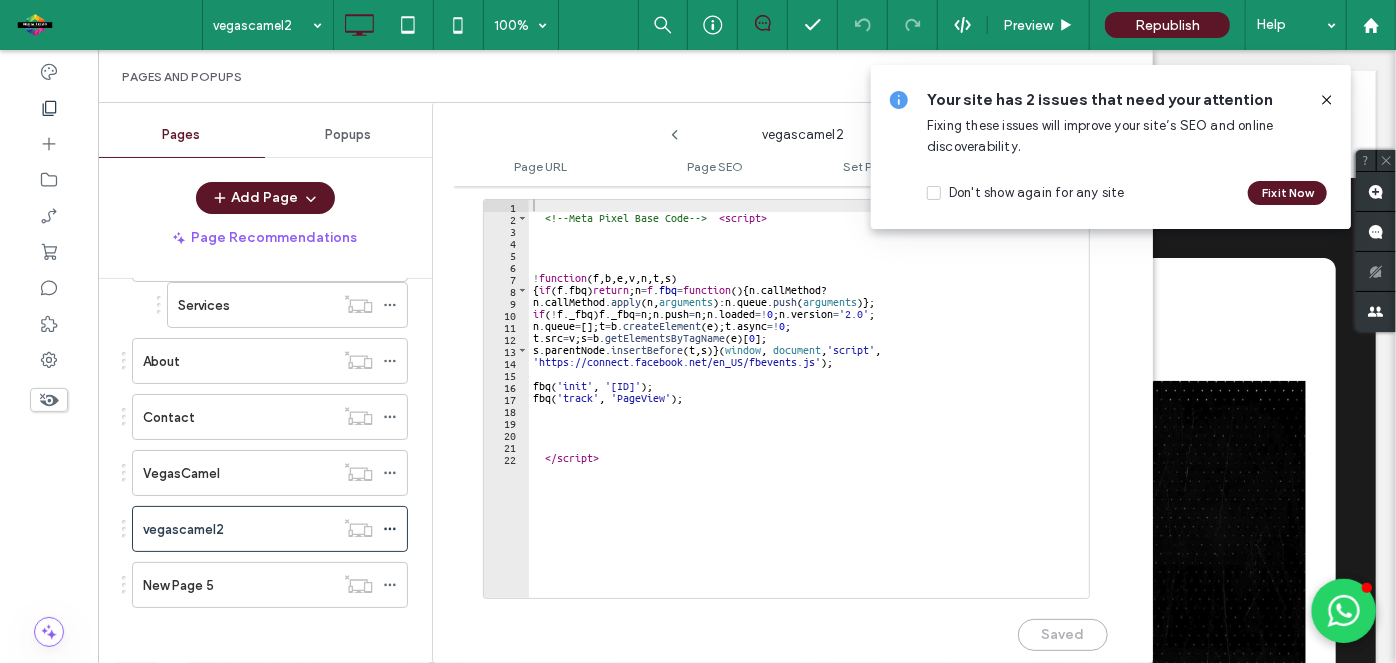 click 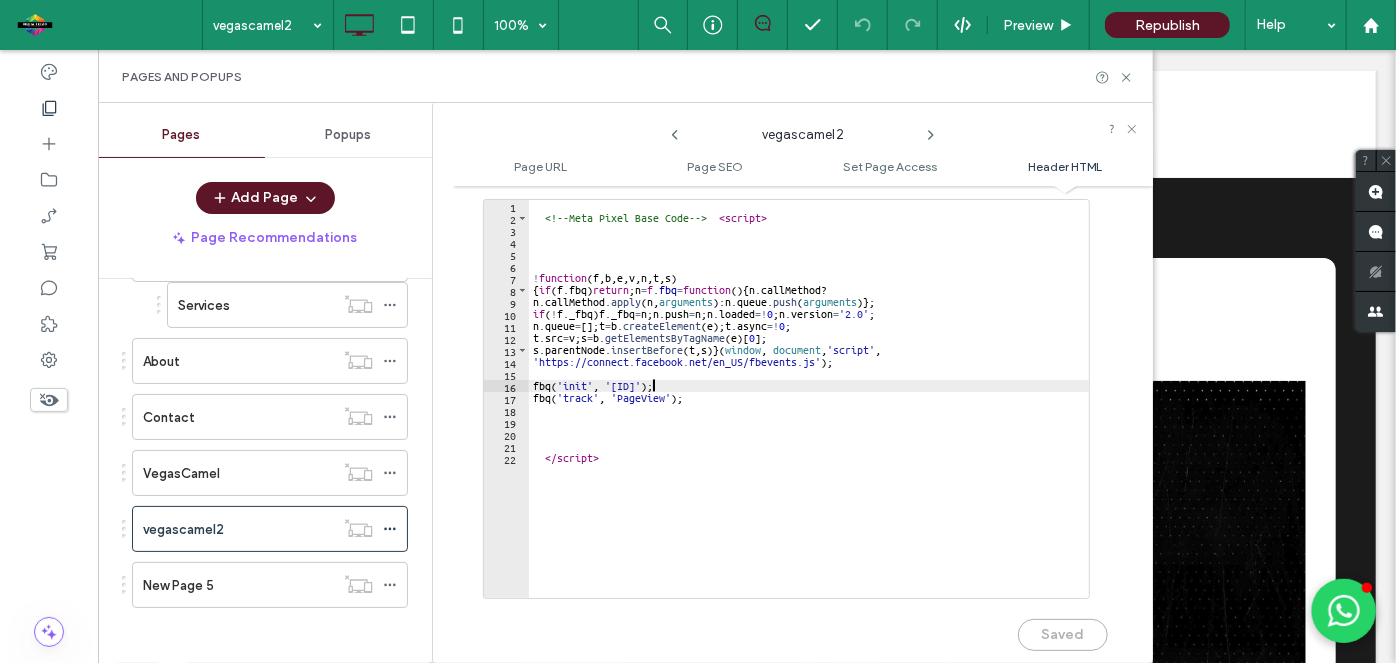 click on "<!--  Meta Pixel Base Code  -->    < script > ! function ( f , b , e , v , n , t , s ) { if ( f . fbq ) return ; n = f . fbq = function ( ) { n . callMethod ? n . callMethod . apply ( n , arguments ) : n . queue . push ( arguments )} ; if ( ! f . _fbq ) f . _fbq = n ; n . push = n ; n . loaded =! 0 ; n . version = '2.0' ; n . queue = [ ] ; t = b . createElement ( e ) ; t . async =! 0 ; t . src = v ; s = b . getElementsByTagName ( e ) [ 0 ] ; s . parentNode . insertBefore ( t , s )} ( window ,   document , 'script' , 'https://connect.facebook.net/en_US/fbevents.js' ) ; fbq ( 'init' ,   '[PIXEL_ID]' ) ;   fbq ( 'track' ,   'PageView' ) ;       </ script >" at bounding box center (809, 411) 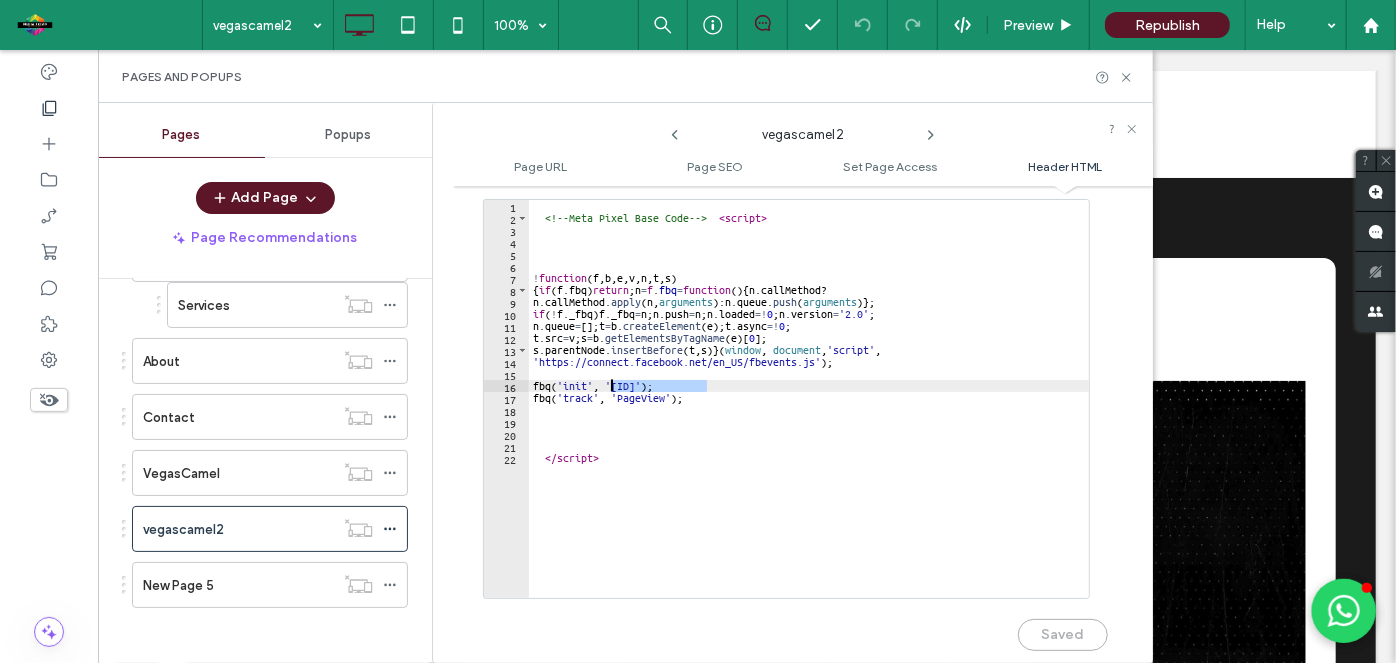 click on "<!--  Meta Pixel Base Code  -->    < script > ! function ( f , b , e , v , n , t , s ) { if ( f . fbq ) return ; n = f . fbq = function ( ) { n . callMethod ? n . callMethod . apply ( n , arguments ) : n . queue . push ( arguments )} ; if ( ! f . _fbq ) f . _fbq = n ; n . push = n ; n . loaded =! 0 ; n . version = '2.0' ; n . queue = [ ] ; t = b . createElement ( e ) ; t . async =! 0 ; t . src = v ; s = b . getElementsByTagName ( e ) [ 0 ] ; s . parentNode . insertBefore ( t , s )} ( window ,   document , 'script' , 'https://connect.facebook.net/en_US/fbevents.js' ) ; fbq ( 'init' ,   '[PIXEL_ID]' ) ;   fbq ( 'track' ,   'PageView' ) ;       </ script >" at bounding box center [809, 411] 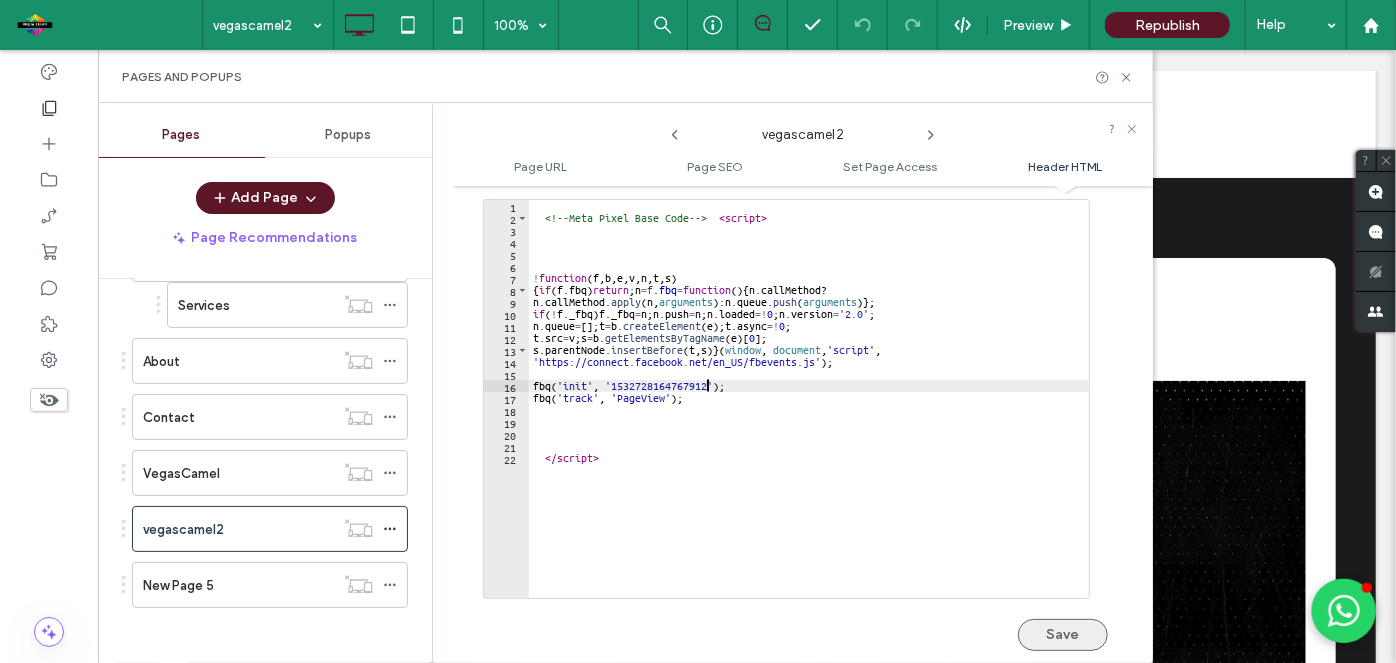 click on "Save" at bounding box center [1063, 635] 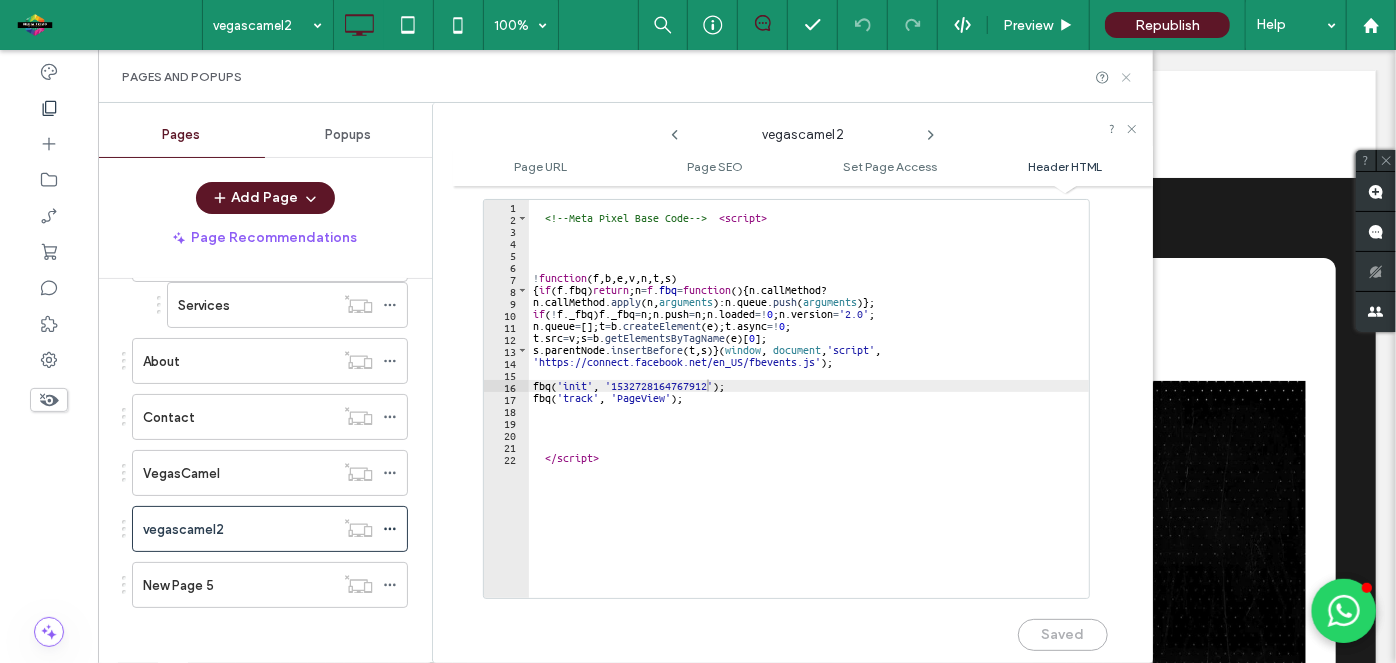 click 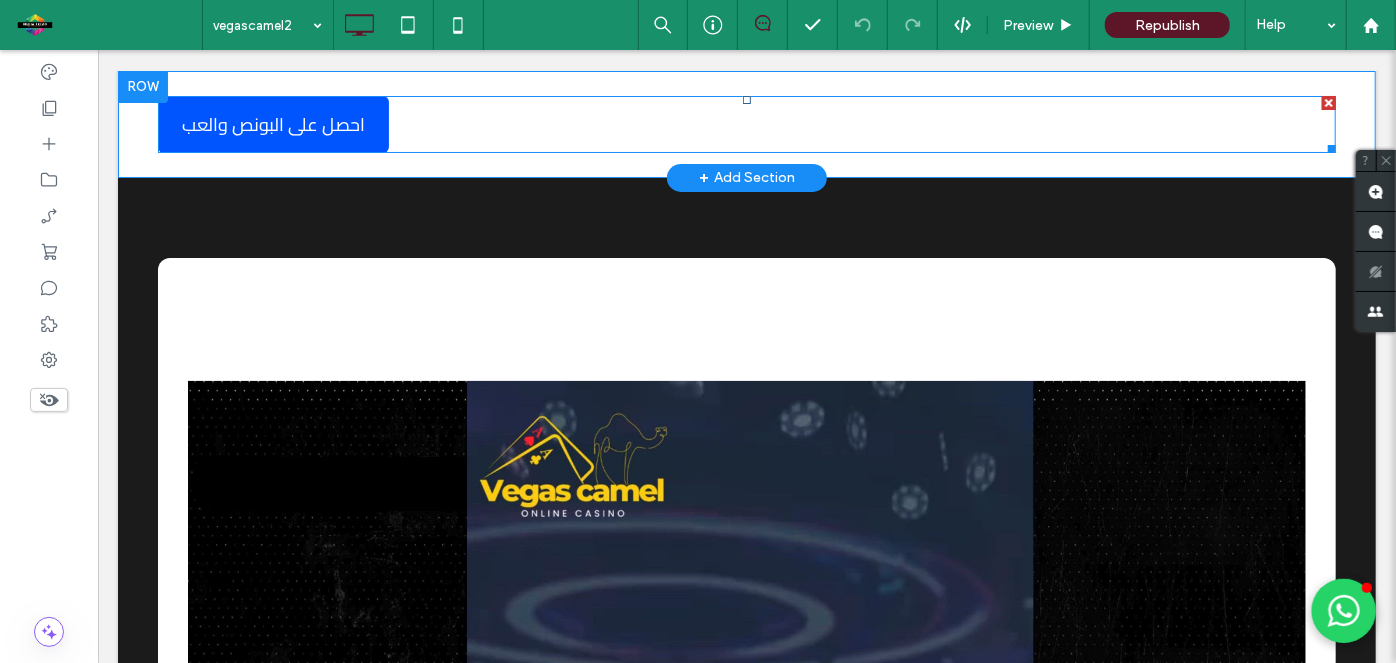 click at bounding box center (746, 123) 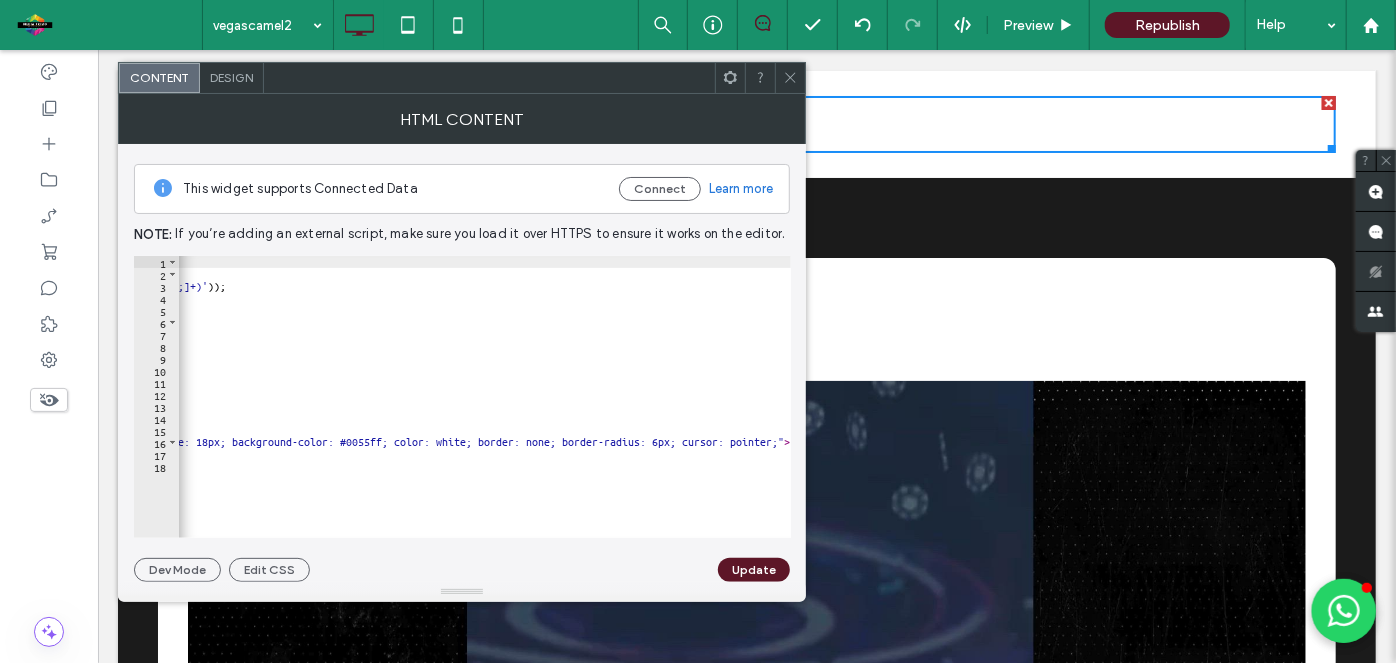scroll, scrollTop: 0, scrollLeft: 0, axis: both 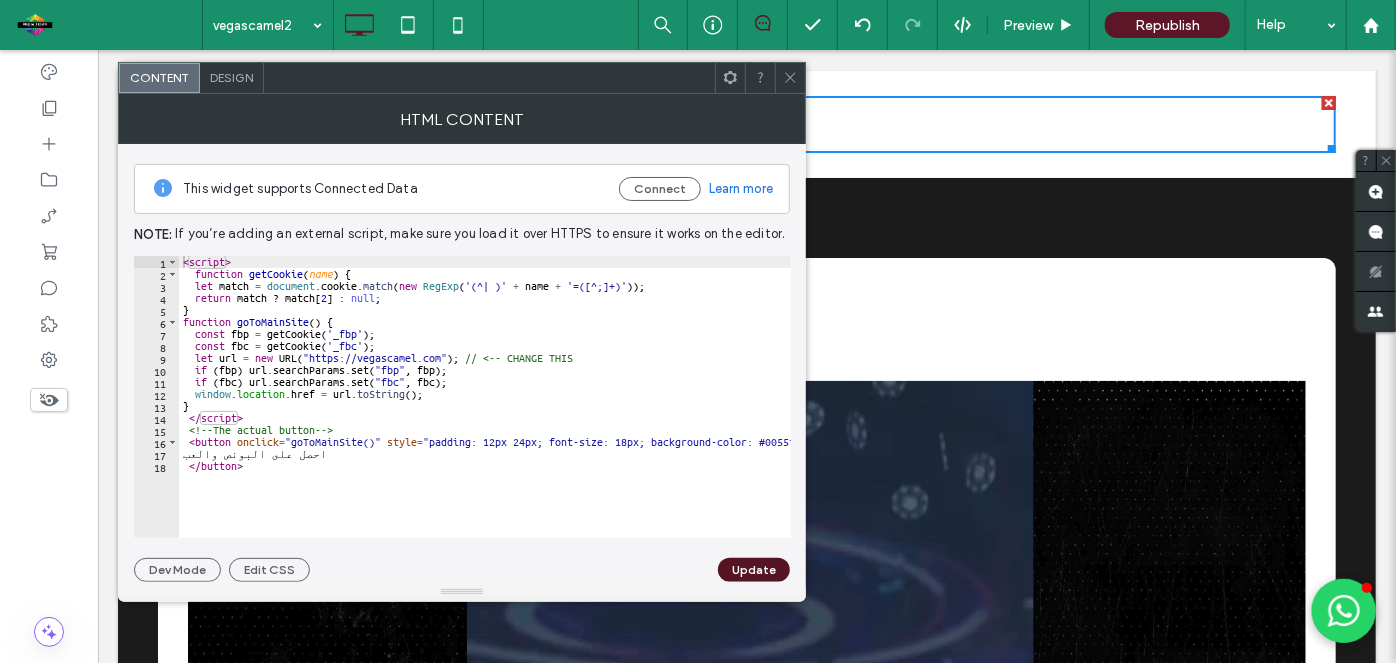 click on "Update" at bounding box center (754, 570) 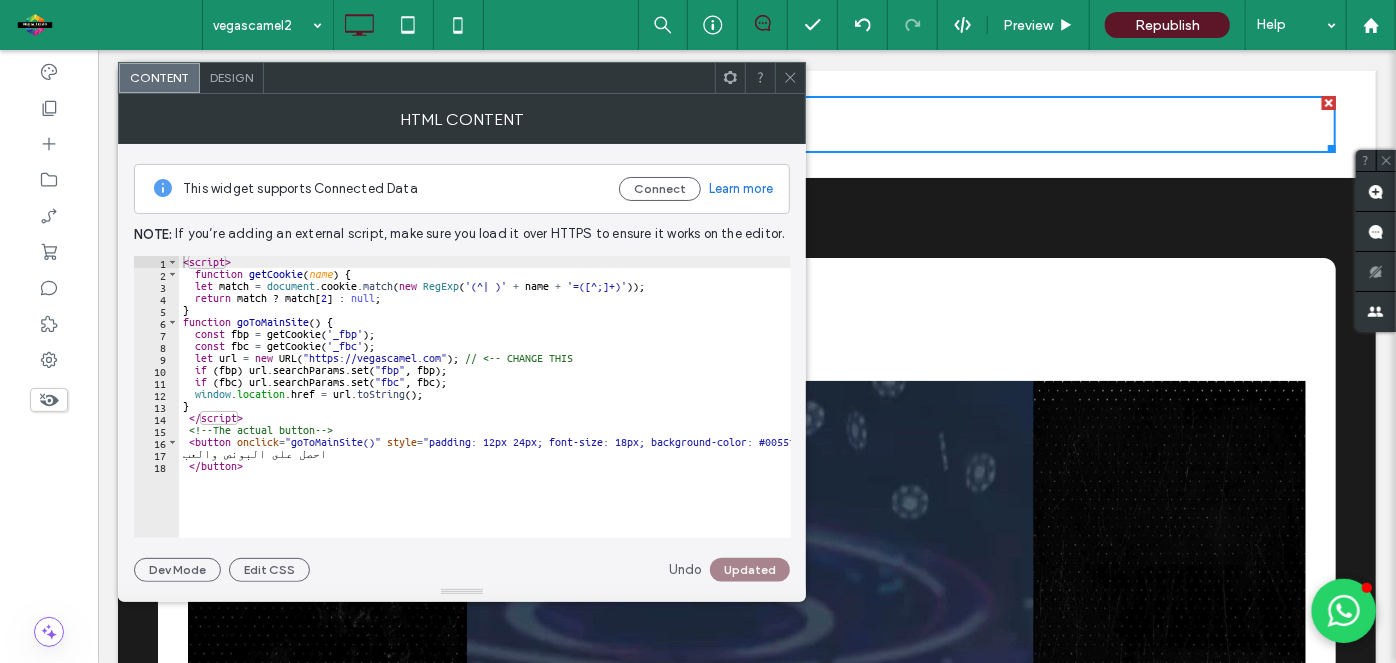 click 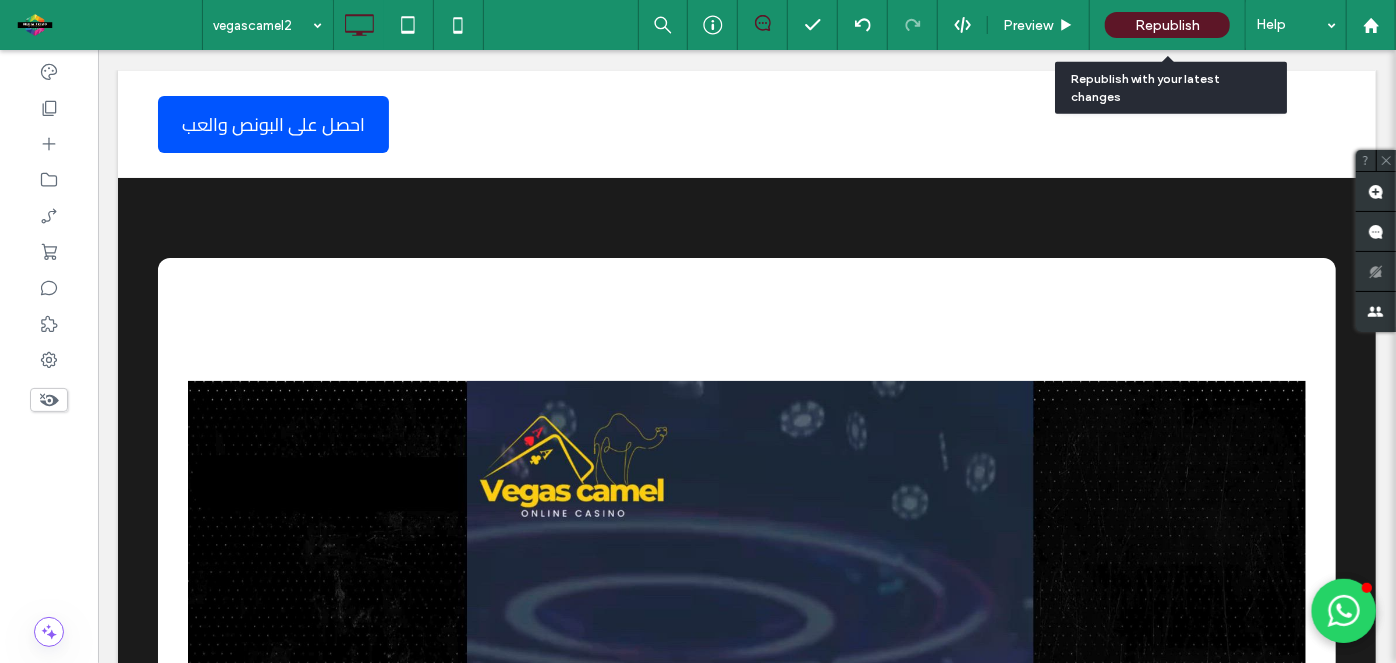 click on "Republish" at bounding box center [1167, 25] 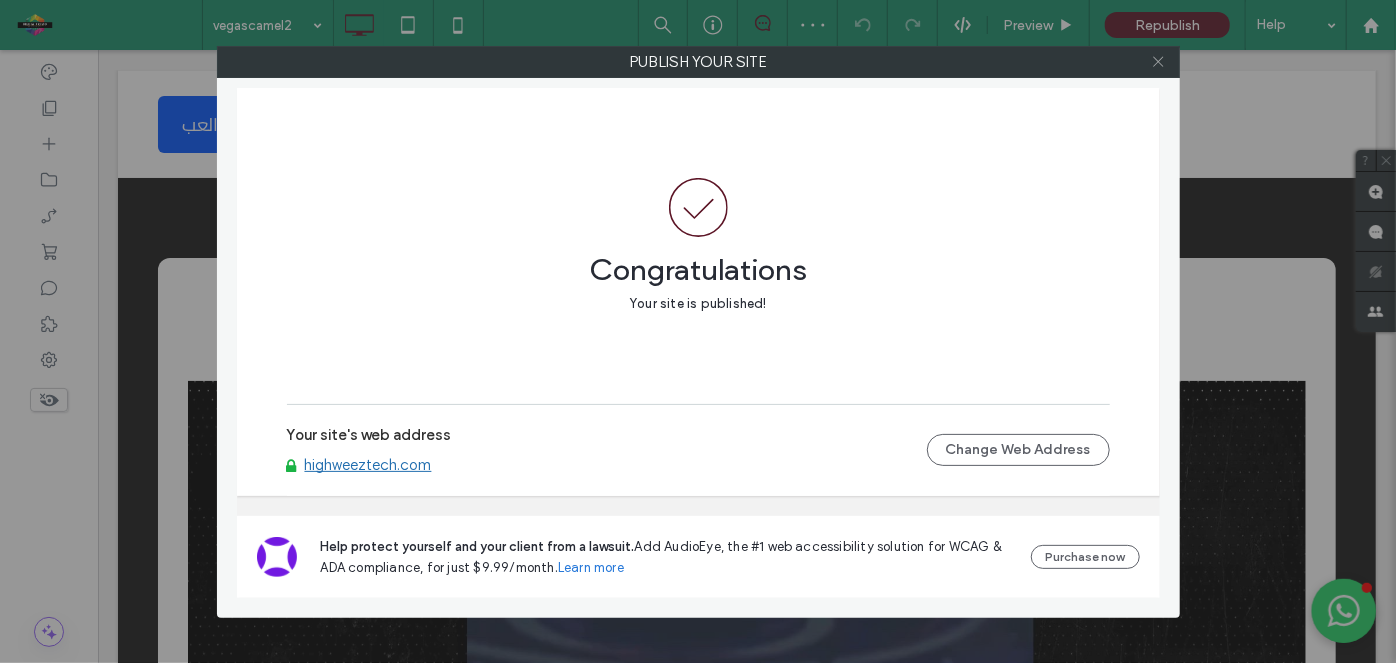 click 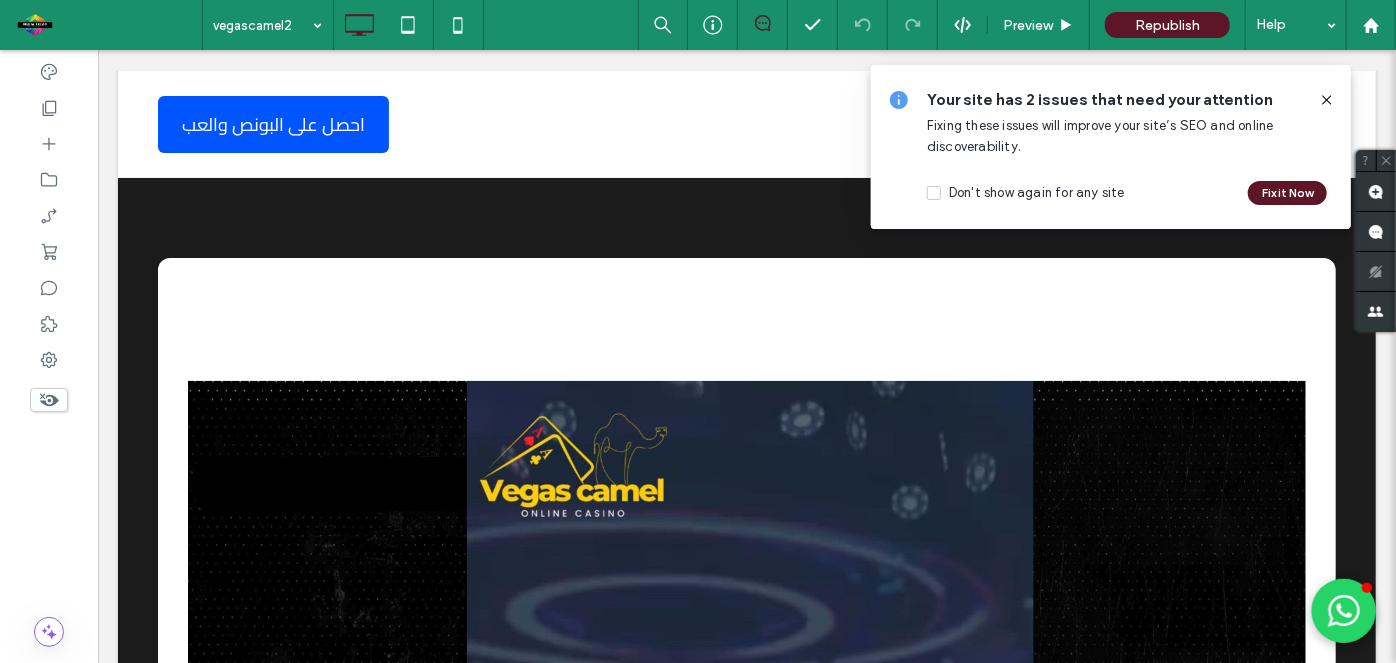 click 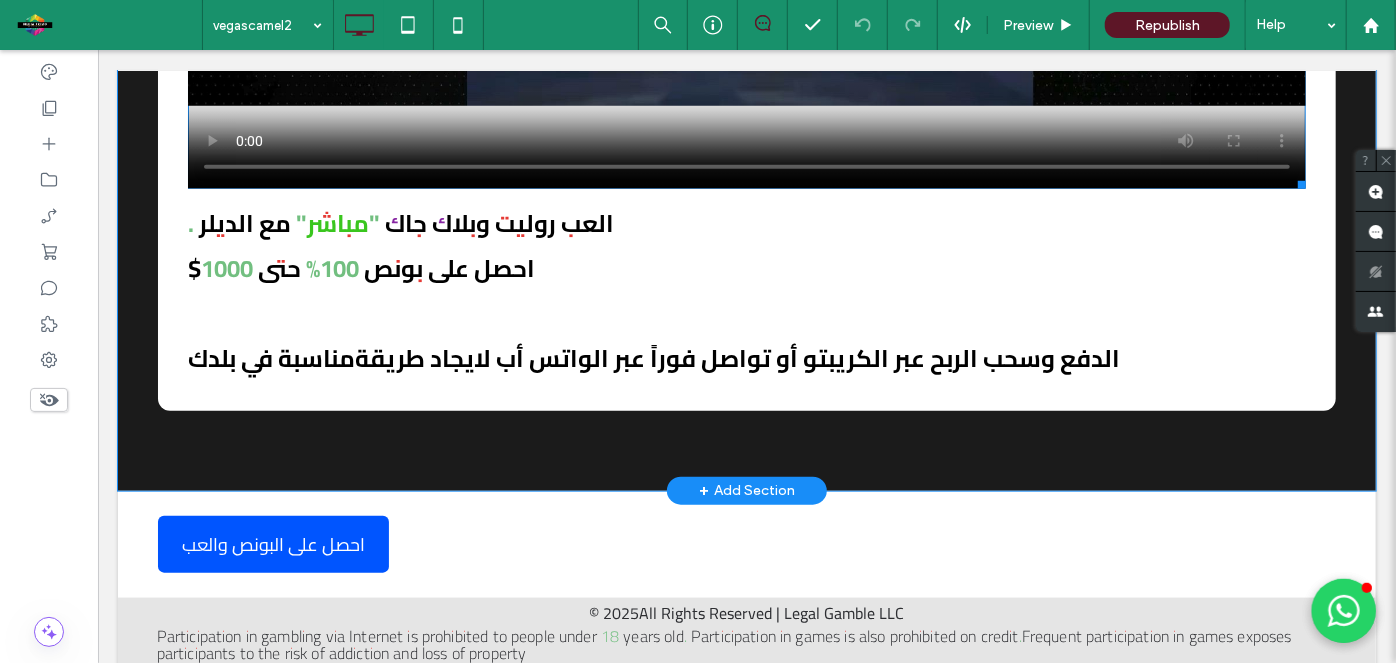 scroll, scrollTop: 1021, scrollLeft: 0, axis: vertical 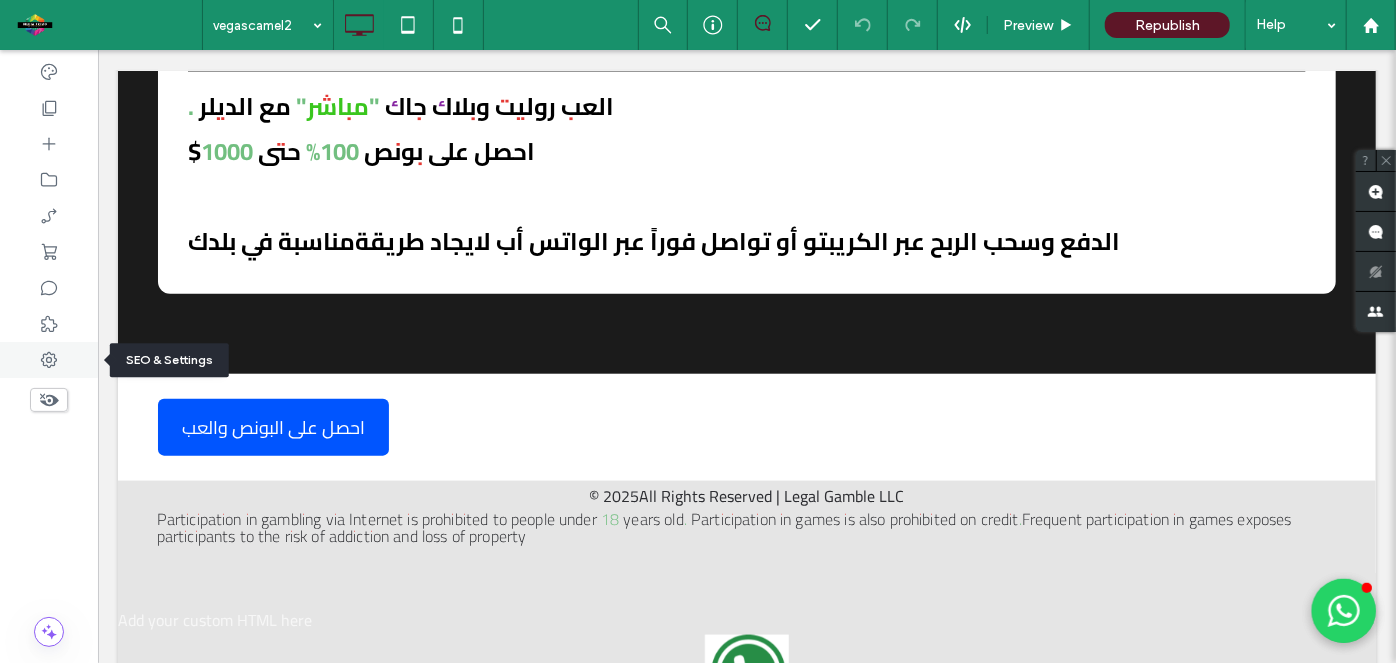 click at bounding box center [49, 360] 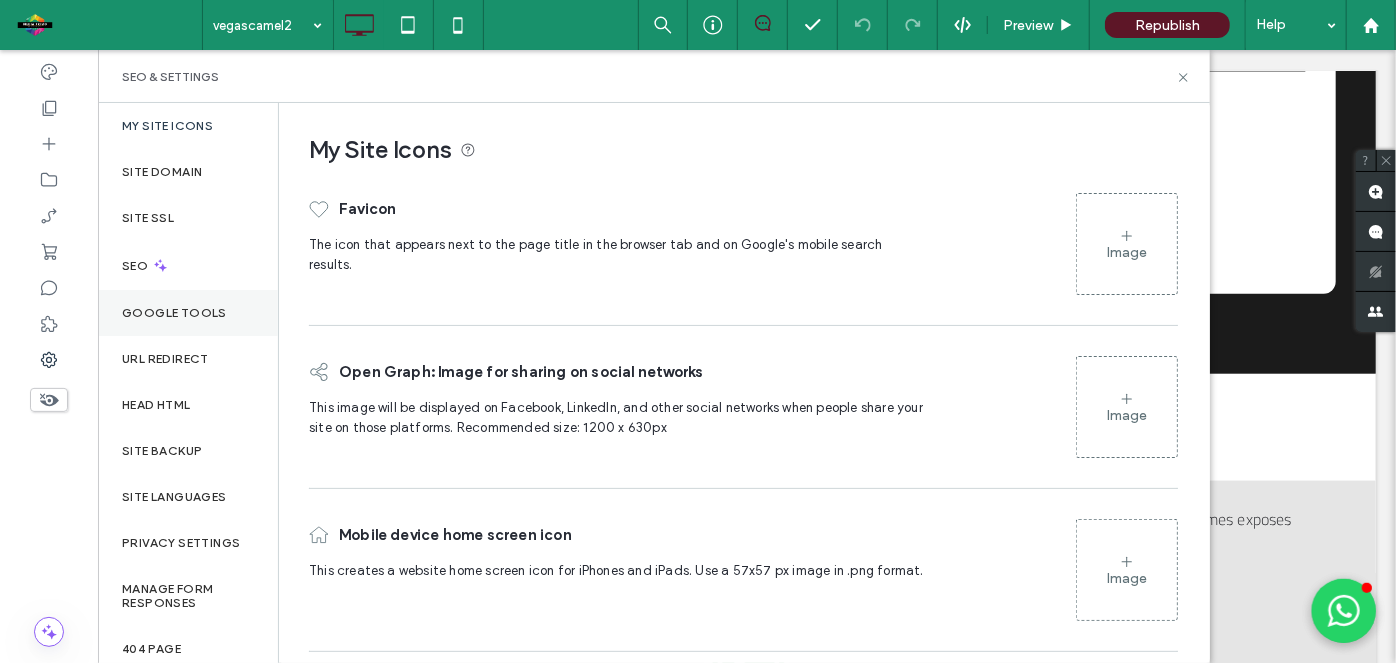 click on "Google Tools" at bounding box center [188, 313] 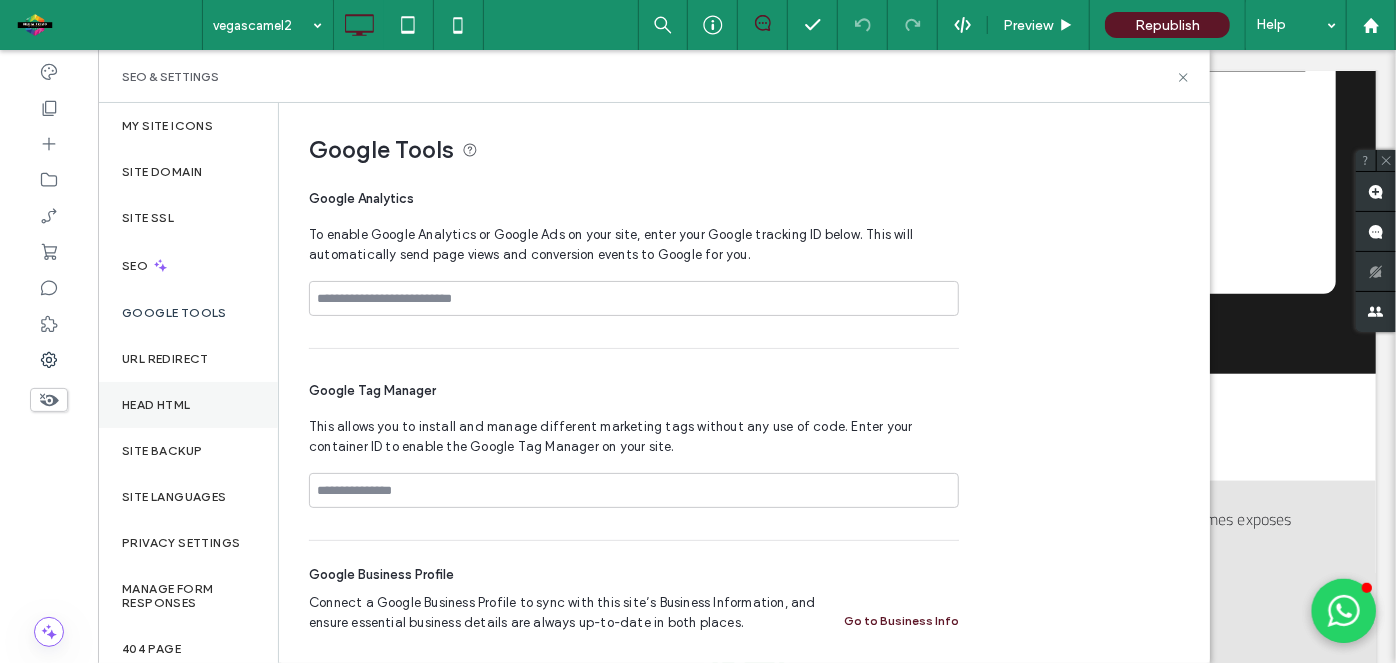 click on "Head HTML" at bounding box center [156, 405] 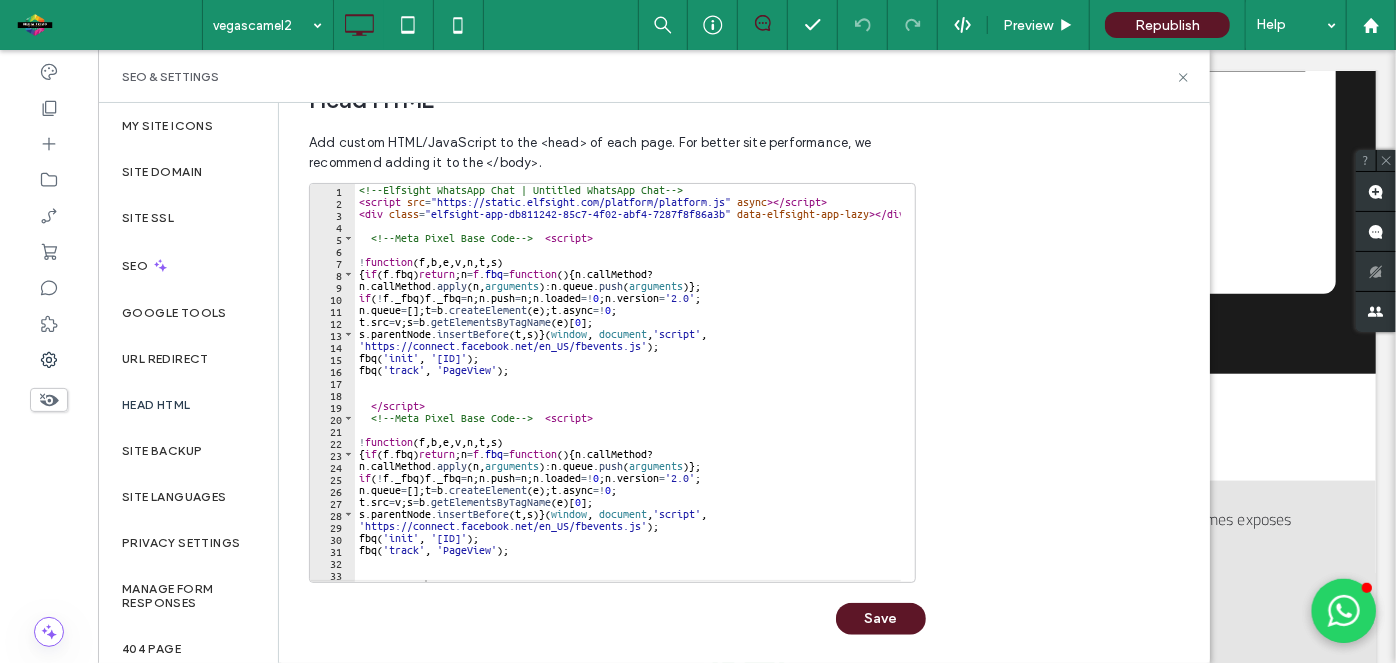 scroll, scrollTop: 691, scrollLeft: 0, axis: vertical 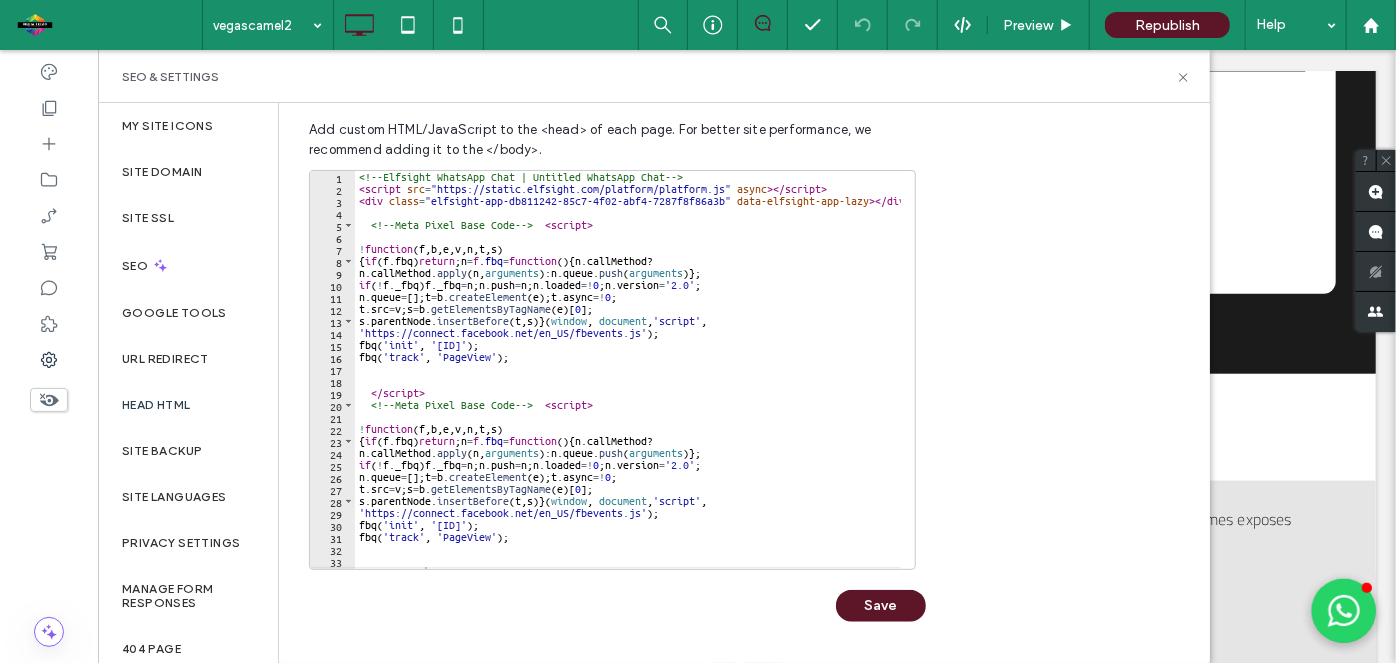 click on "<!--  Elfsight WhatsApp Chat | Untitled WhatsApp Chat  --> < script   src = "https://static.elfsight.com/platform/platform.js"   async > </ script > < div   class = "elfsight-app-db811242-85c7-4f02-abf4-7287f8f86a3b"   data-elfsight-app-lazy > </ div >    <!--  Meta Pixel Base Code  -->    < script > ! function ( f , b , e , v , n , t , s ) { if ( f . fbq ) return ; n = f . fbq = function ( ) { n . callMethod ? n . callMethod . apply ( n , arguments ) : n . queue . push ( arguments )} ; if ( ! f . _fbq ) f . _fbq = n ; n . push = n ; n . loaded =! 0 ; n . version = '2.0' ; n . queue = [ ] ; t = b . createElement ( e ) ; t . async =! 0 ; t . src = v ; s = b . getElementsByTagName ( e ) [ 0 ] ; s . parentNode . insertBefore ( t , s )} ( window ,   document , 'script' , 'https://connect.facebook.net/en_US/fbevents.js' ) ; fbq ( 'init' ,   '[PIXEL_ID]' ) ;   fbq ( 'track' ,   'PageView' ) ;       </ script >    <!--  Meta Pixel Base Code  -->    < script > ! function ( f , b , e , v , n , t , s ) { if ( f ." at bounding box center [635, 375] 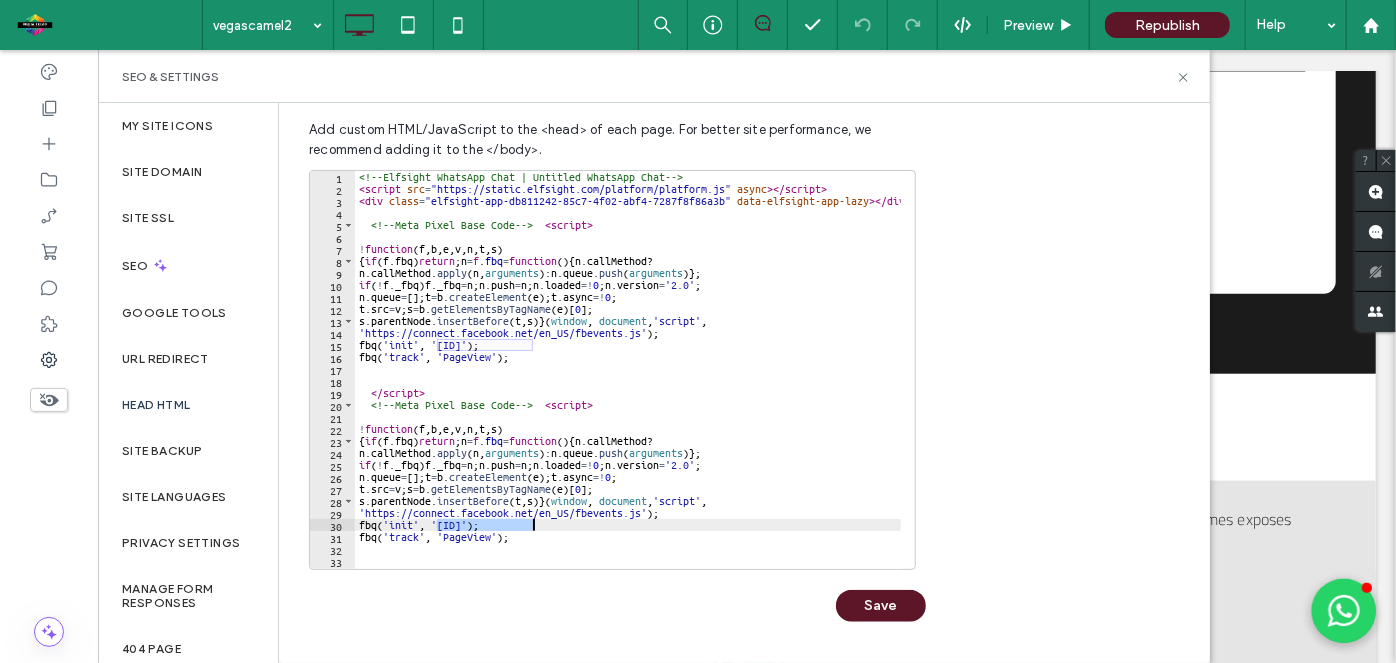 click on "<!--  Elfsight WhatsApp Chat | Untitled WhatsApp Chat  --> < script   src = "https://static.elfsight.com/platform/platform.js"   async > </ script > < div   class = "elfsight-app-db811242-85c7-4f02-abf4-7287f8f86a3b"   data-elfsight-app-lazy > </ div >    <!--  Meta Pixel Base Code  -->    < script > ! function ( f , b , e , v , n , t , s ) { if ( f . fbq ) return ; n = f . fbq = function ( ) { n . callMethod ? n . callMethod . apply ( n , arguments ) : n . queue . push ( arguments )} ; if ( ! f . _fbq ) f . _fbq = n ; n . push = n ; n . loaded =! 0 ; n . version = '2.0' ; n . queue = [ ] ; t = b . createElement ( e ) ; t . async =! 0 ; t . src = v ; s = b . getElementsByTagName ( e ) [ 0 ] ; s . parentNode . insertBefore ( t , s )} ( window ,   document , 'script' , 'https://connect.facebook.net/en_US/fbevents.js' ) ; fbq ( 'init' ,   '[PIXEL_ID]' ) ;   fbq ( 'track' ,   'PageView' ) ;       </ script >    <!--  Meta Pixel Base Code  -->    < script > ! function ( f , b , e , v , n , t , s ) { if ( f ." at bounding box center [635, 375] 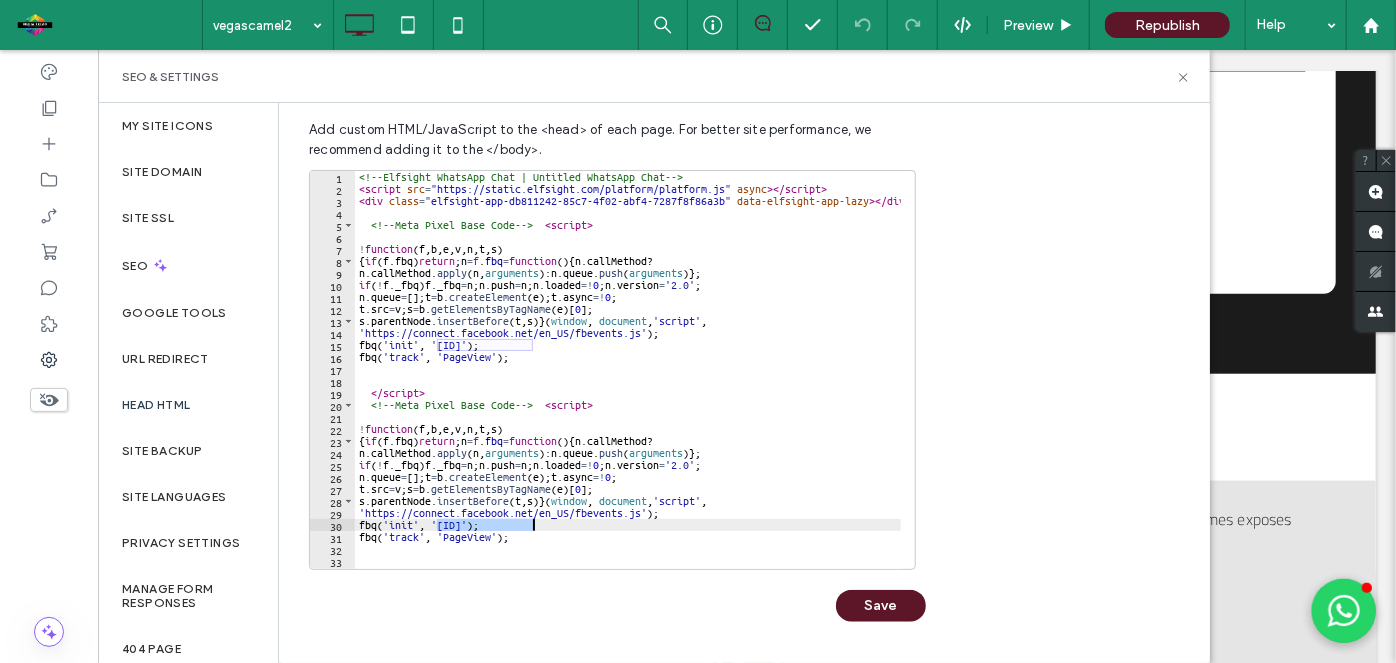paste 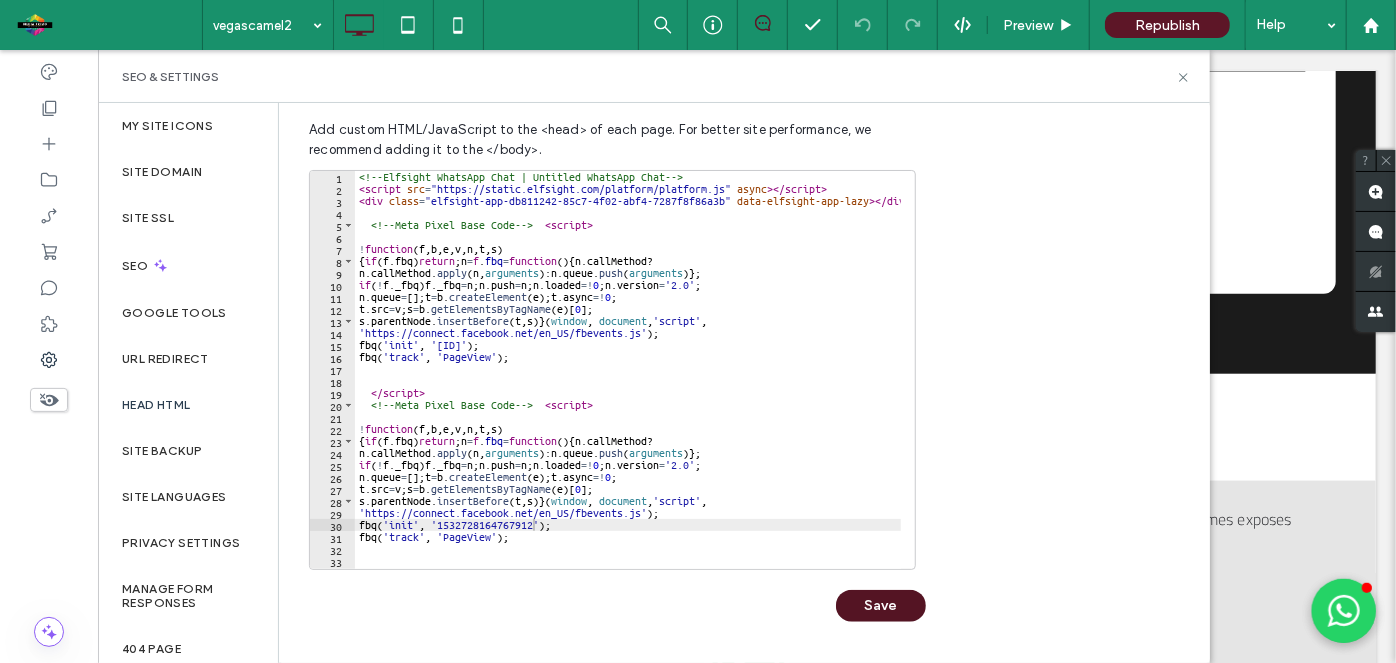 click on "Save" at bounding box center [881, 606] 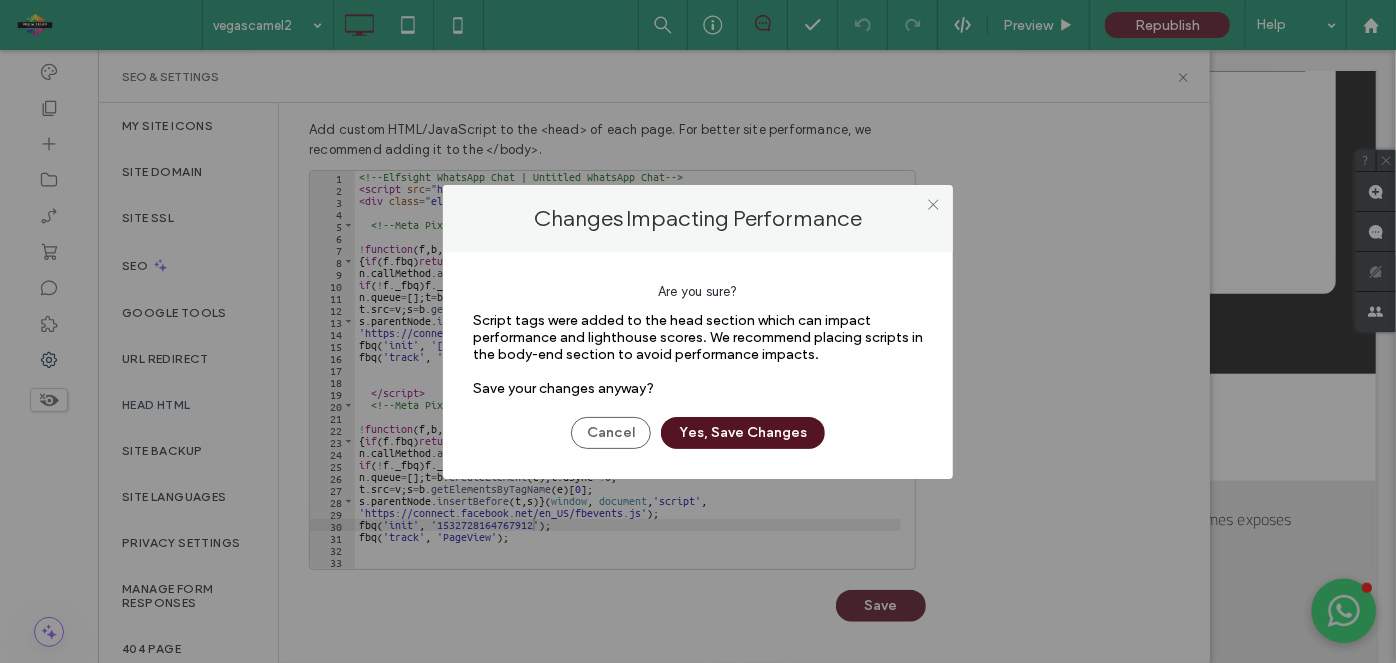 click on "Yes, Save Changes" at bounding box center [743, 433] 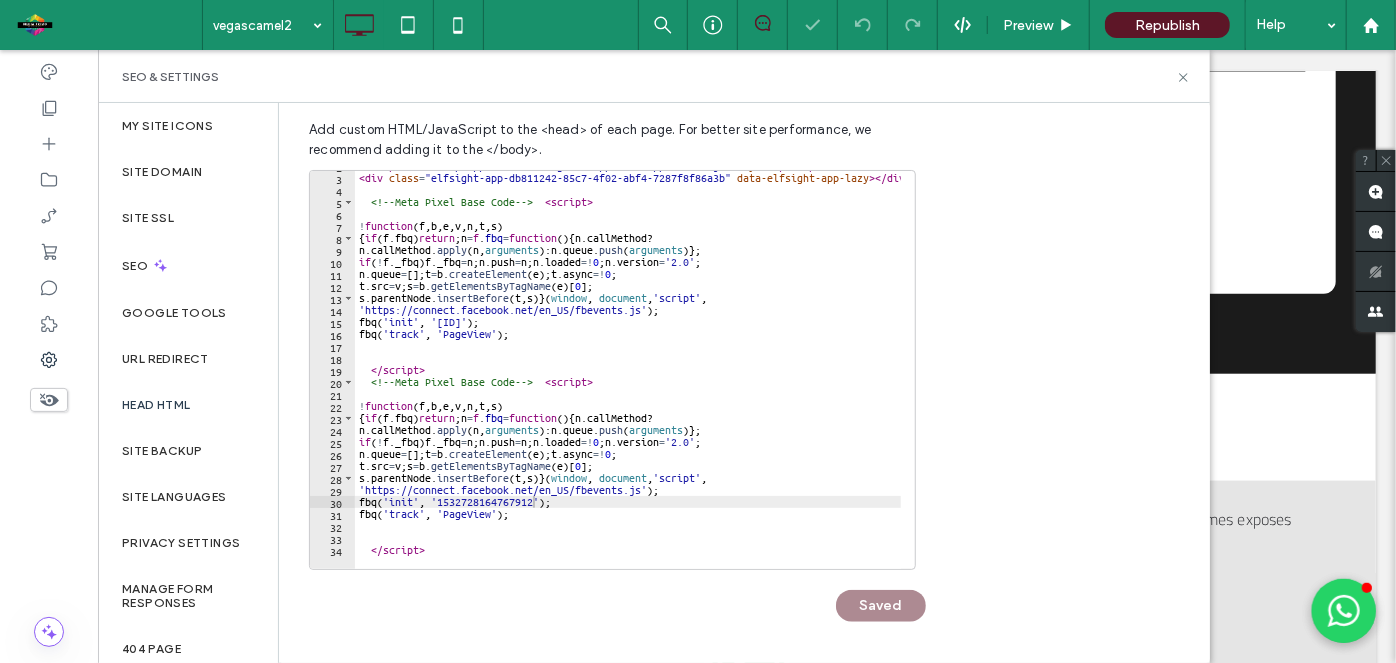 scroll, scrollTop: 23, scrollLeft: 0, axis: vertical 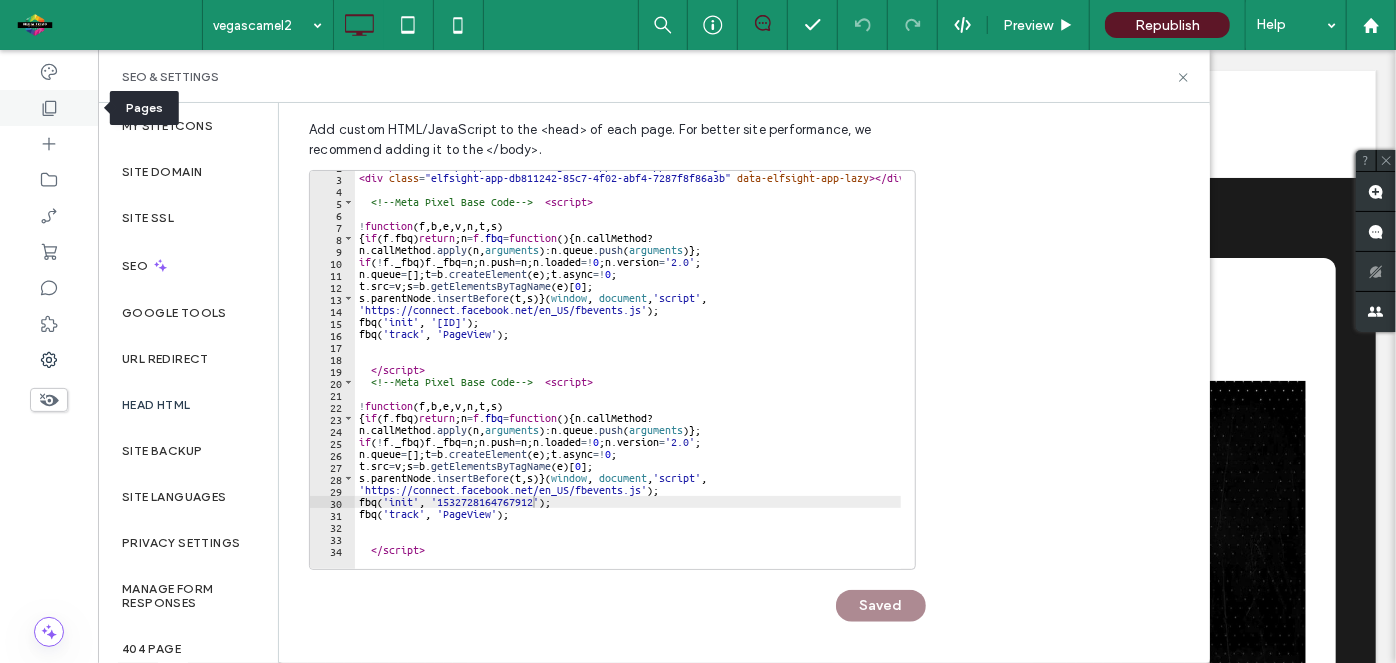 click at bounding box center [49, 108] 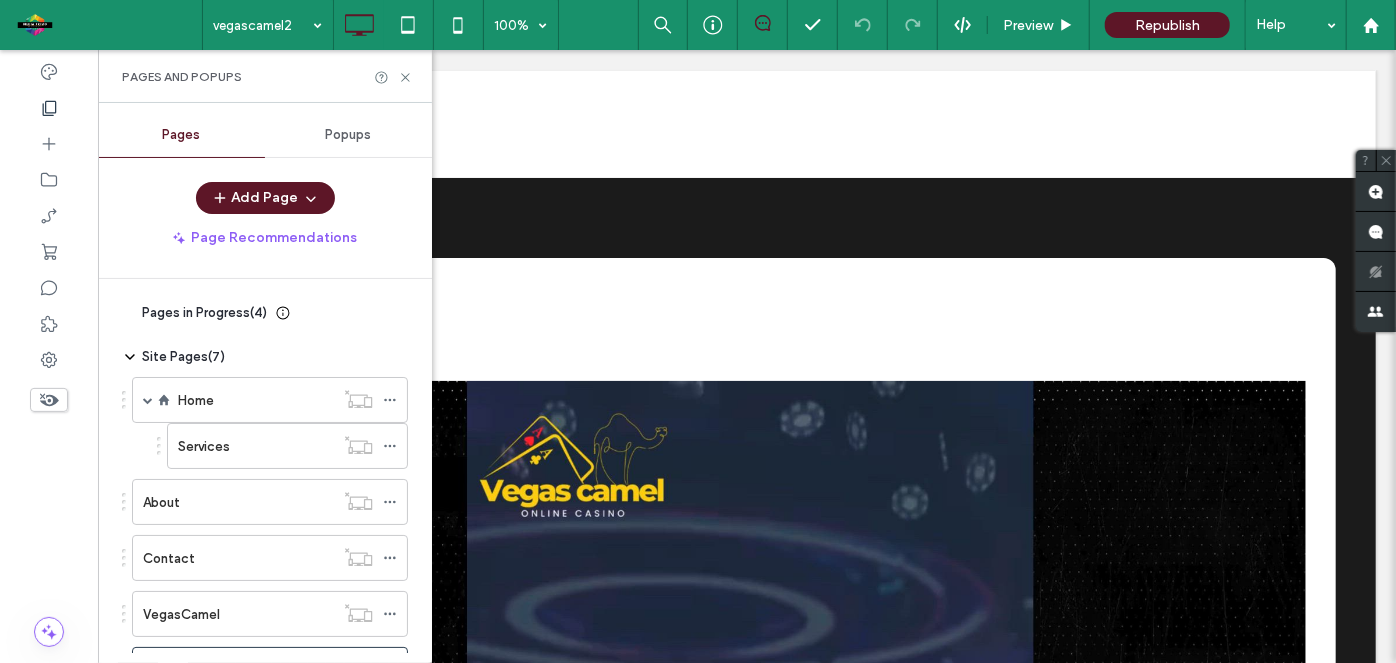scroll, scrollTop: 141, scrollLeft: 0, axis: vertical 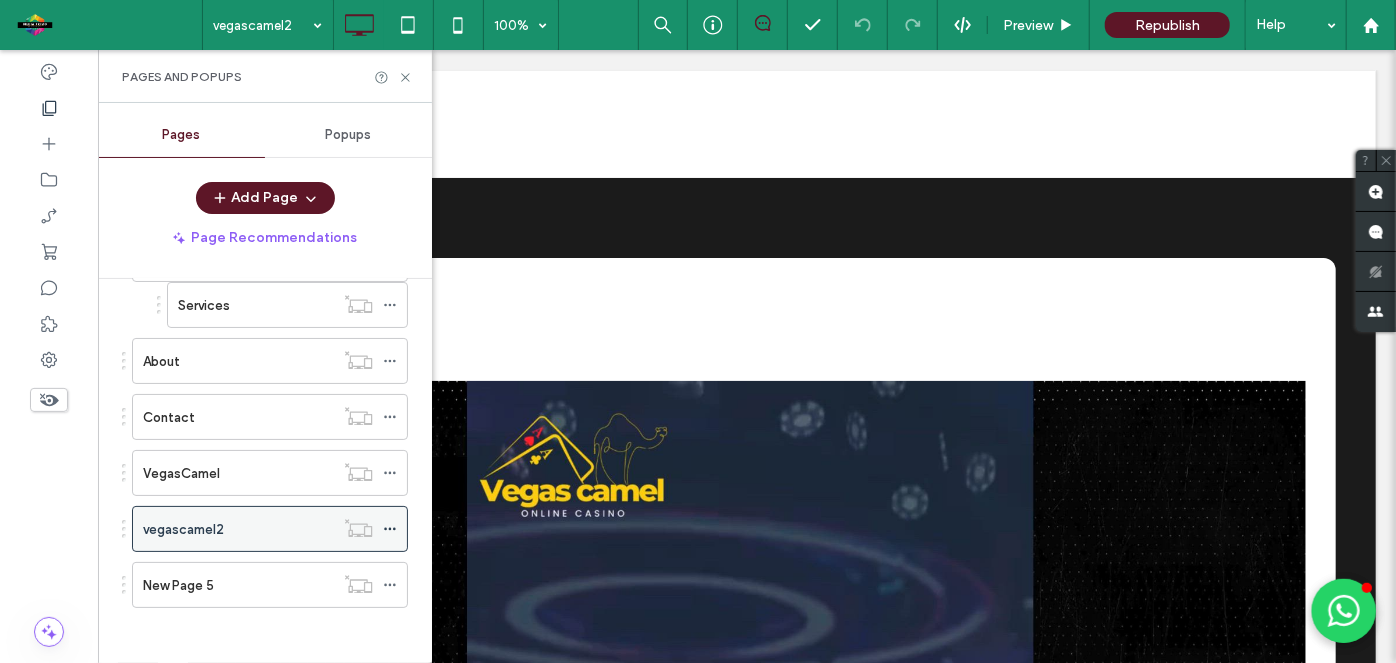 click 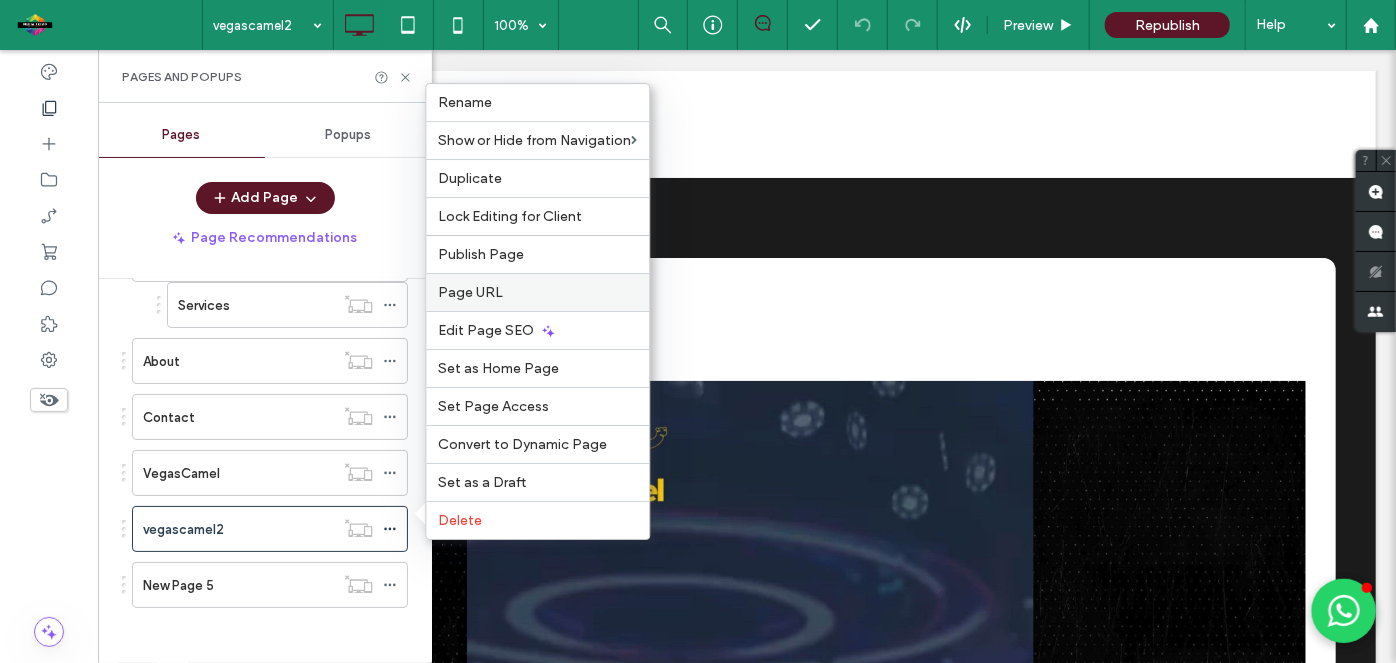 click on "Page URL" at bounding box center (537, 292) 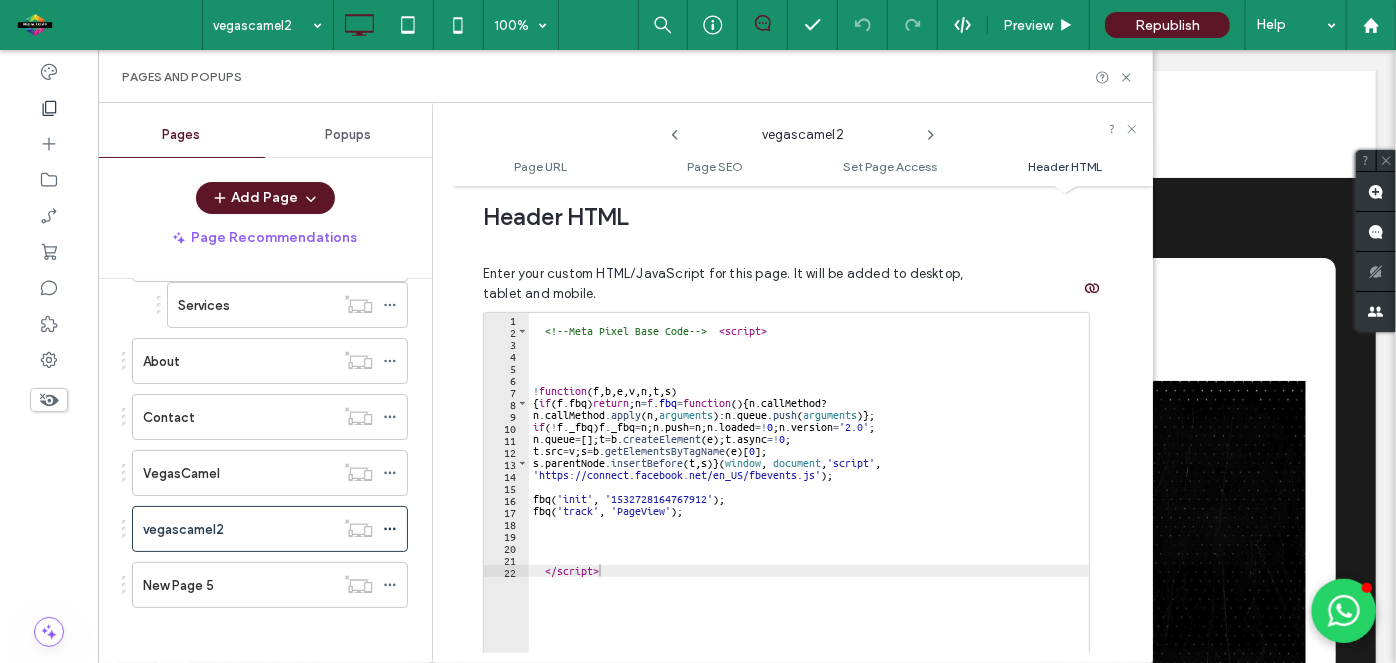 scroll, scrollTop: 1907, scrollLeft: 0, axis: vertical 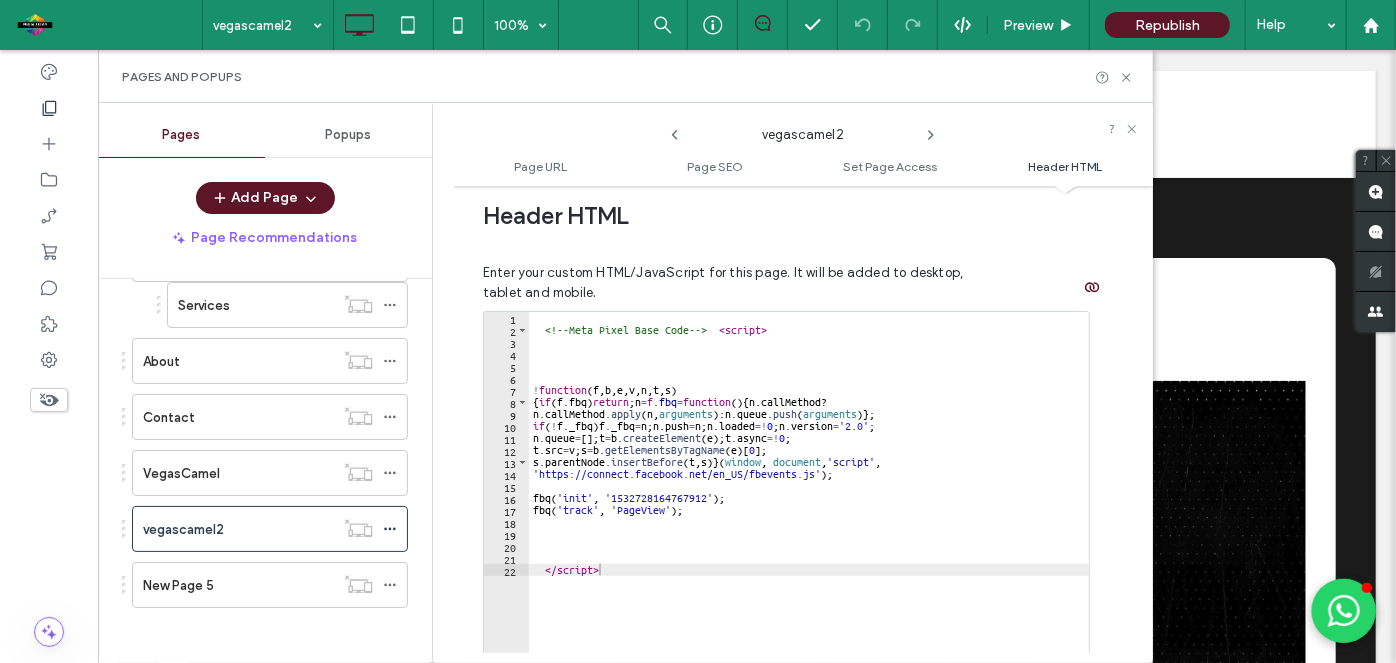 type on "**********" 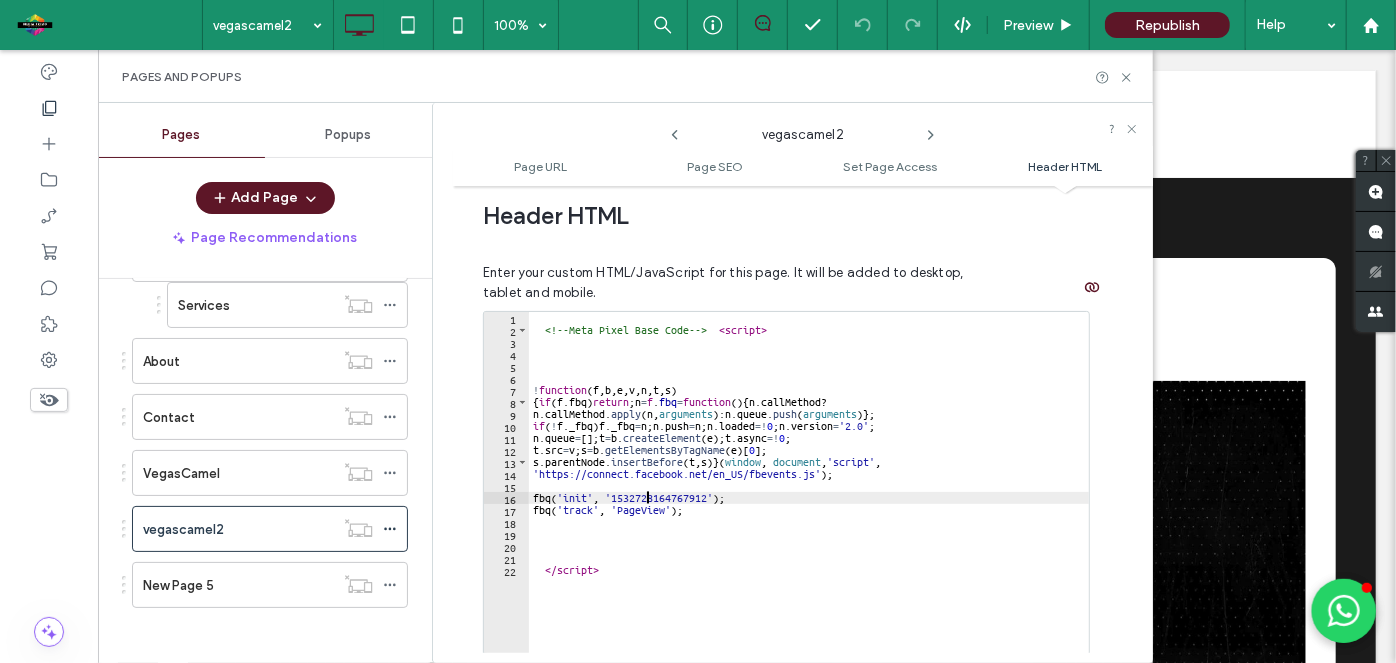 click on "<!--  Meta Pixel Base Code  -->    < script > ! function ( f , b , e , v , n , t , s ) { if ( f . fbq ) return ; n = f . fbq = function ( ) { n . callMethod ? n . callMethod . apply ( n , arguments ) : n . queue . push ( arguments )} ; if ( ! f . _fbq ) f . _fbq = n ; n . push = n ; n . loaded =! 0 ; n . version = '2.0' ; n . queue = [ ] ; t = b . createElement ( e ) ; t . async =! 0 ; t . src = v ; s = b . getElementsByTagName ( e ) [ 0 ] ; s . parentNode . insertBefore ( t , s )} ( window ,   document , 'script' , 'https://connect.facebook.net/en_US/fbevents.js' ) ; fbq ( 'init' ,   '[PIXEL_ID]' ) ;   fbq ( 'track' ,   'PageView' ) ;       </ script >" at bounding box center [809, 523] 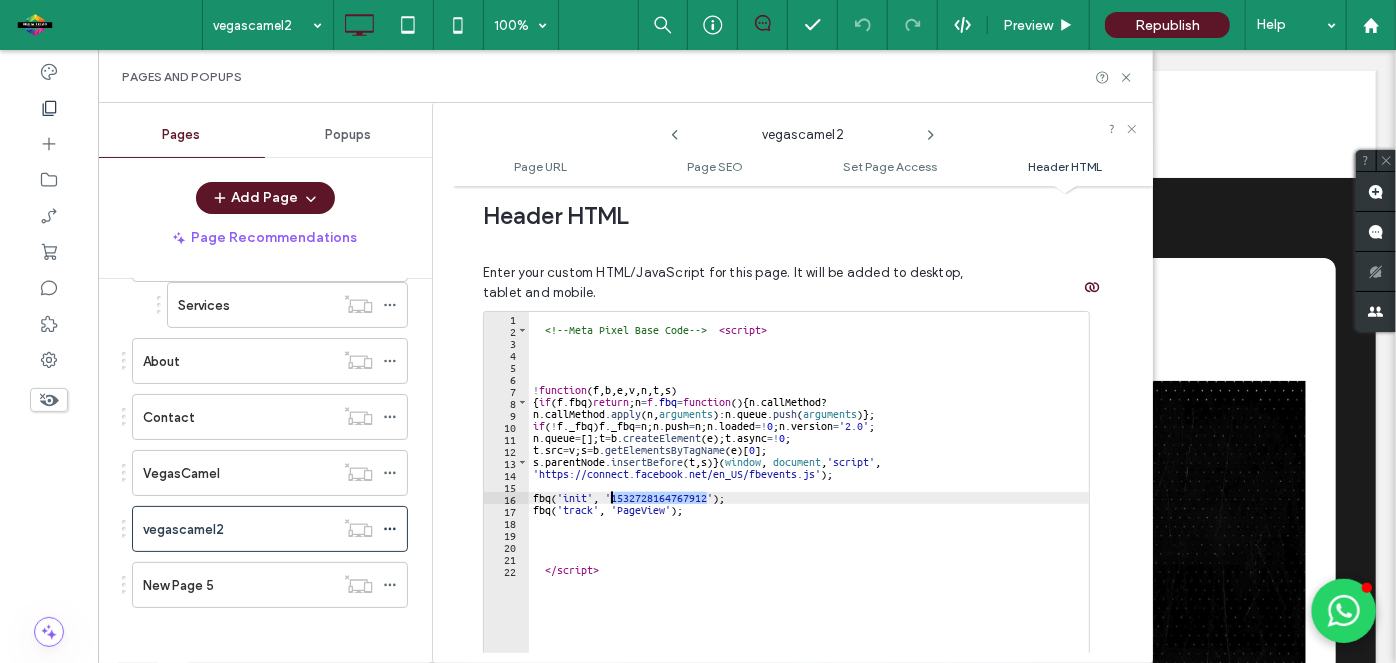 click on "<!--  Meta Pixel Base Code  -->    < script > ! function ( f , b , e , v , n , t , s ) { if ( f . fbq ) return ; n = f . fbq = function ( ) { n . callMethod ? n . callMethod . apply ( n , arguments ) : n . queue . push ( arguments )} ; if ( ! f . _fbq ) f . _fbq = n ; n . push = n ; n . loaded =! 0 ; n . version = '2.0' ; n . queue = [ ] ; t = b . createElement ( e ) ; t . async =! 0 ; t . src = v ; s = b . getElementsByTagName ( e ) [ 0 ] ; s . parentNode . insertBefore ( t , s )} ( window ,   document , 'script' , 'https://connect.facebook.net/en_US/fbevents.js' ) ; fbq ( 'init' ,   '[PIXEL_ID]' ) ;   fbq ( 'track' ,   'PageView' ) ;       </ script >" at bounding box center [809, 523] 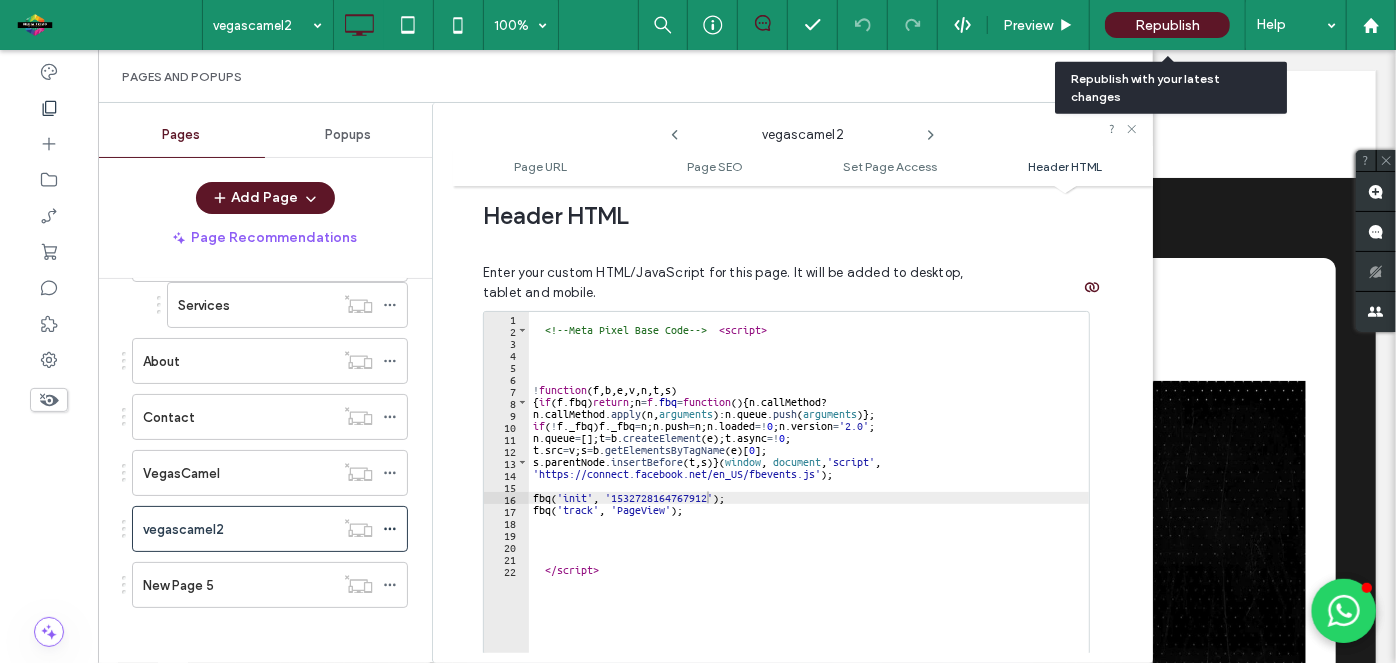 click on "Republish" at bounding box center (1167, 25) 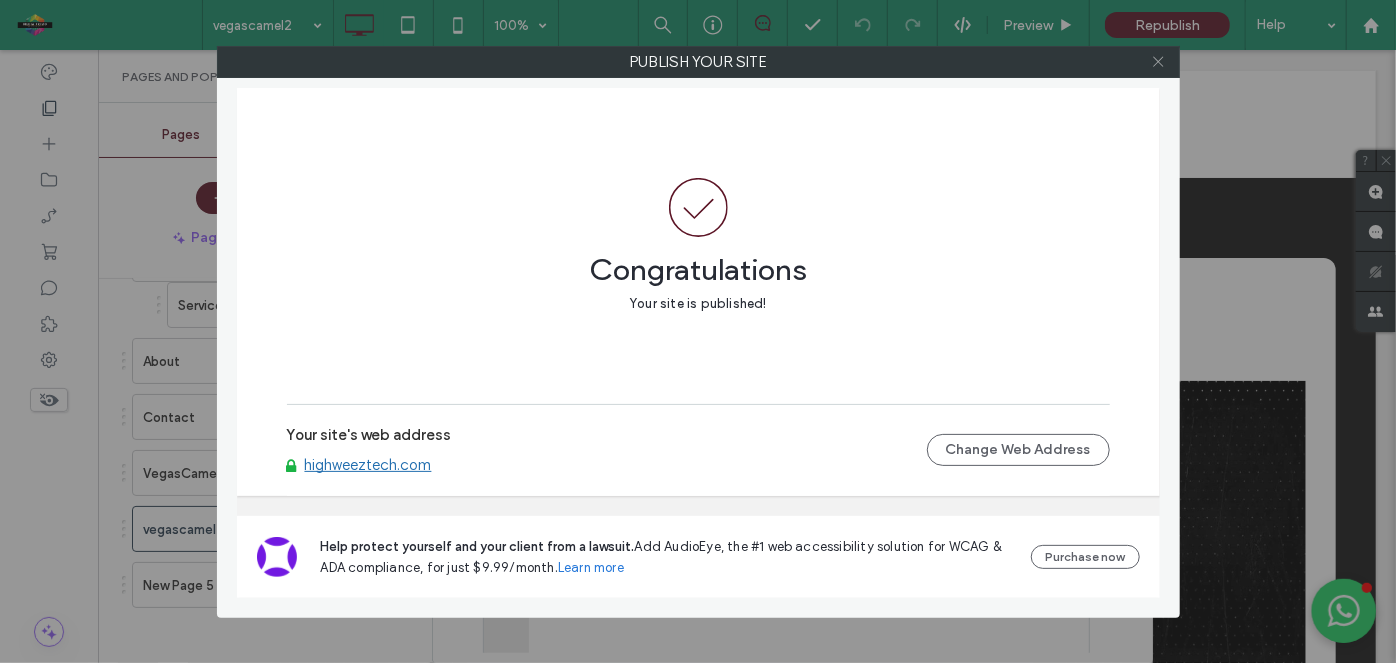 click 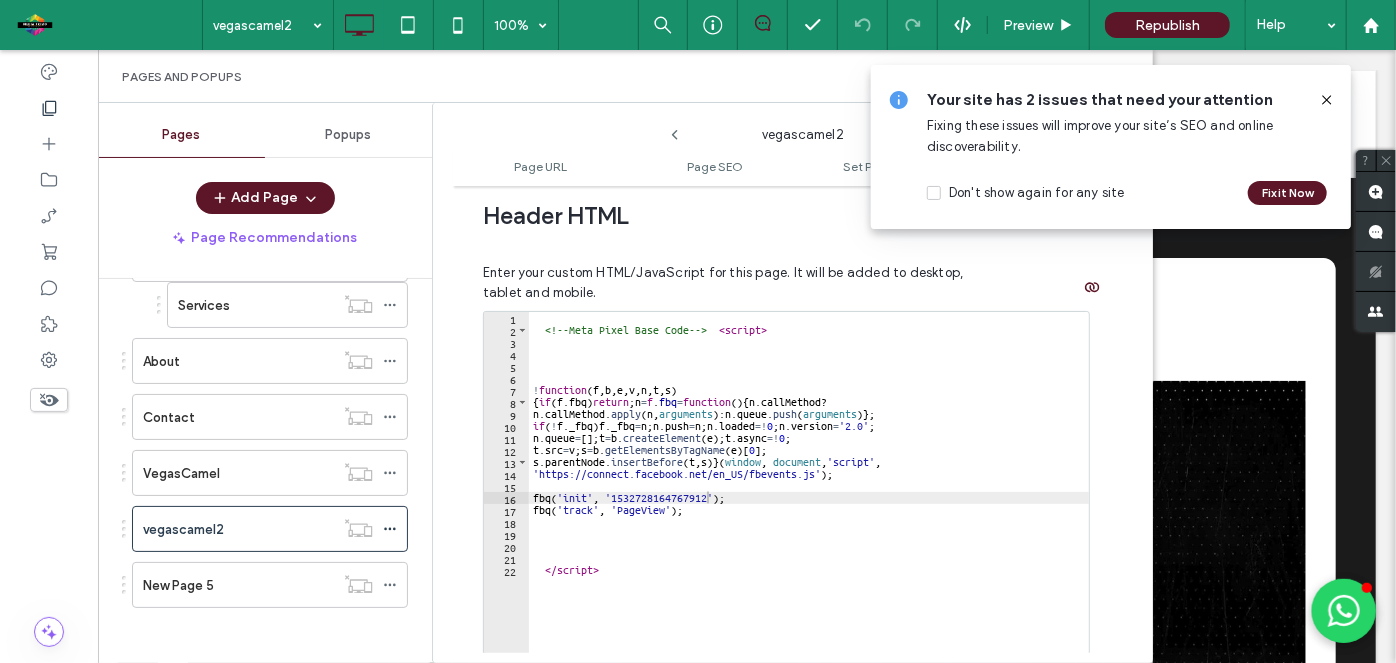 click 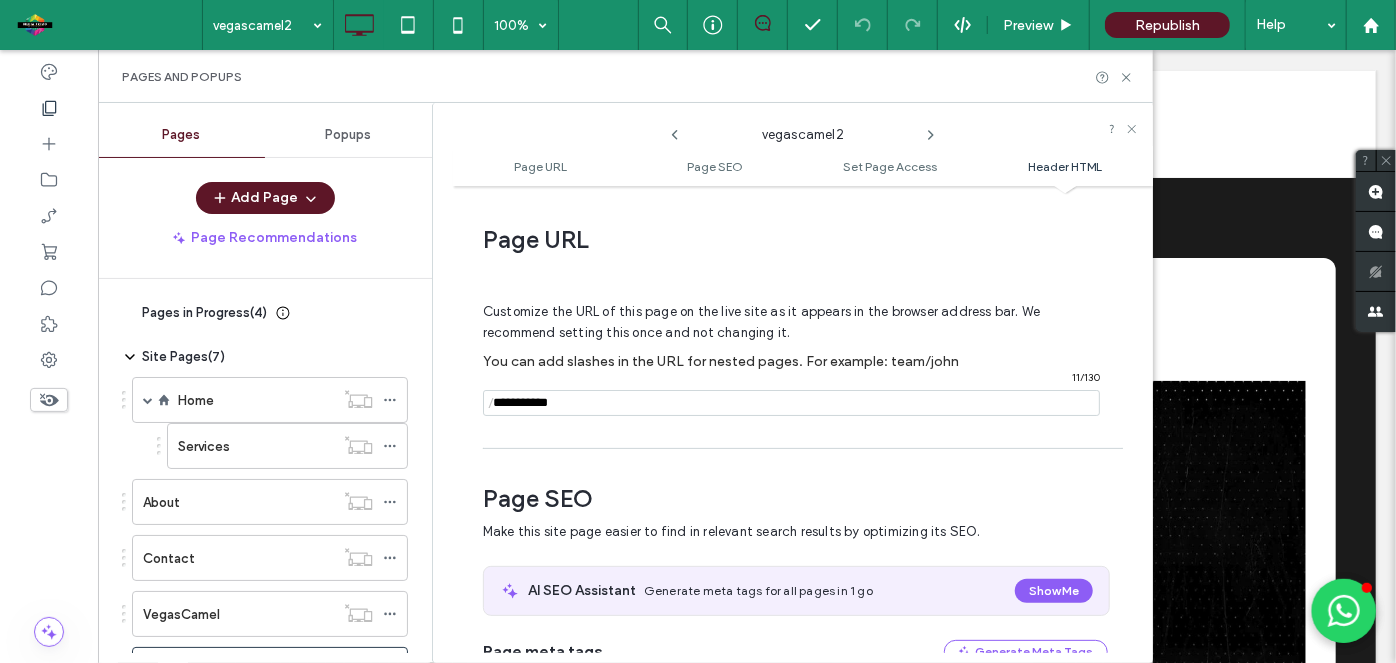 scroll, scrollTop: 0, scrollLeft: 0, axis: both 